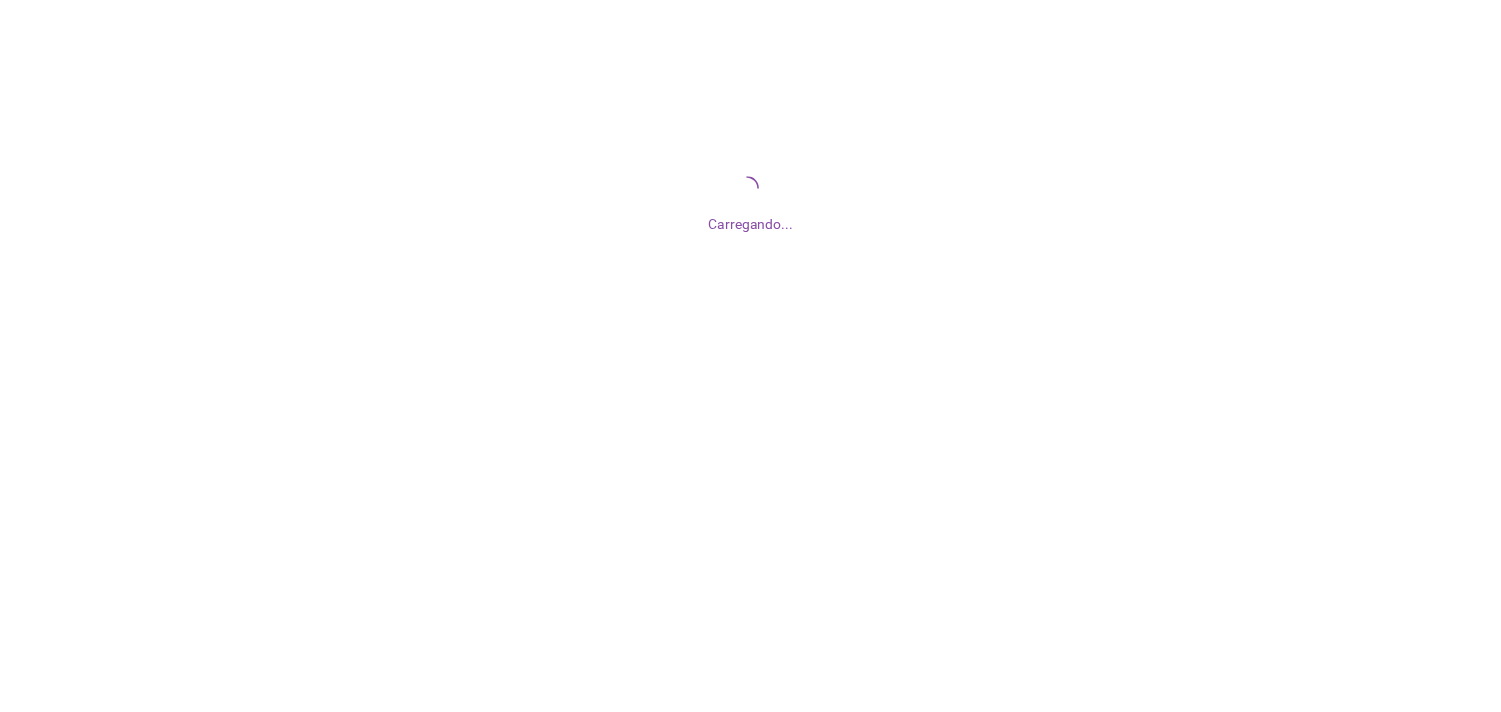 scroll, scrollTop: 0, scrollLeft: 0, axis: both 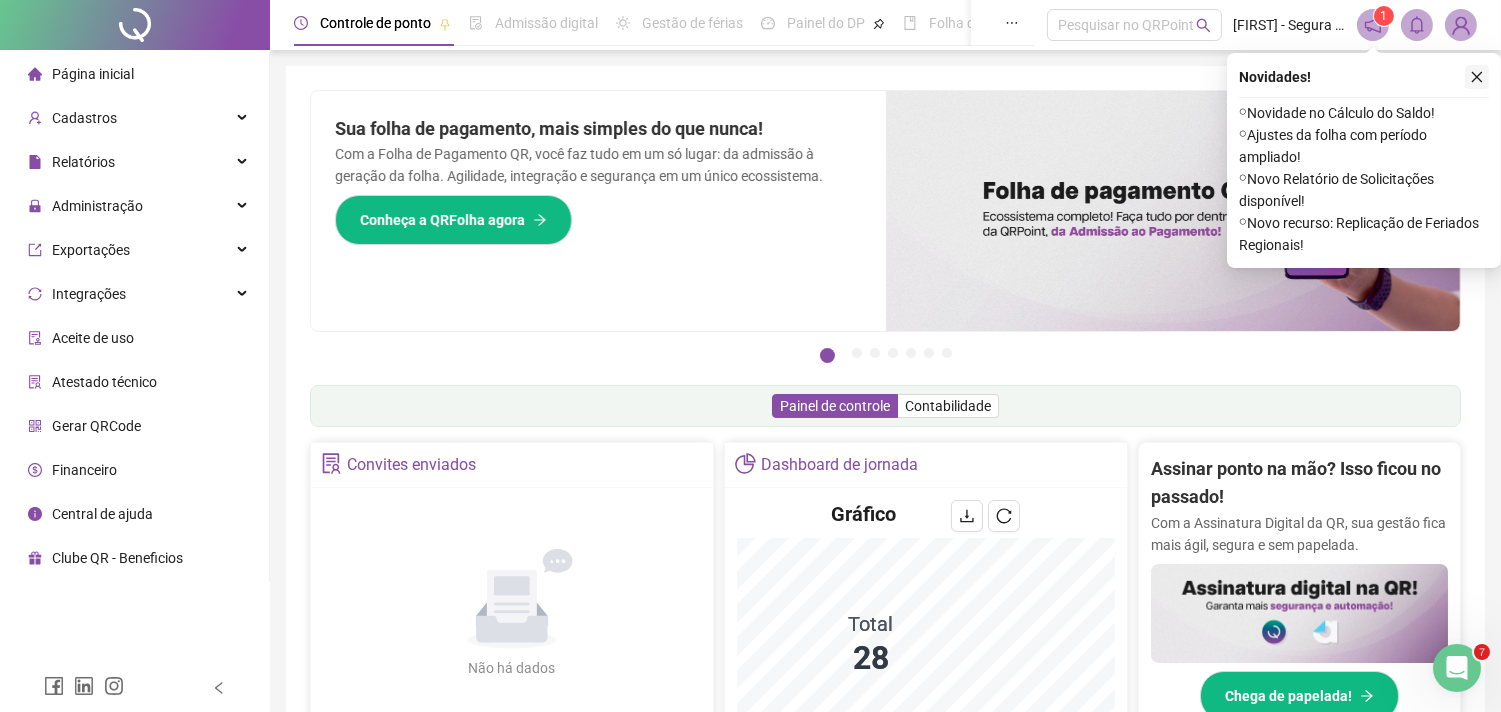 click 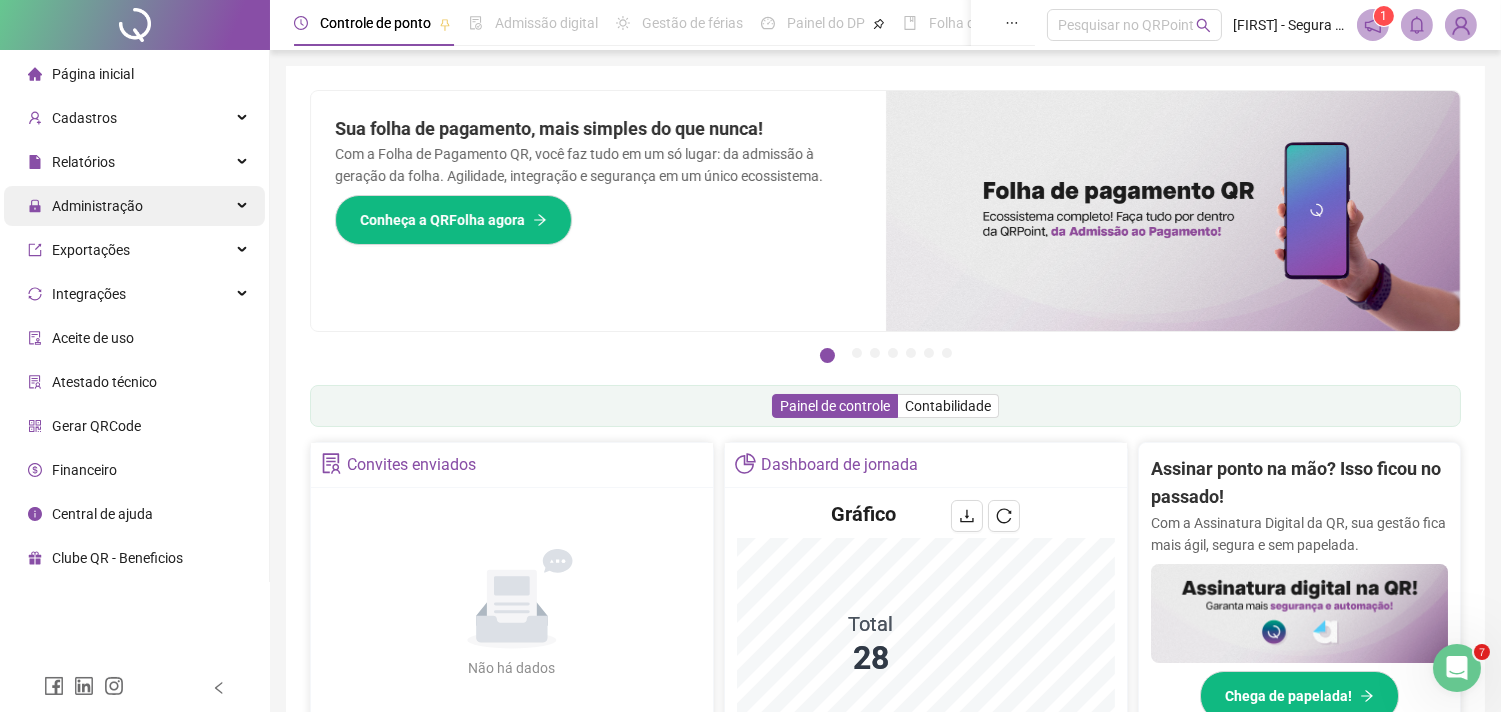 click on "Administração" at bounding box center [134, 206] 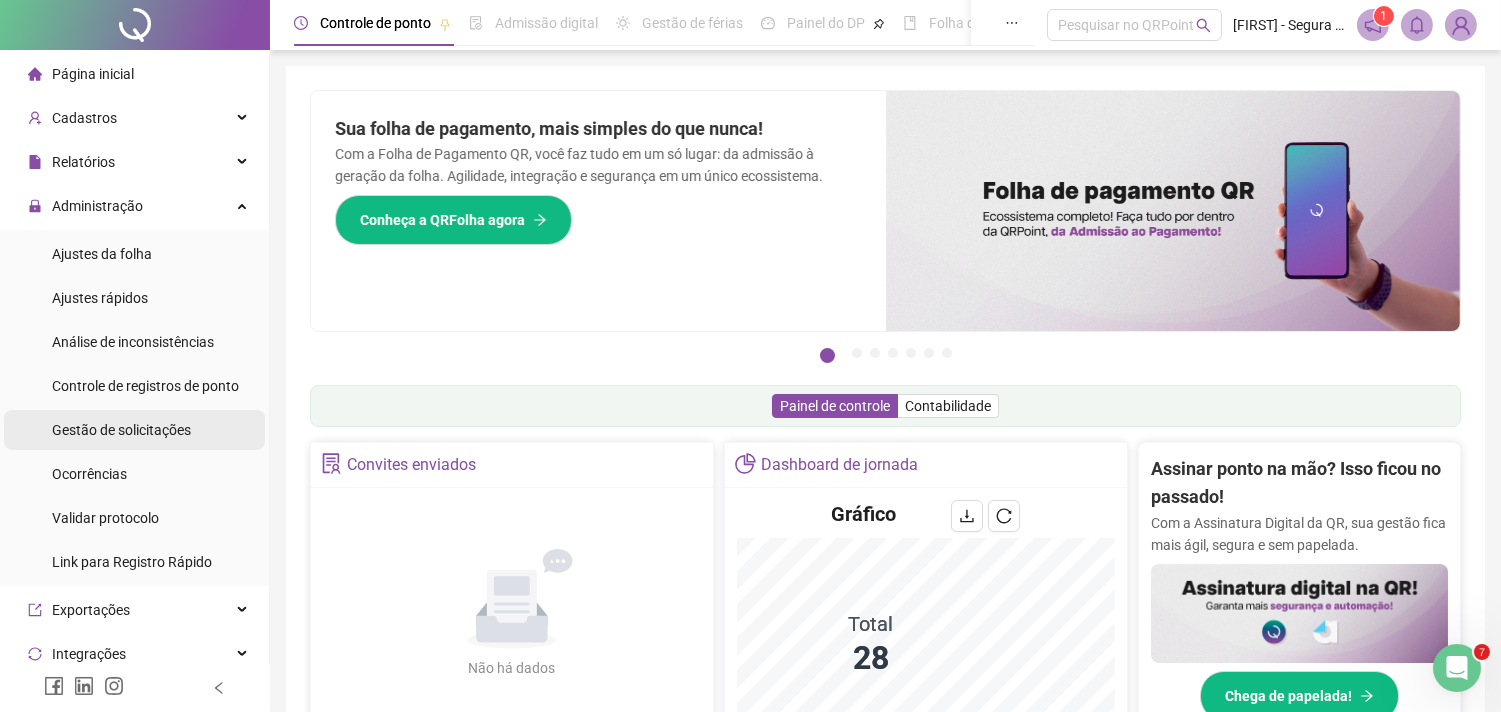 click on "Gestão de solicitações" at bounding box center (121, 430) 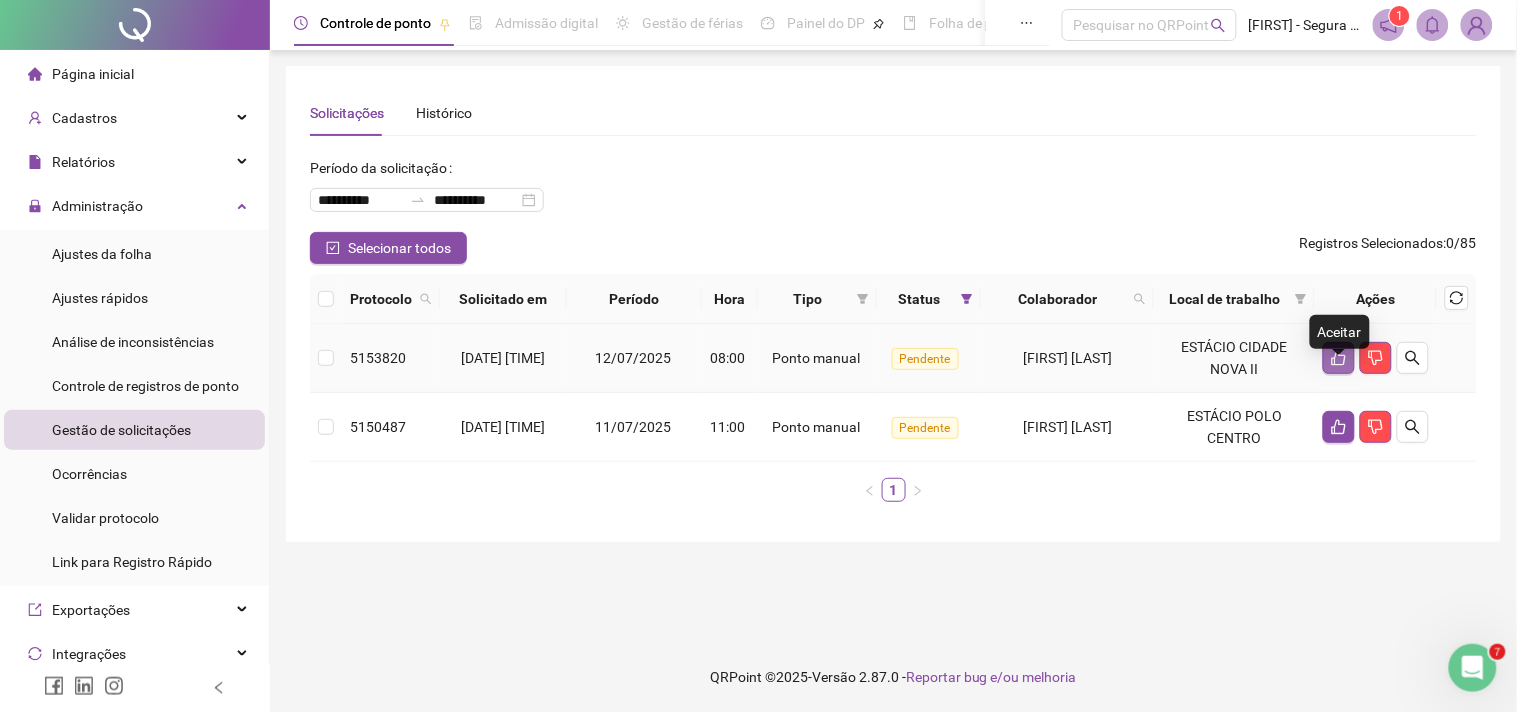 click 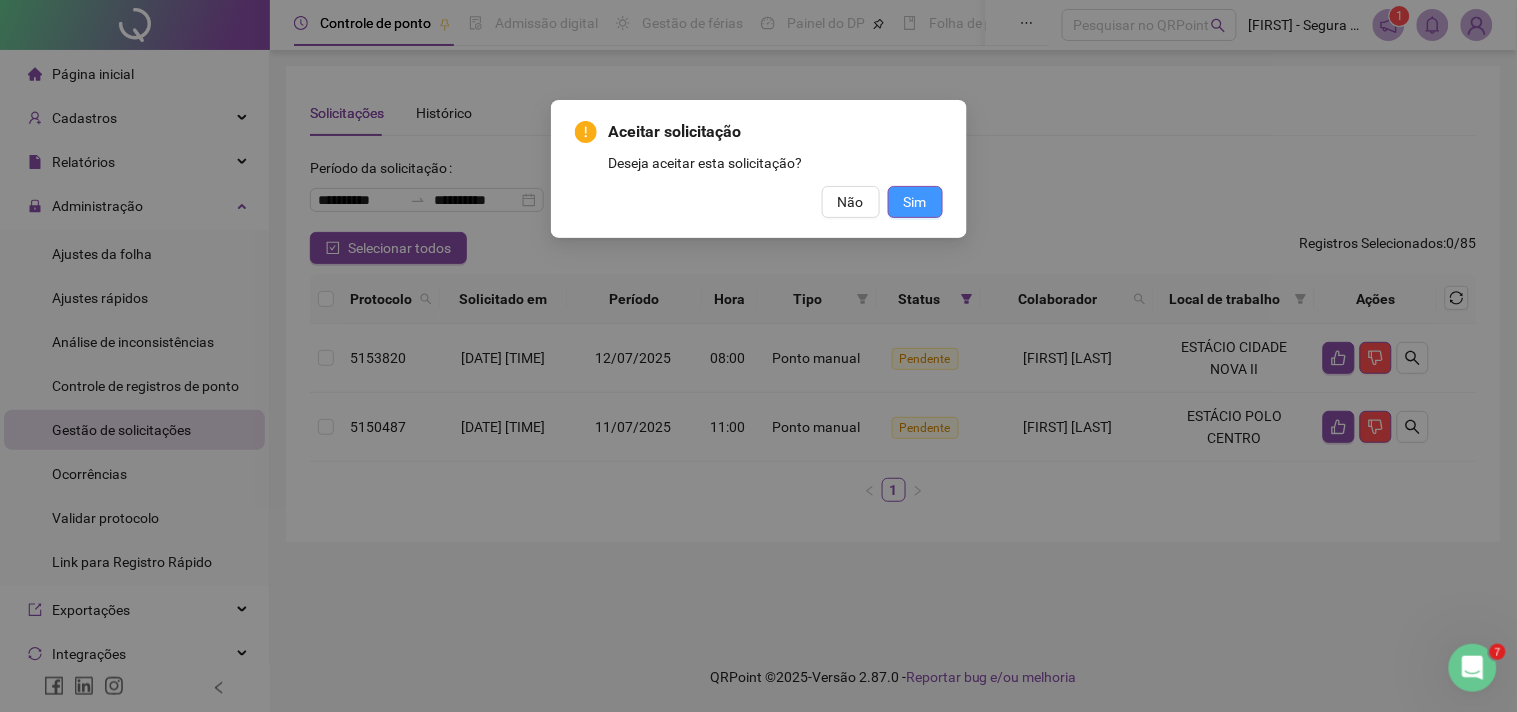 click on "Sim" at bounding box center (915, 202) 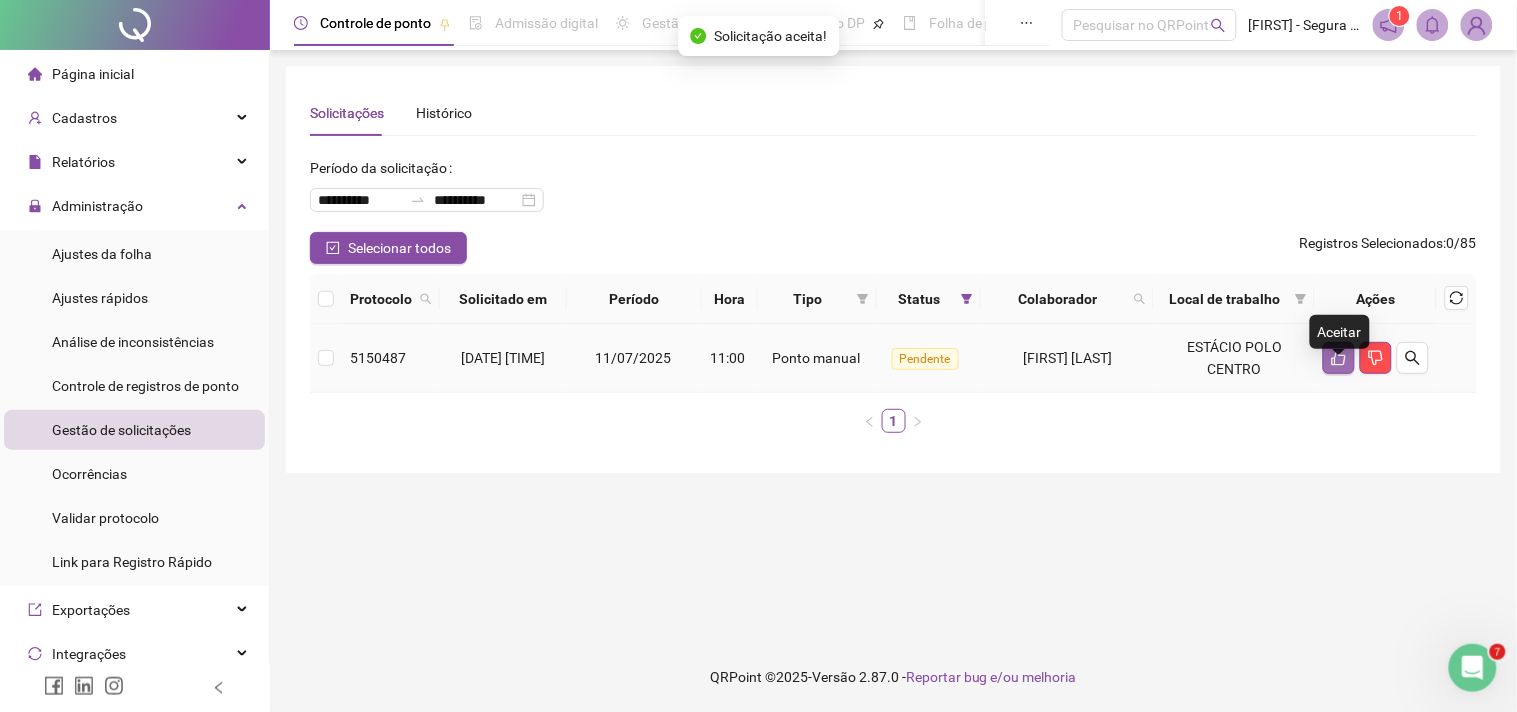 click 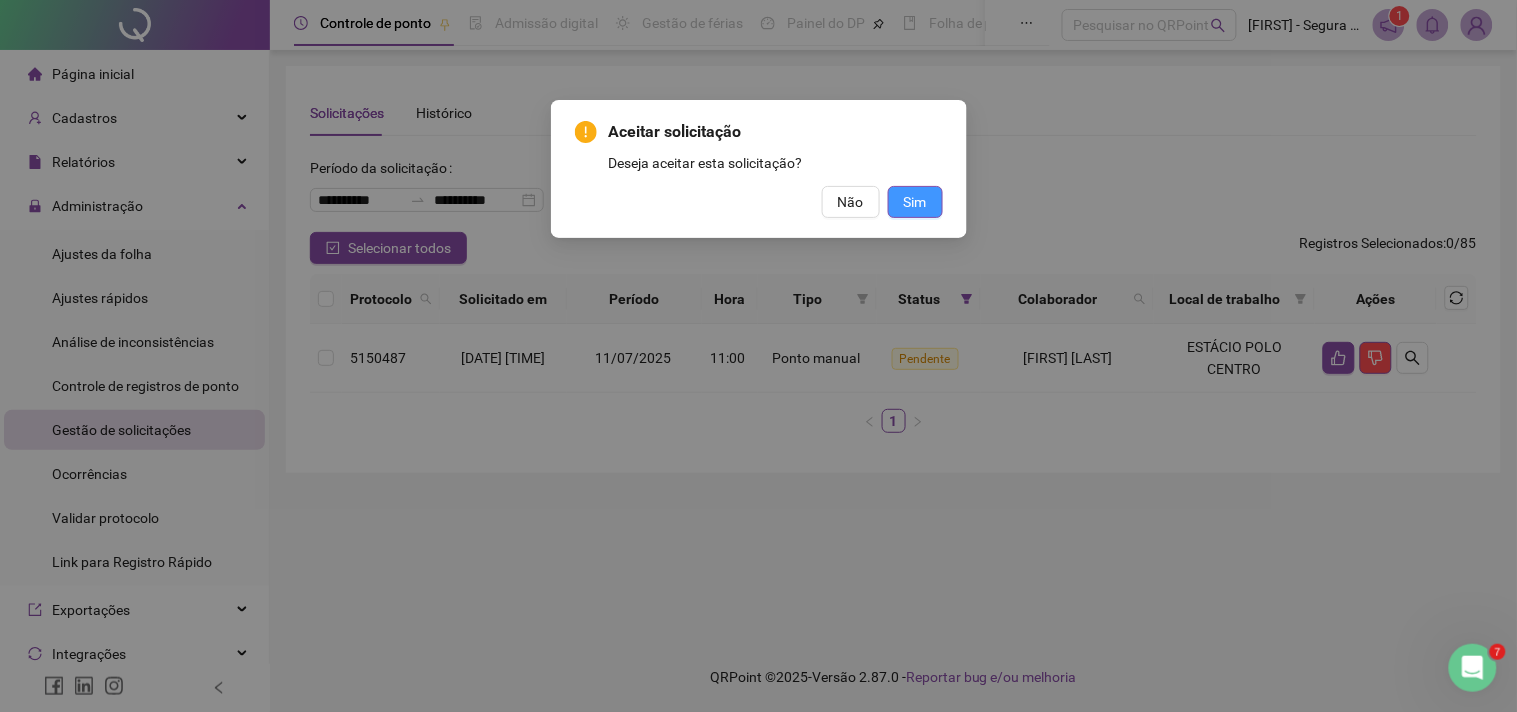 click on "Sim" at bounding box center (915, 202) 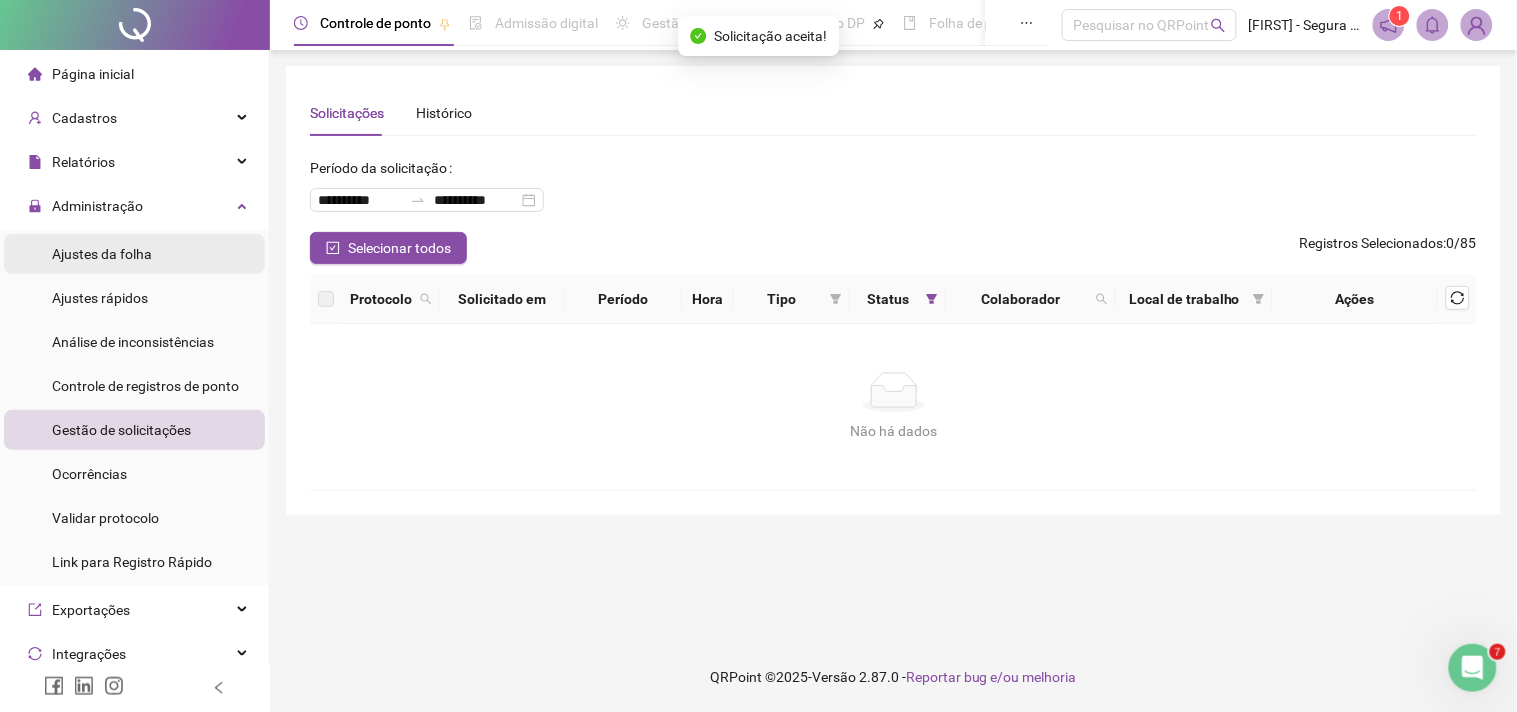 click on "Ajustes da folha" at bounding box center [134, 254] 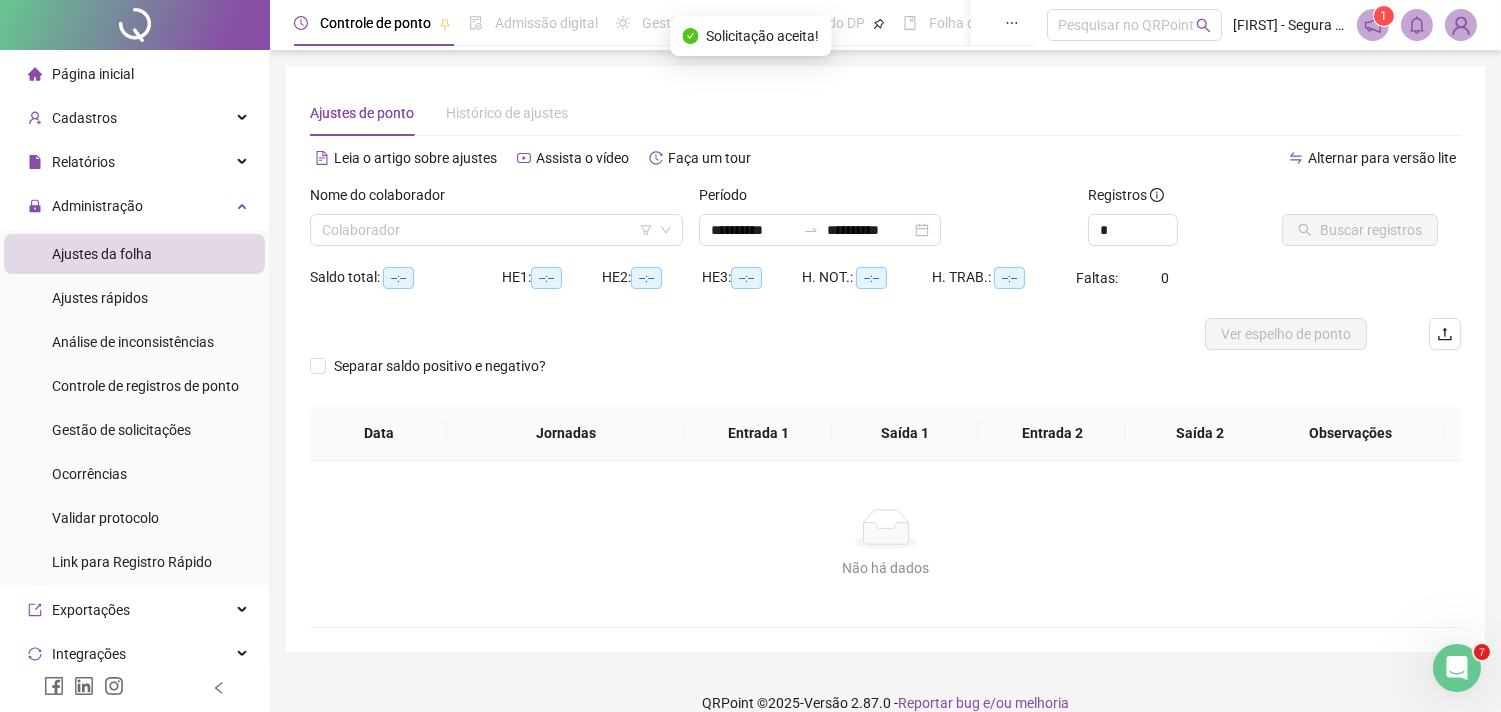 type on "**********" 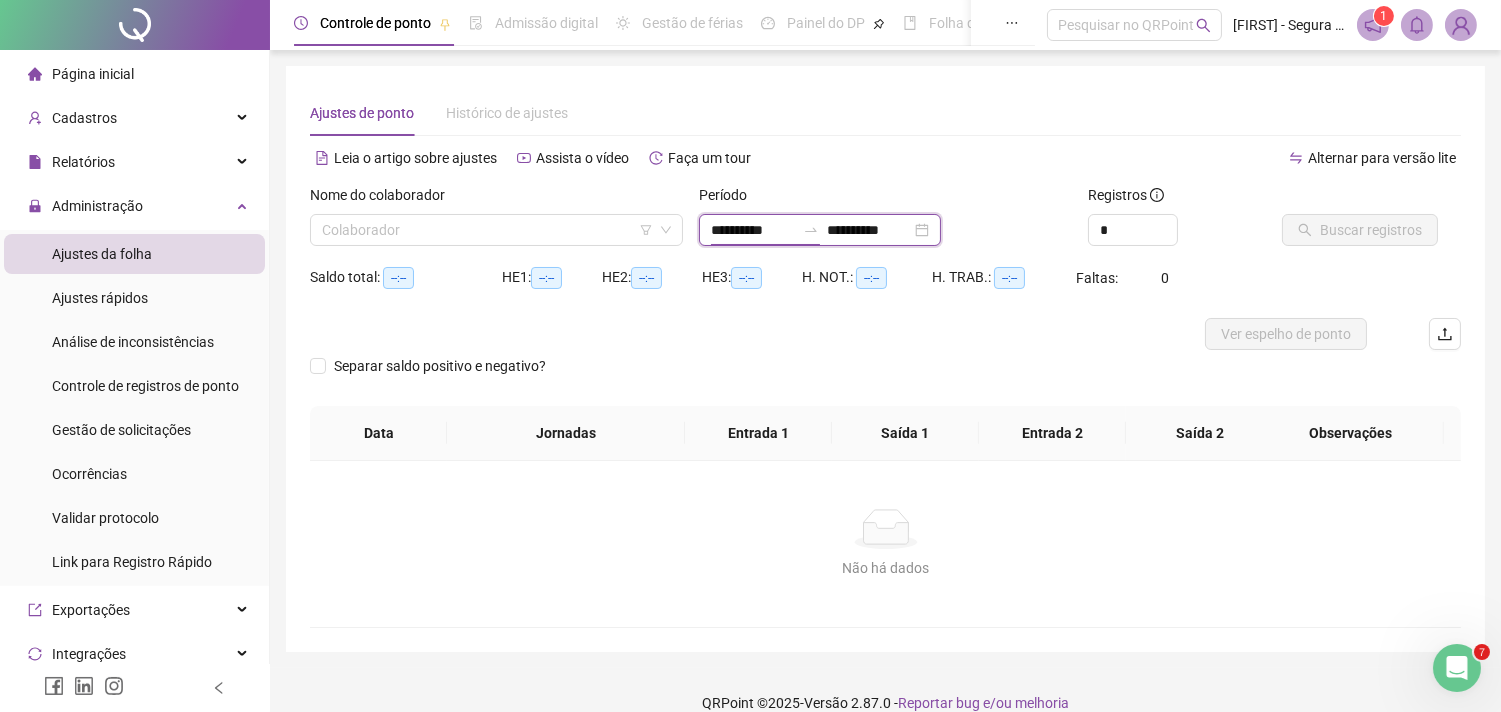 click on "**********" at bounding box center [753, 230] 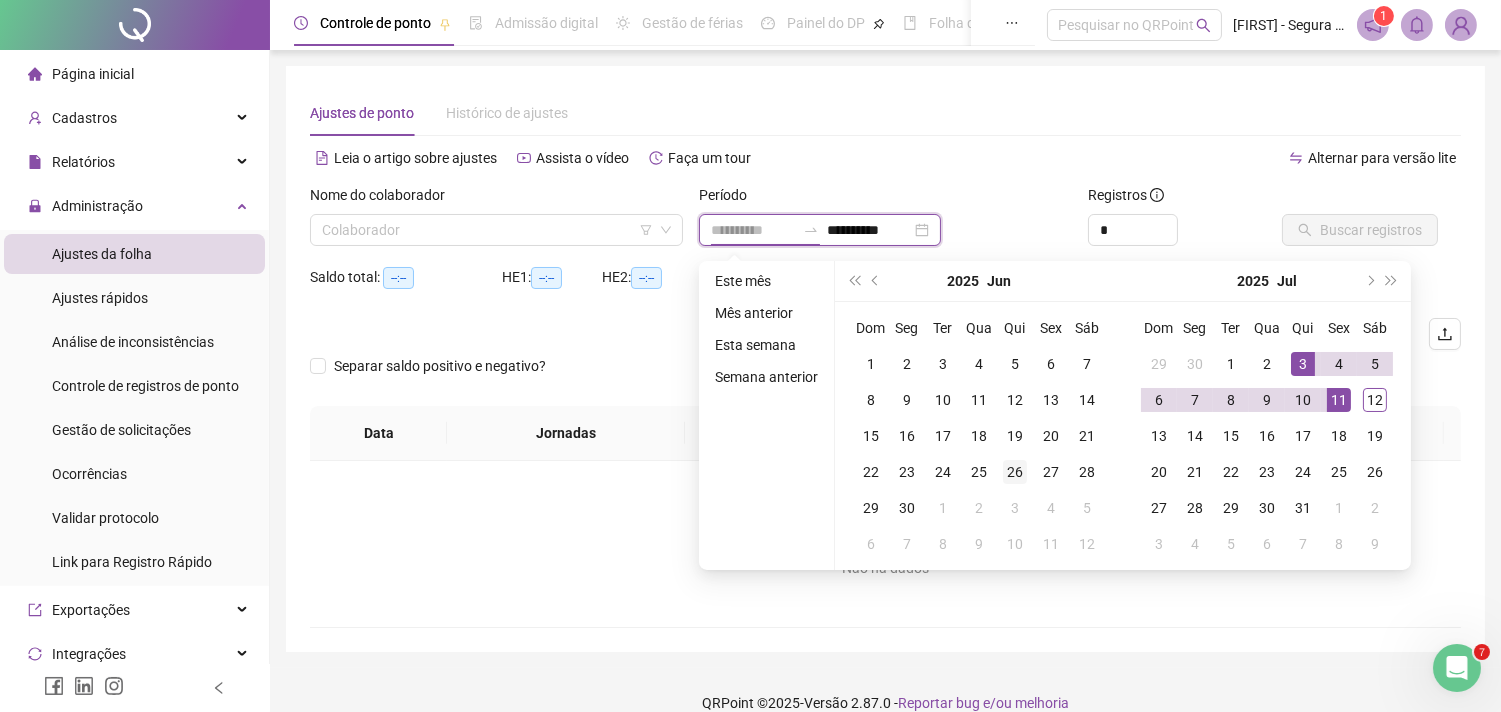type on "**********" 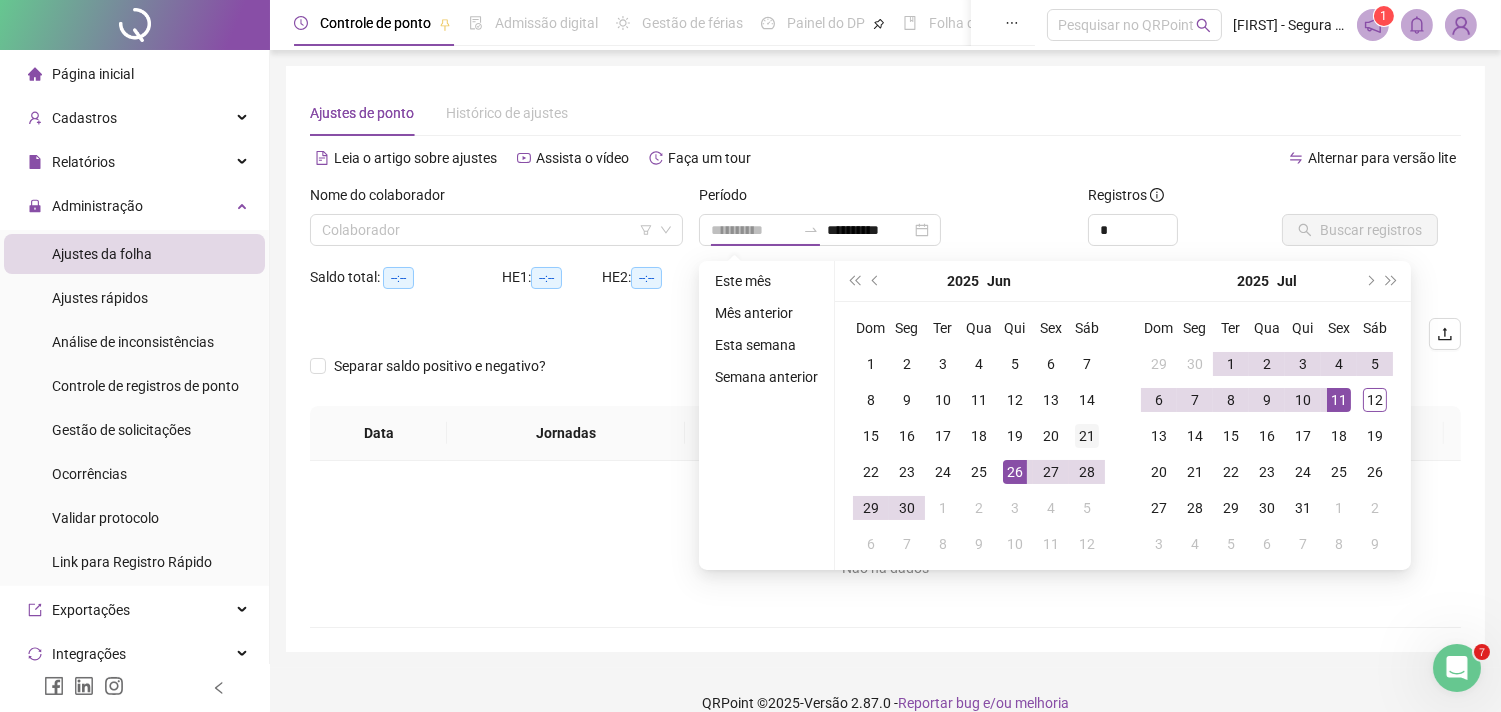 drag, startPoint x: 1007, startPoint y: 468, endPoint x: 1078, endPoint y: 443, distance: 75.272835 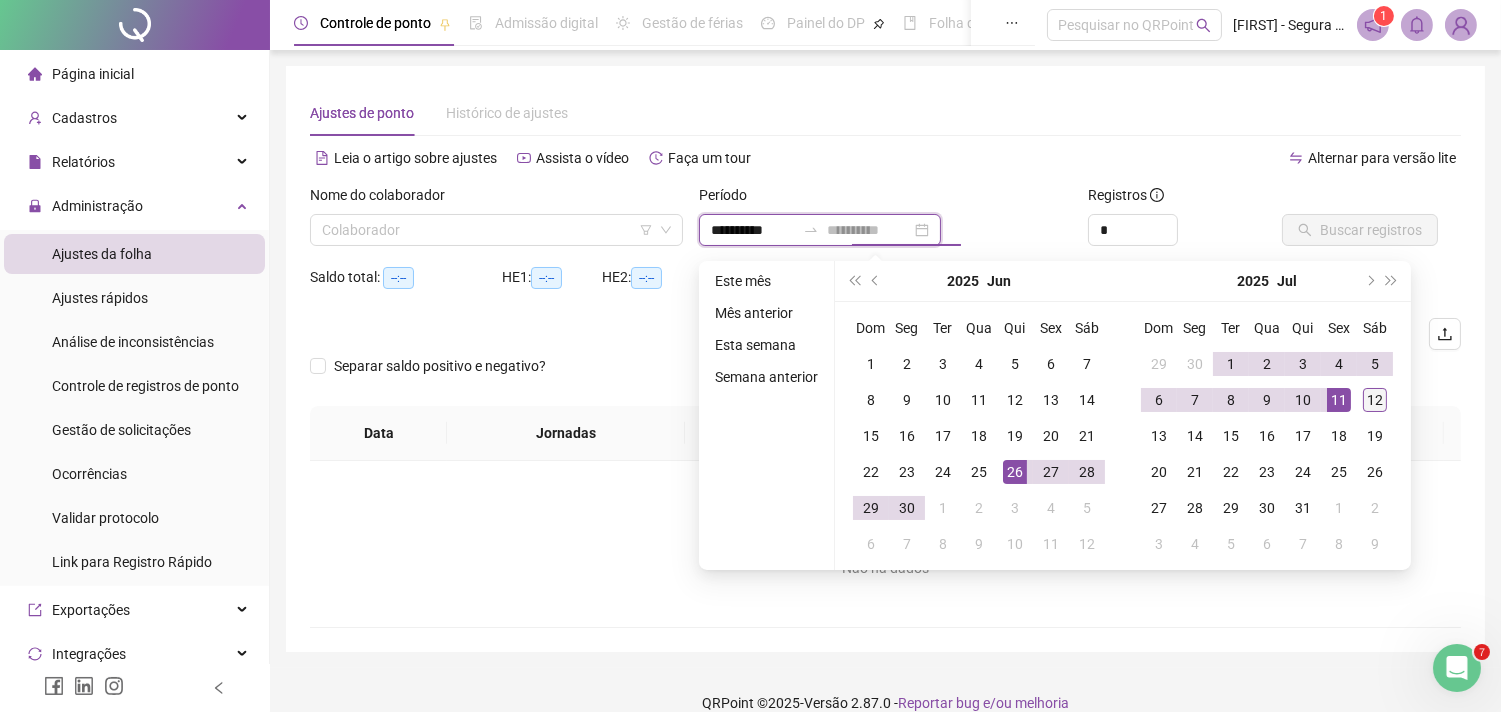 type on "**********" 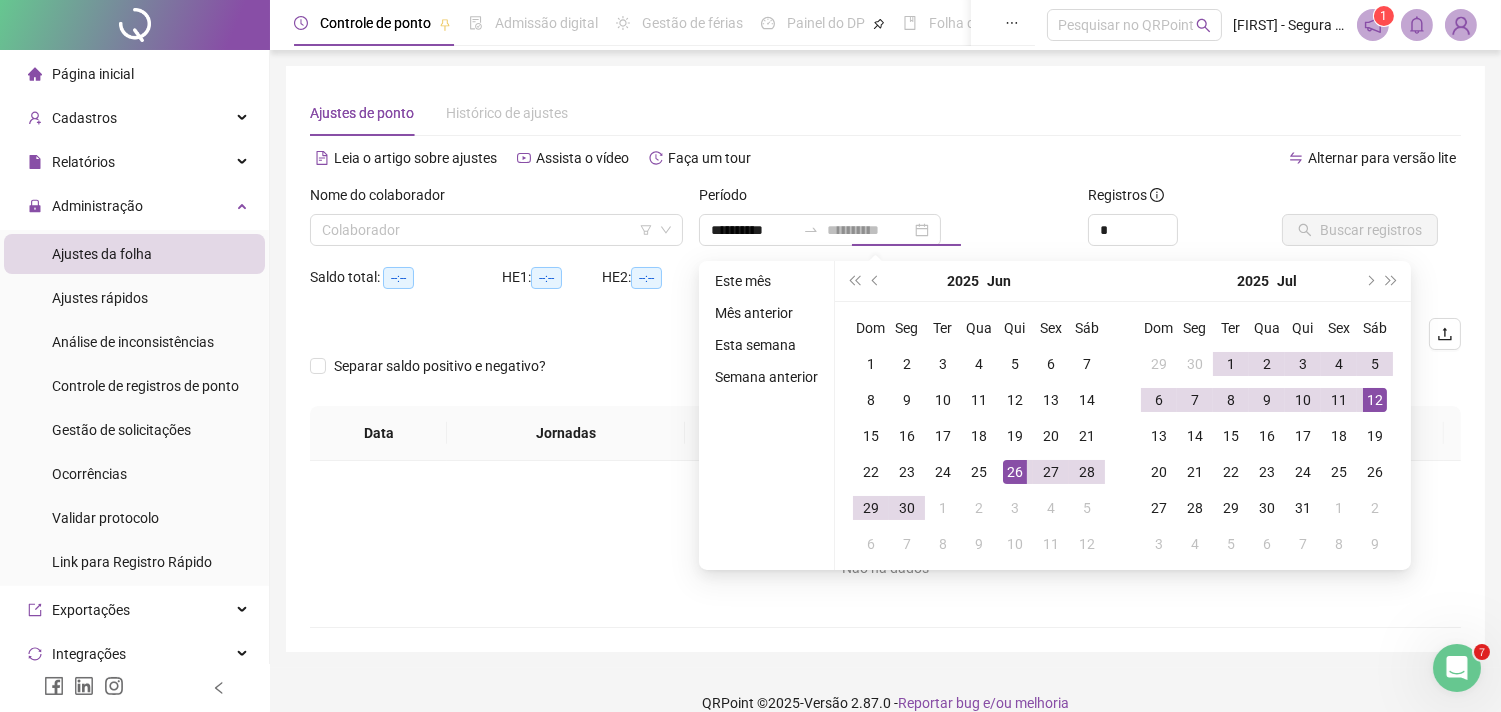 click on "12" at bounding box center (1375, 400) 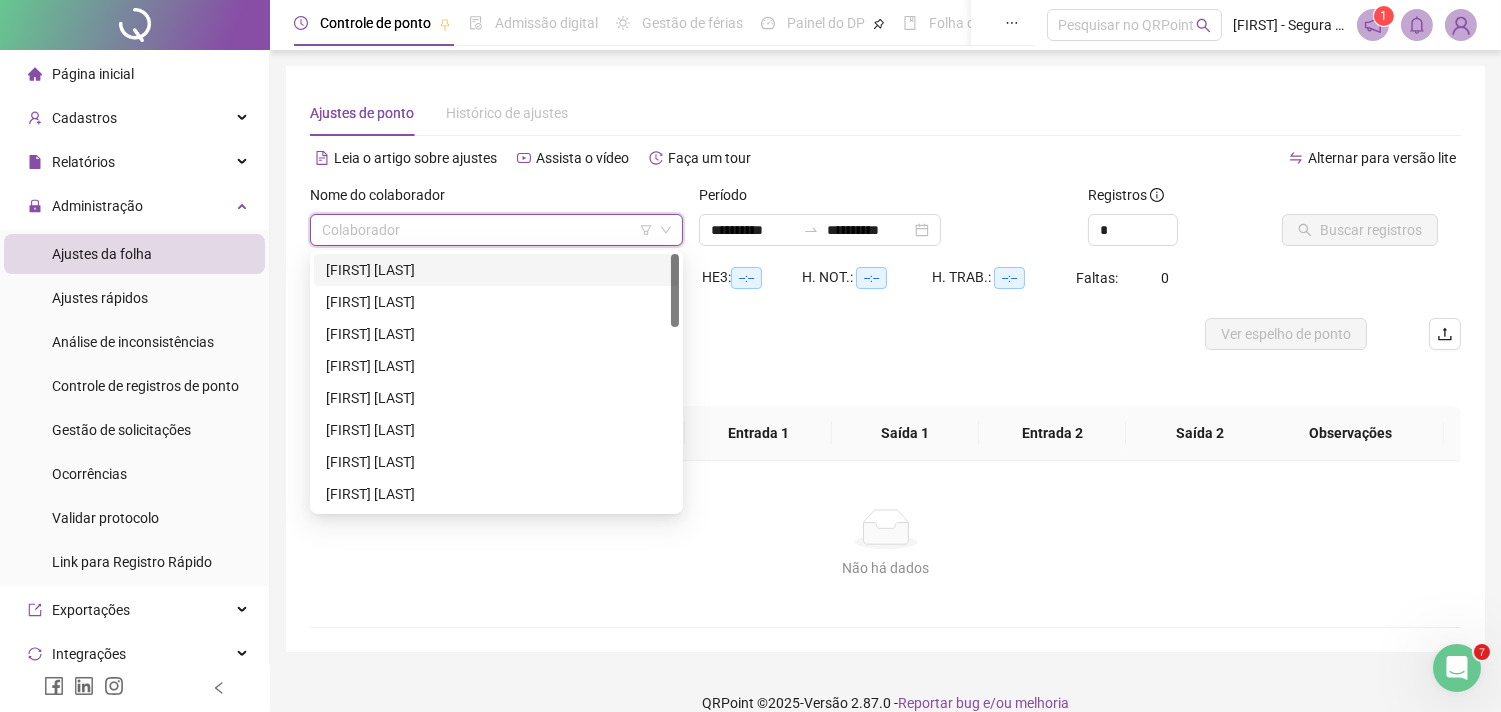 click at bounding box center (490, 230) 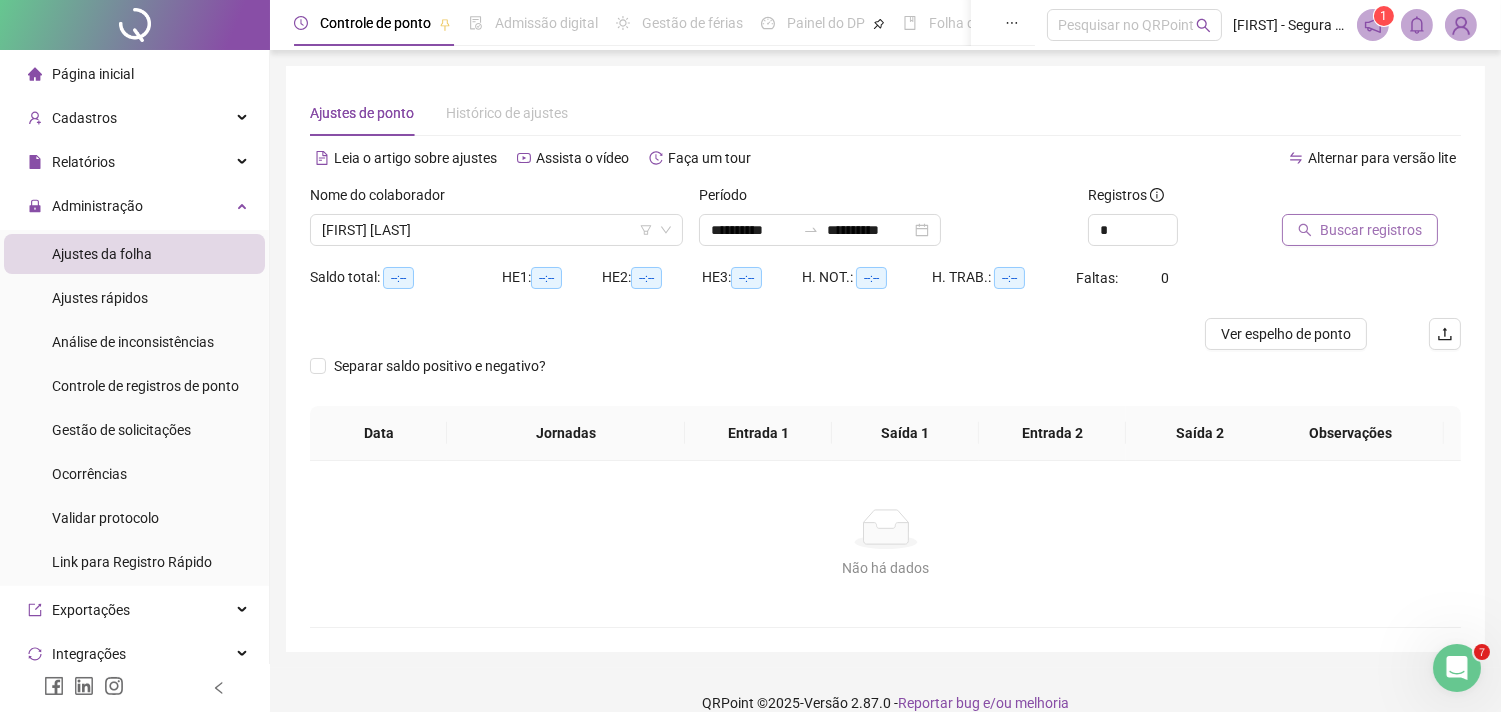 click on "Buscar registros" at bounding box center (1371, 230) 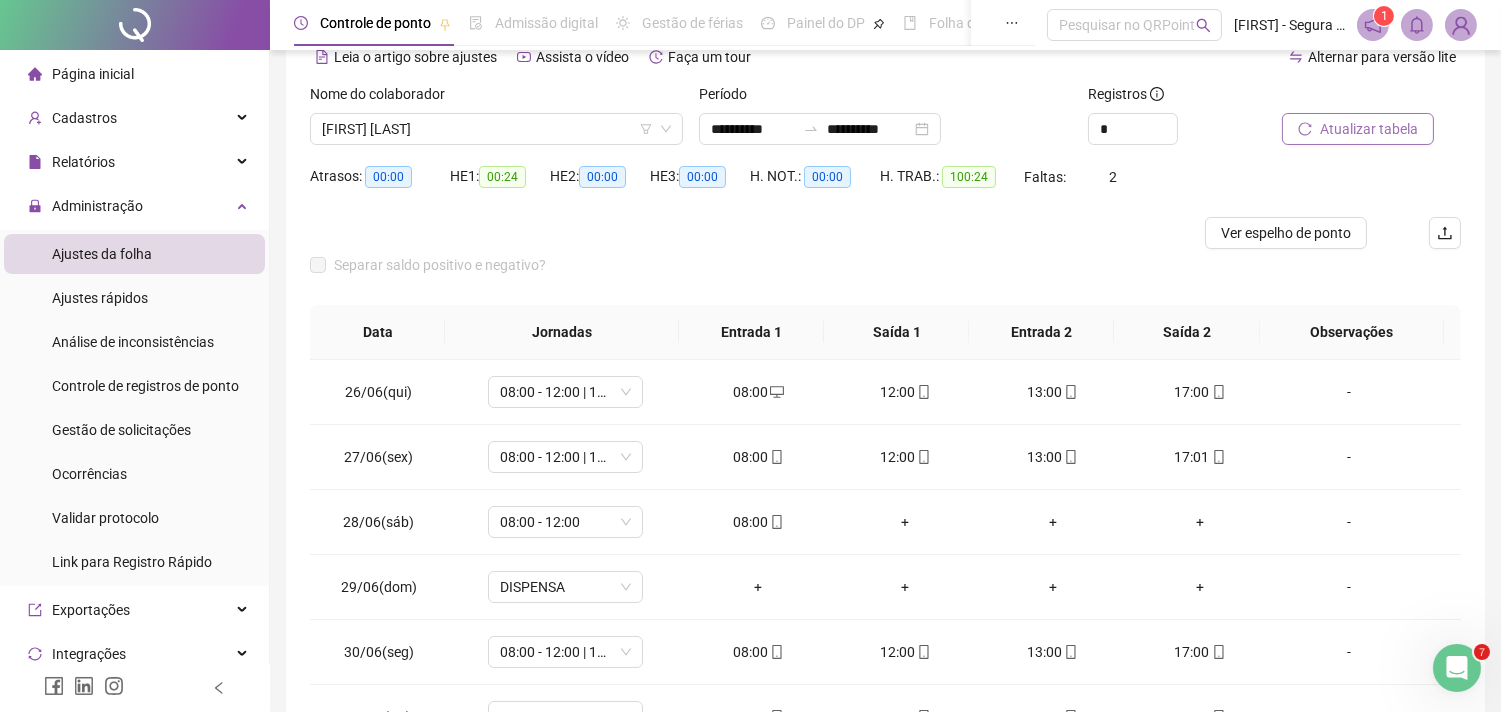 scroll, scrollTop: 222, scrollLeft: 0, axis: vertical 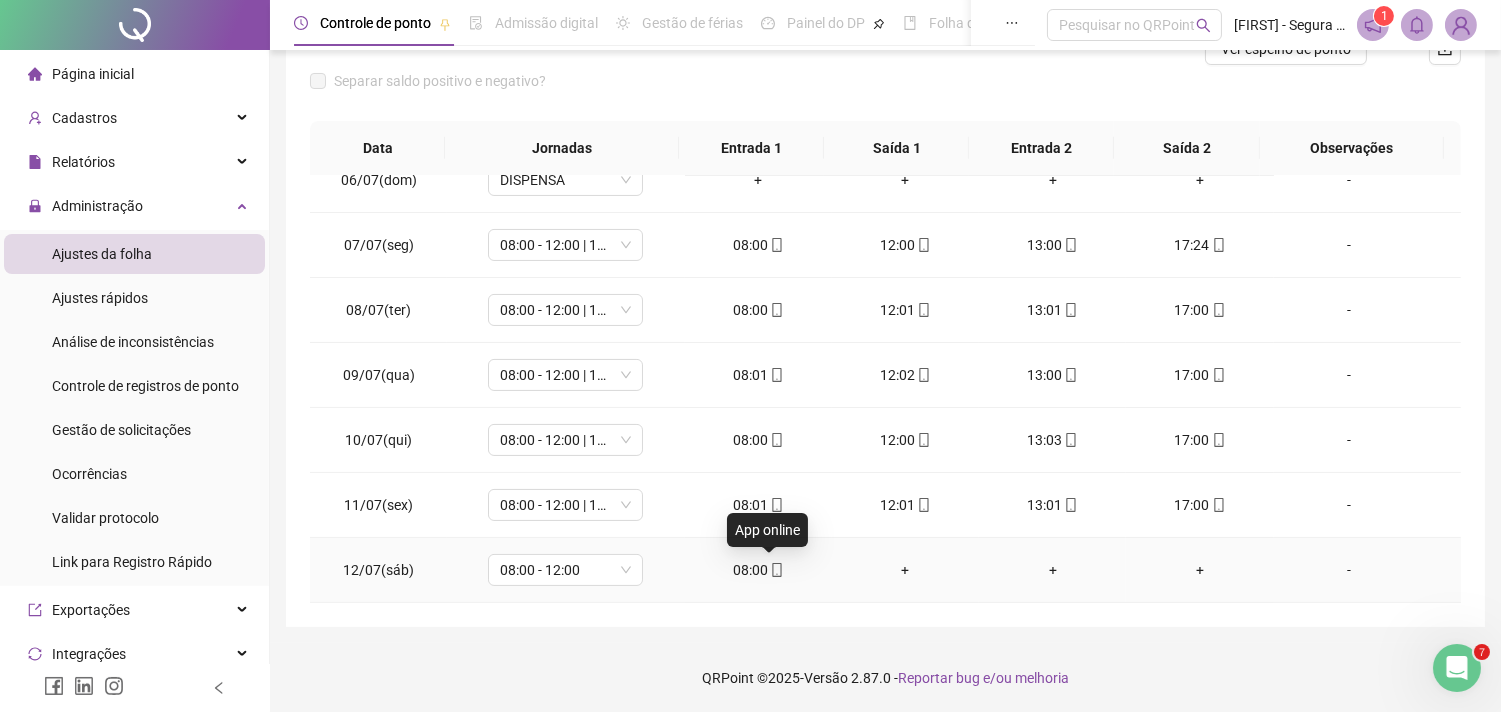 click 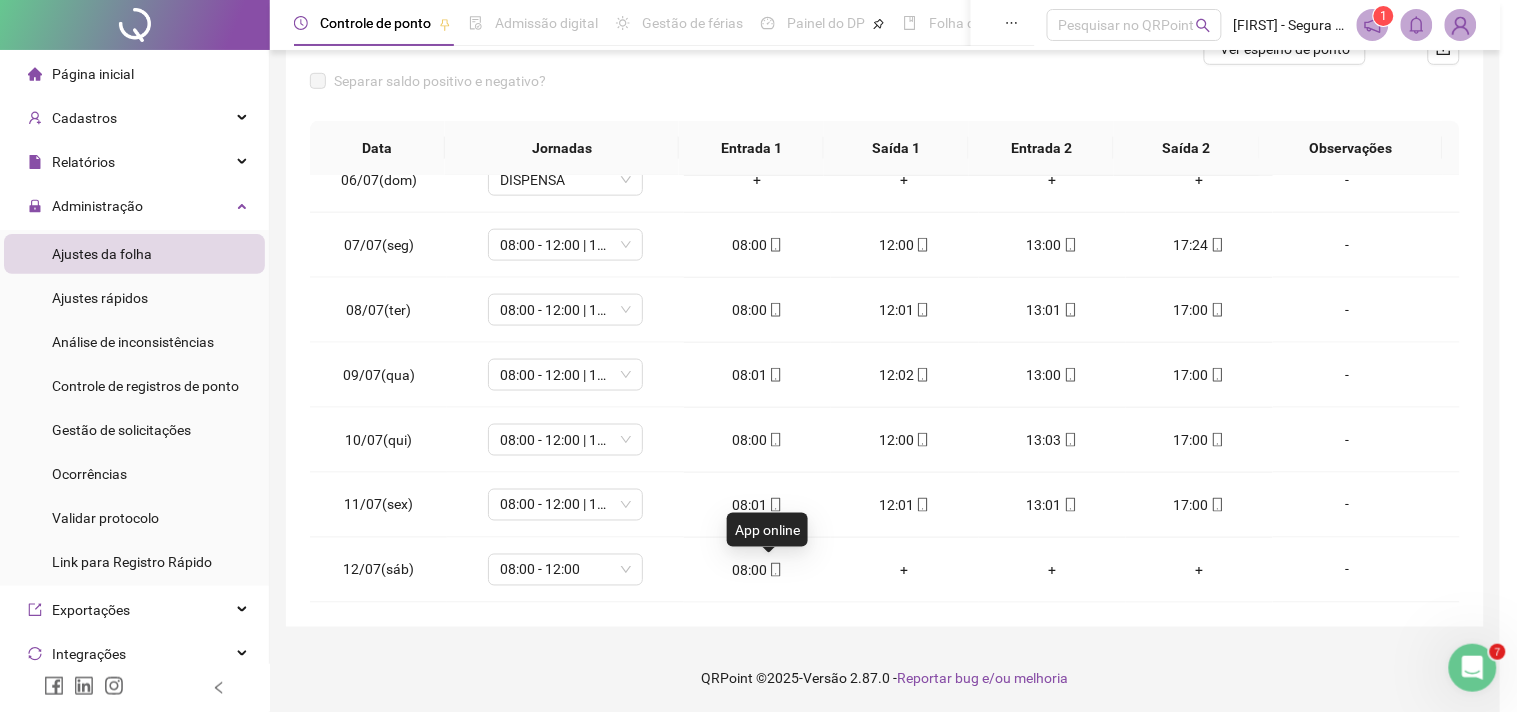 type on "**********" 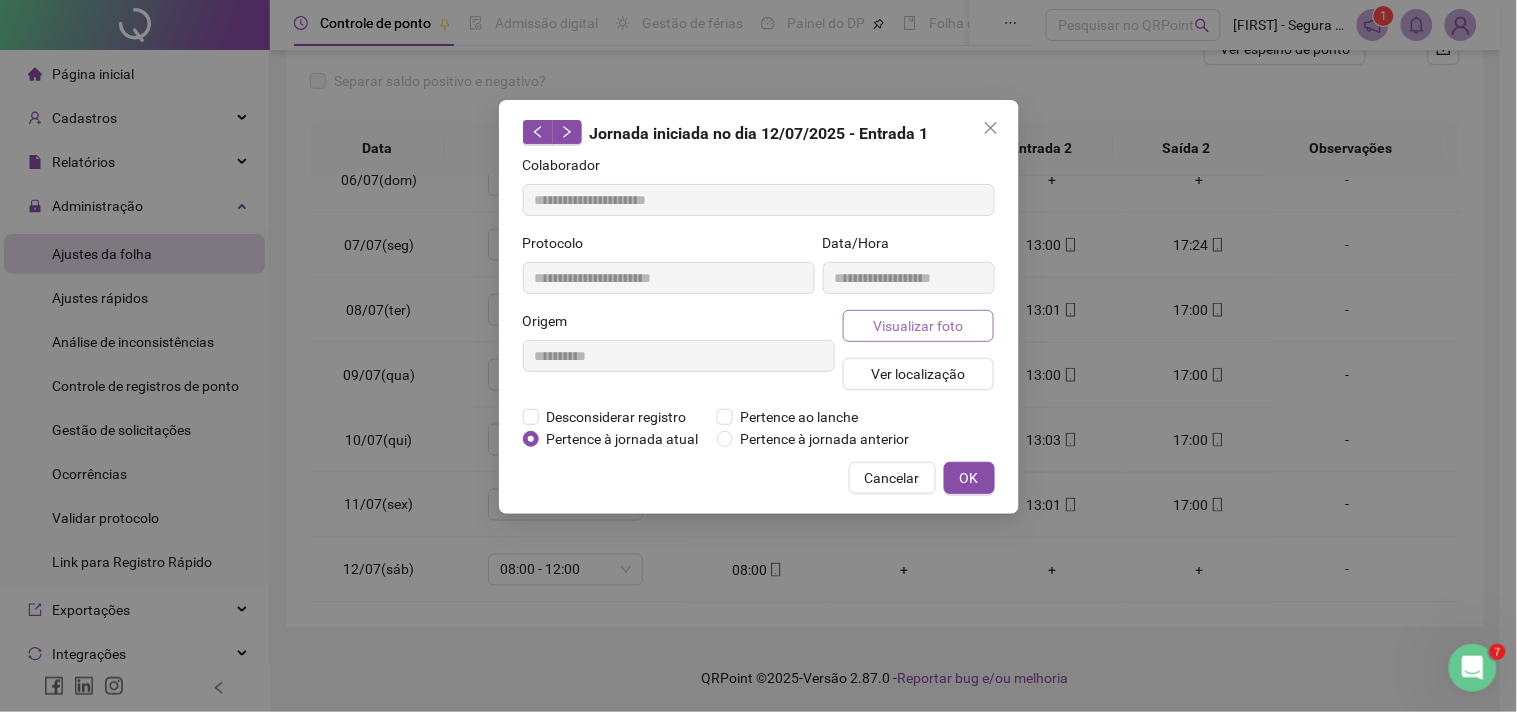 click on "Visualizar foto" at bounding box center (918, 326) 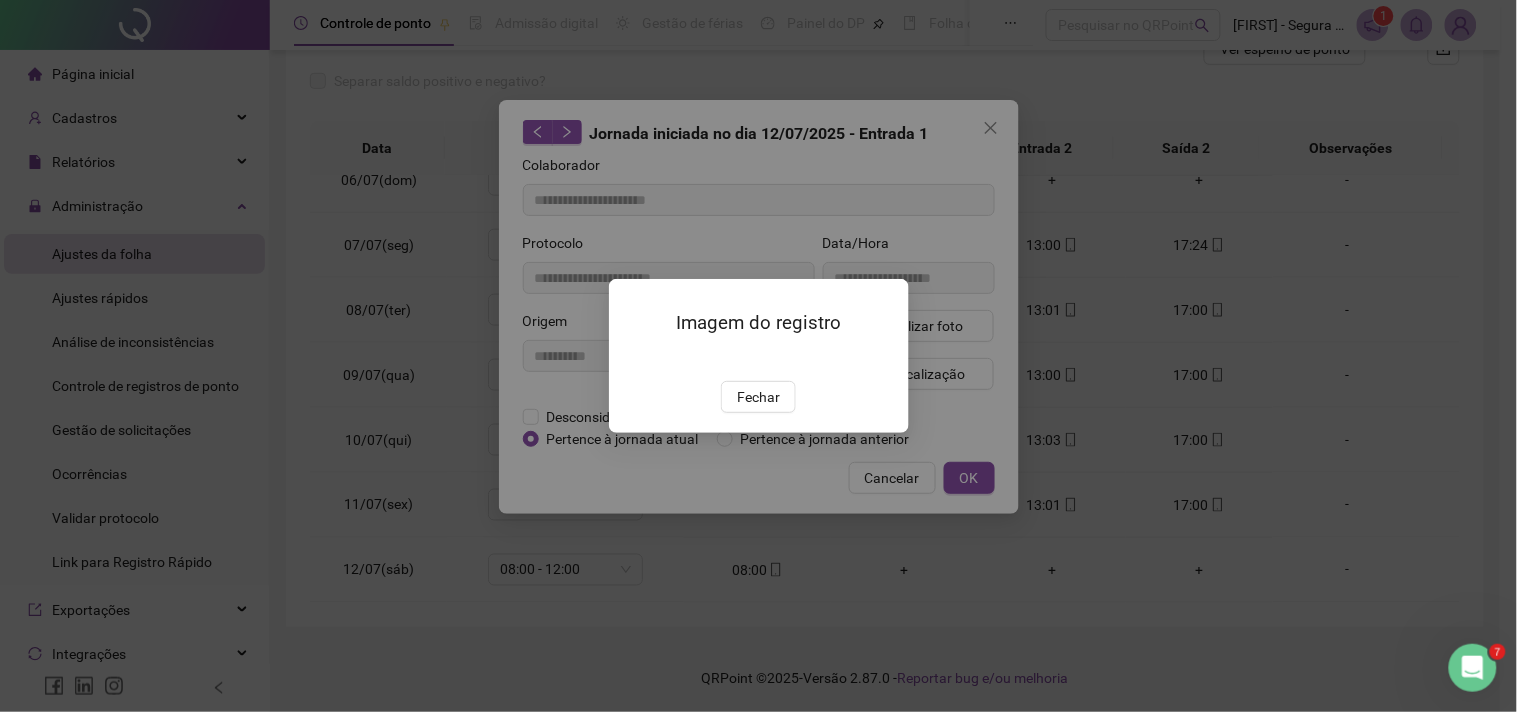 drag, startPoint x: 761, startPoint y: 520, endPoint x: 842, endPoint y: 506, distance: 82.20097 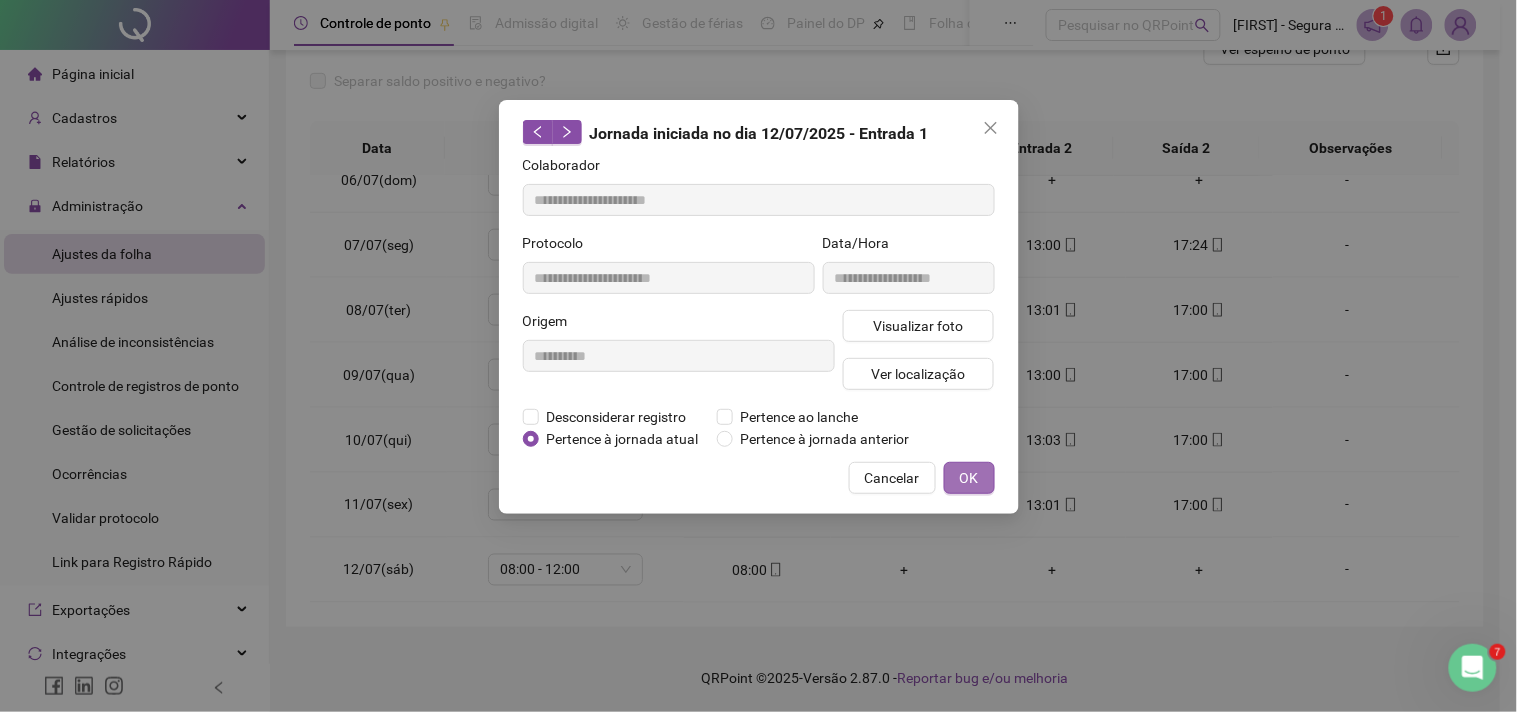 click on "OK" at bounding box center [969, 478] 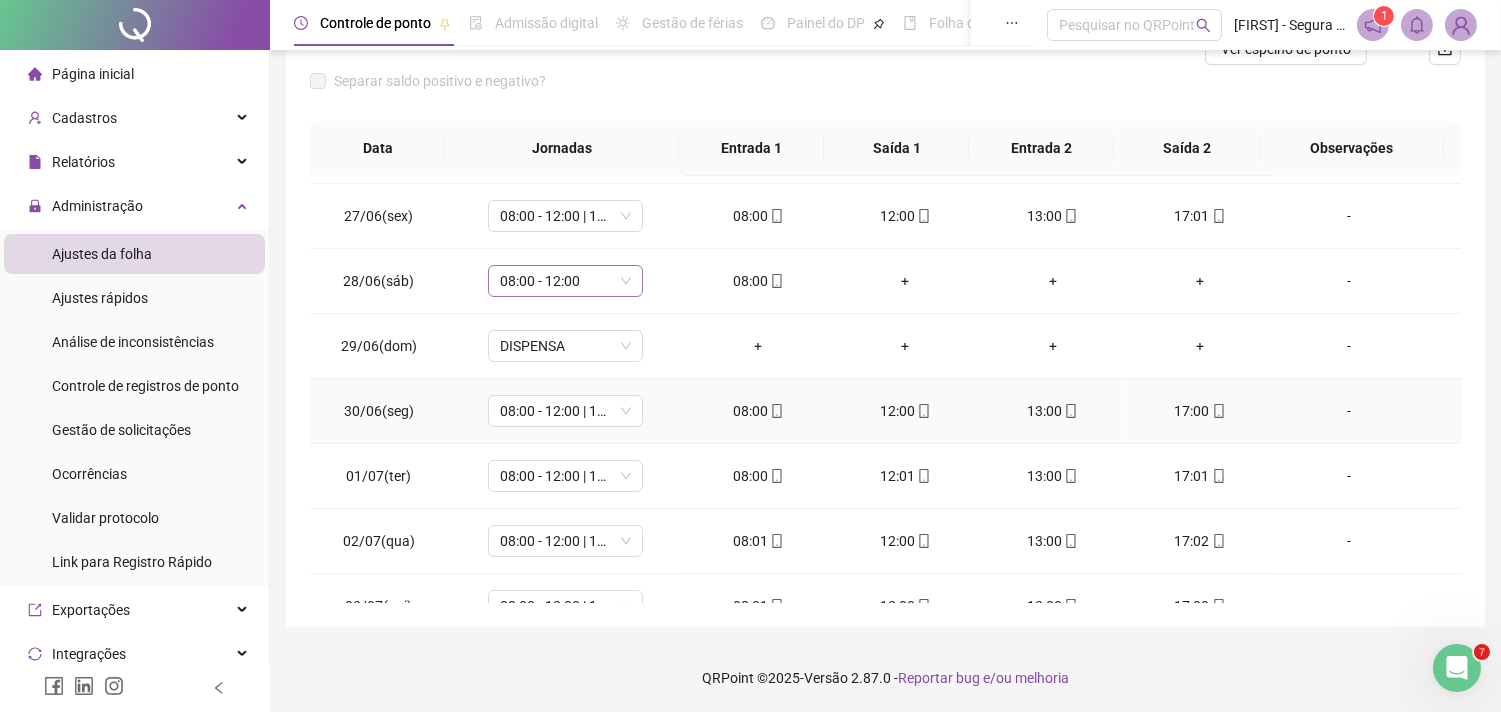 scroll, scrollTop: 0, scrollLeft: 0, axis: both 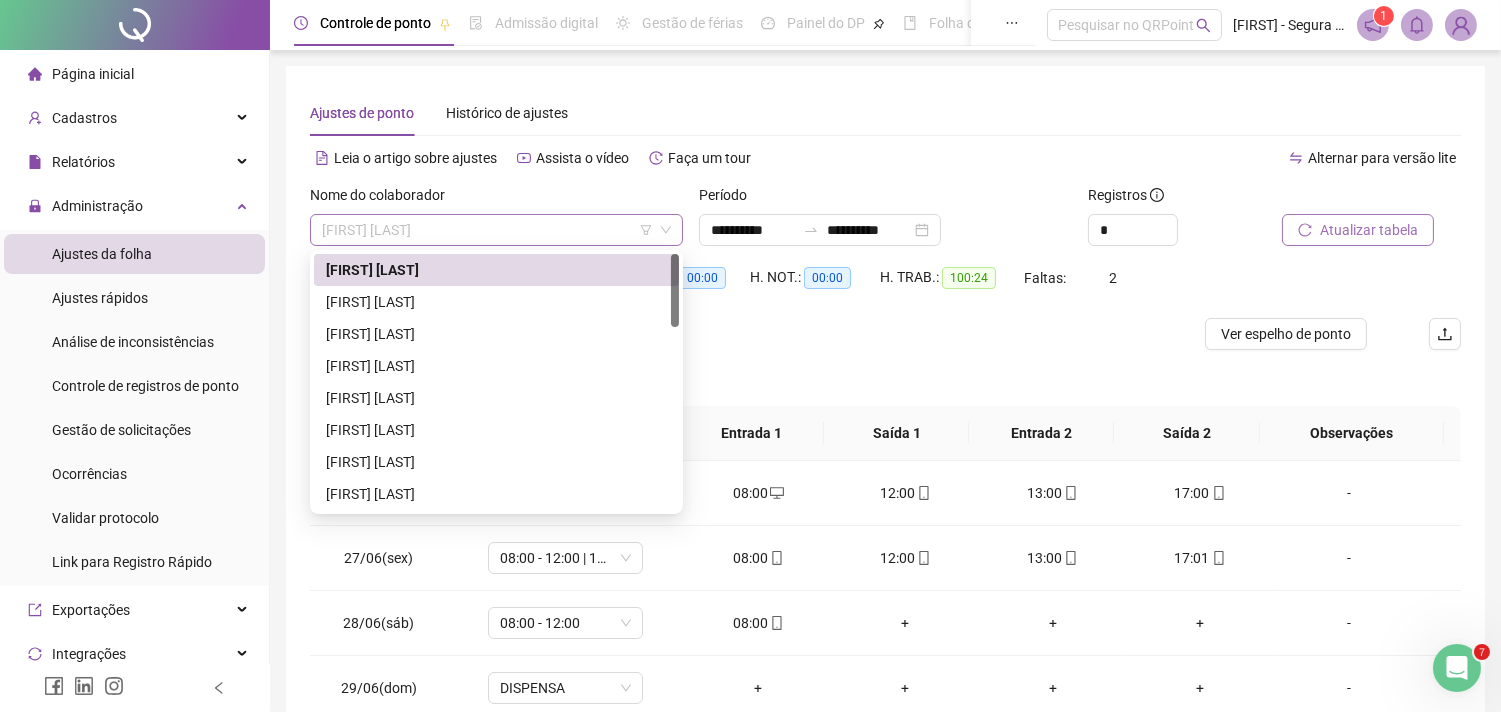 click on "[FIRST] [LAST]" at bounding box center [496, 230] 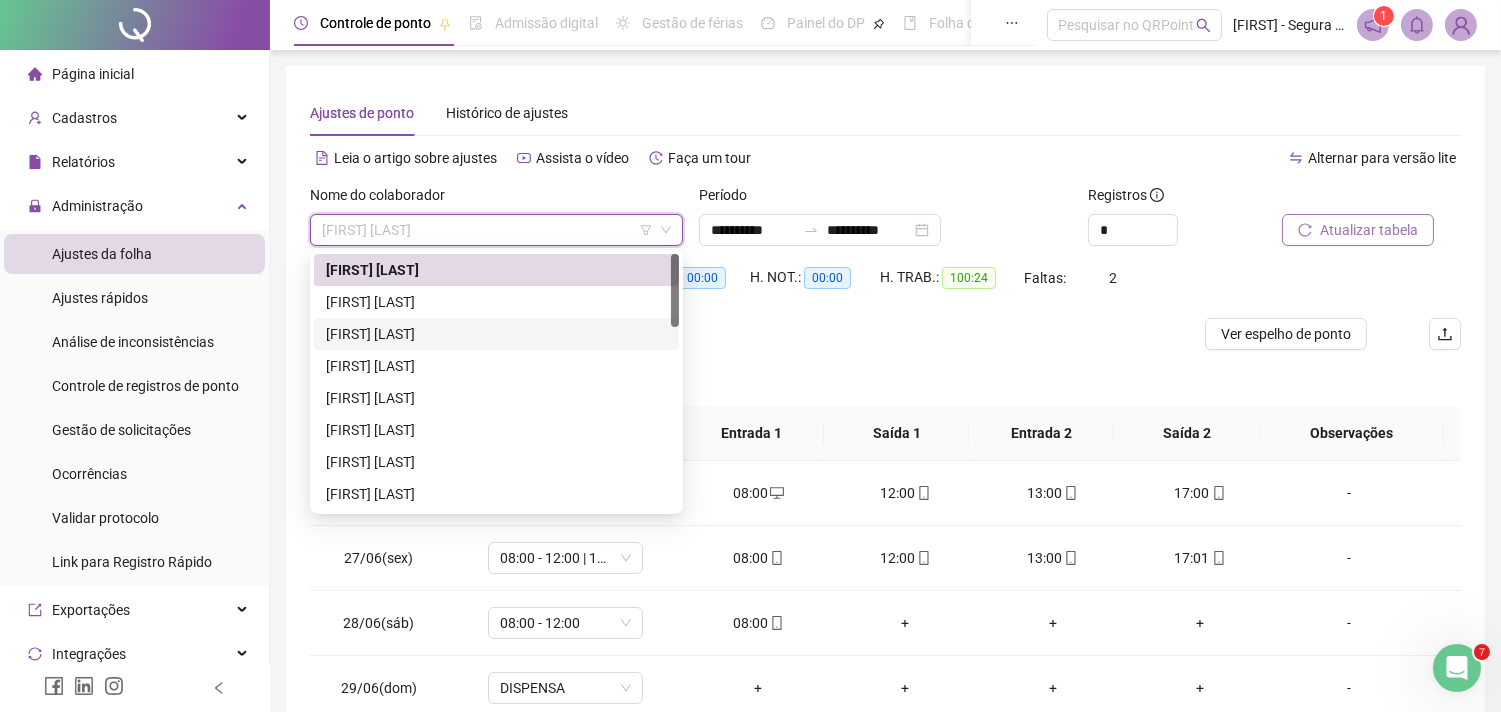click on "[FIRST] [LAST]" at bounding box center (496, 334) 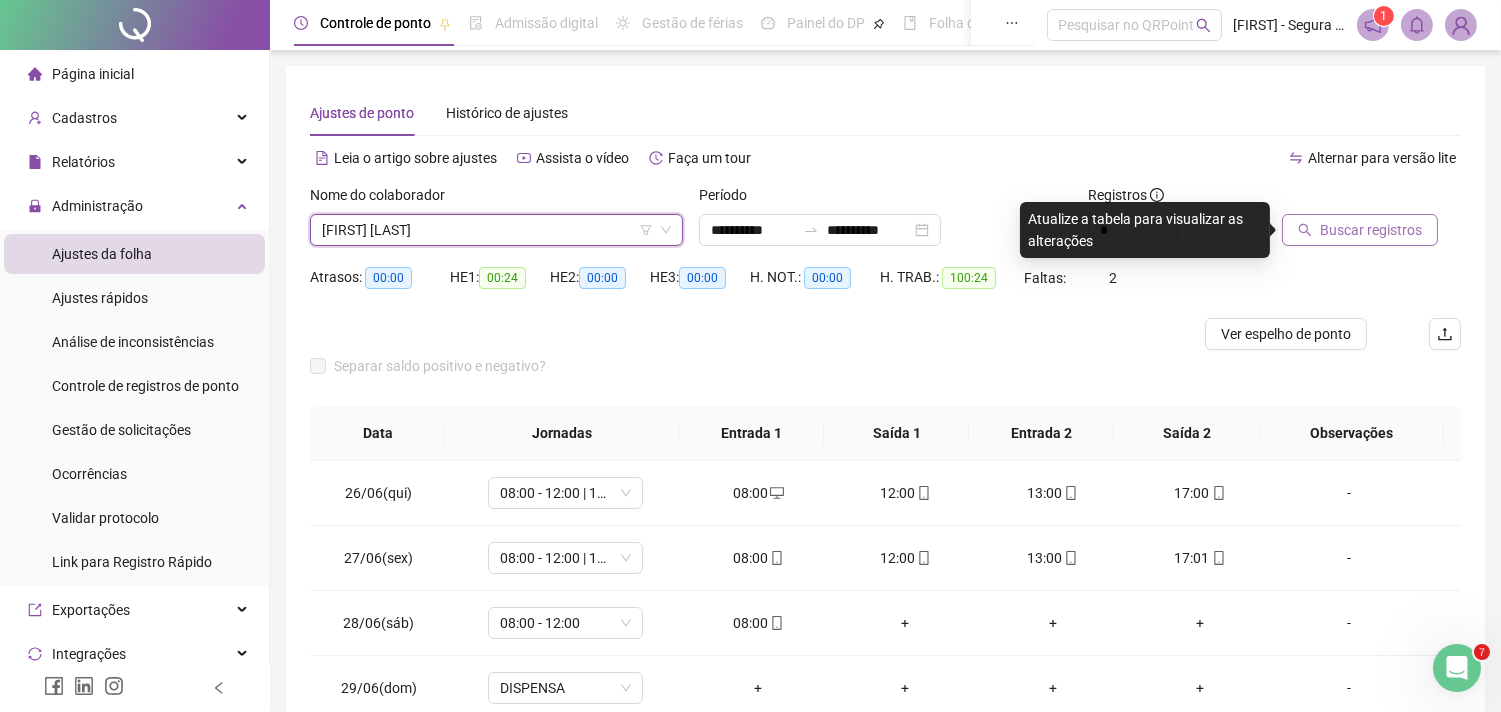 click on "Buscar registros" at bounding box center (1371, 230) 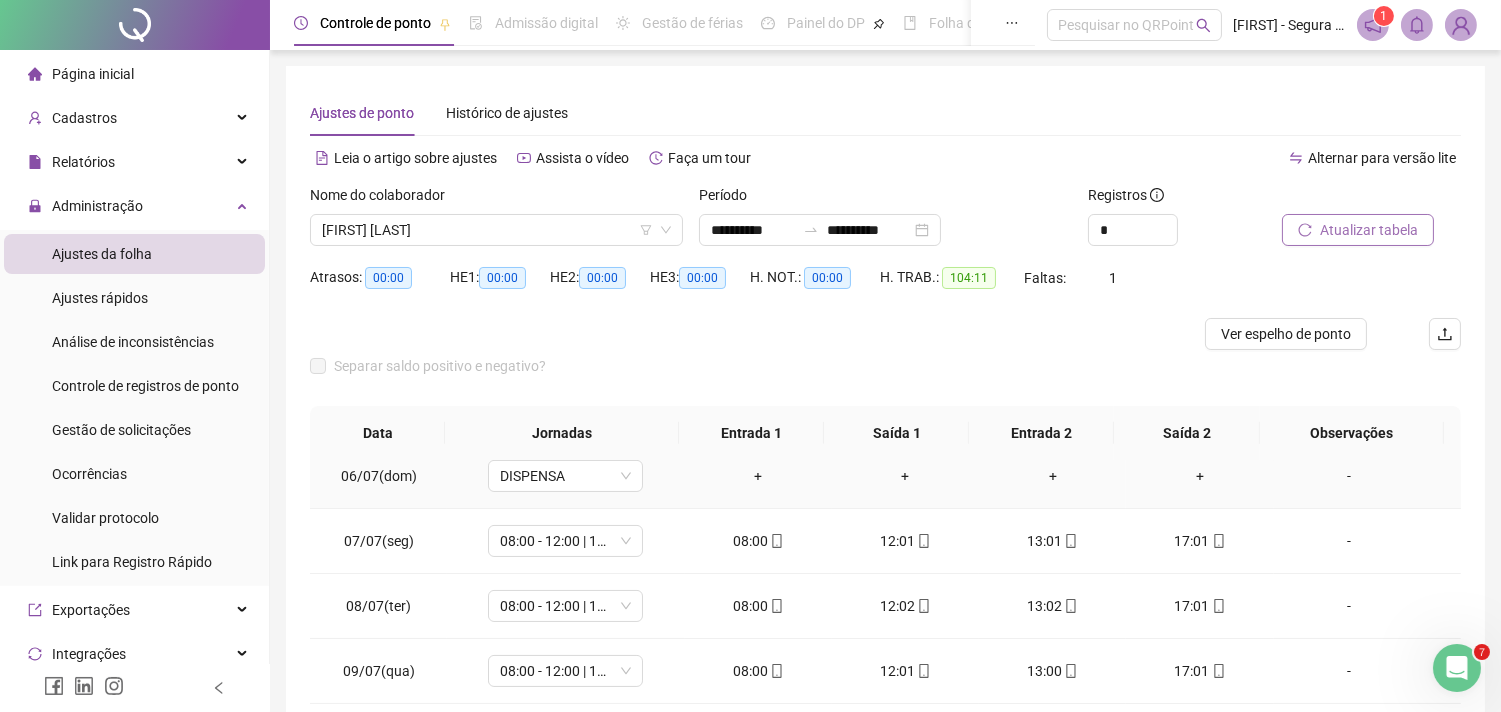 scroll, scrollTop: 680, scrollLeft: 0, axis: vertical 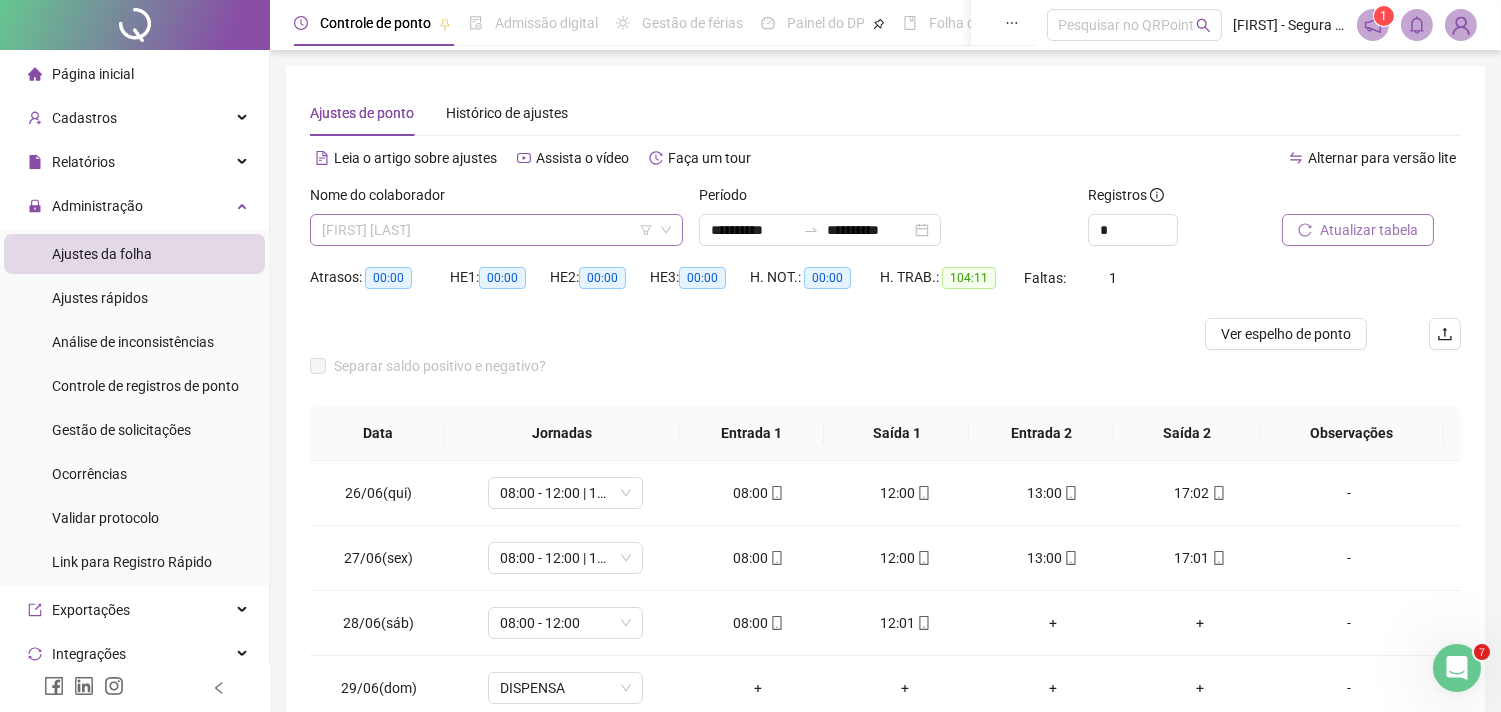 click on "[FIRST] [LAST]" at bounding box center (496, 230) 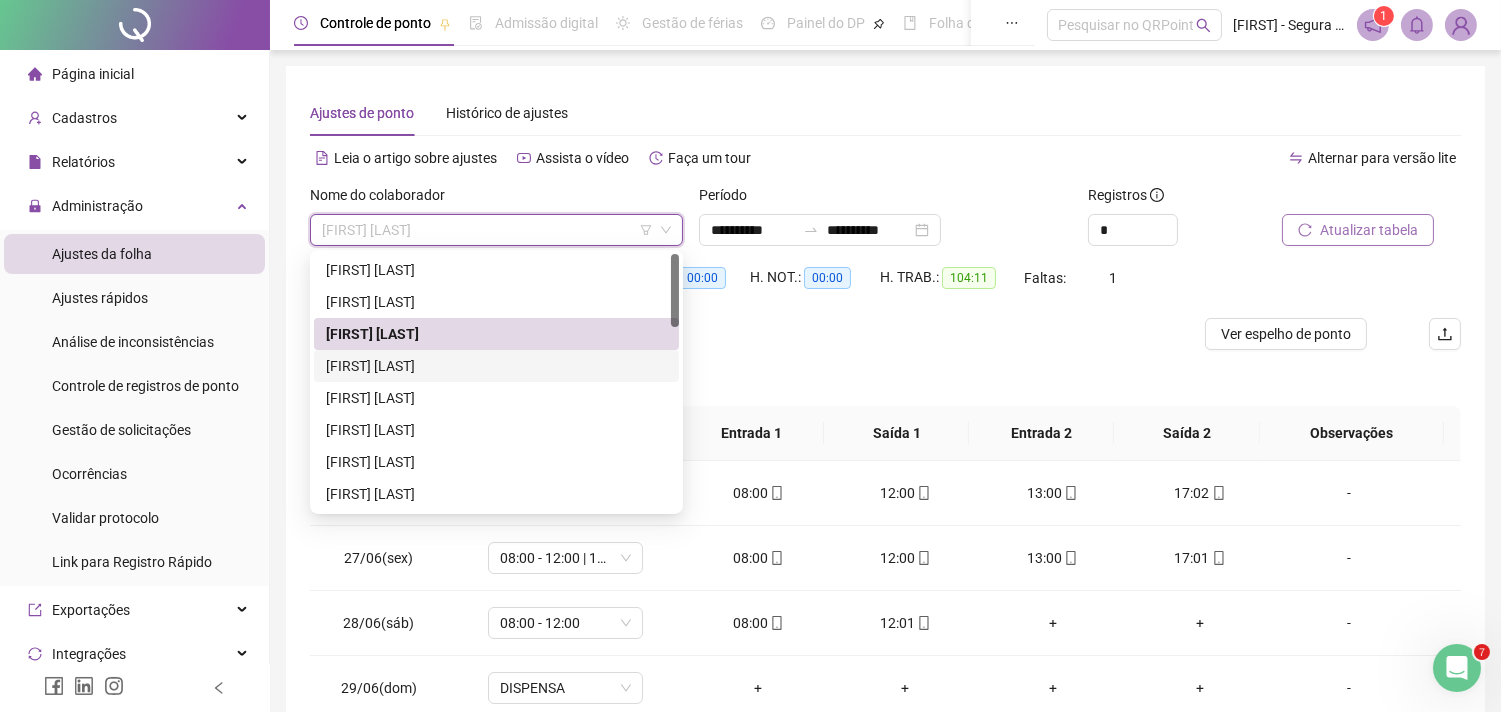 click on "[FIRST] [LAST]" at bounding box center [496, 366] 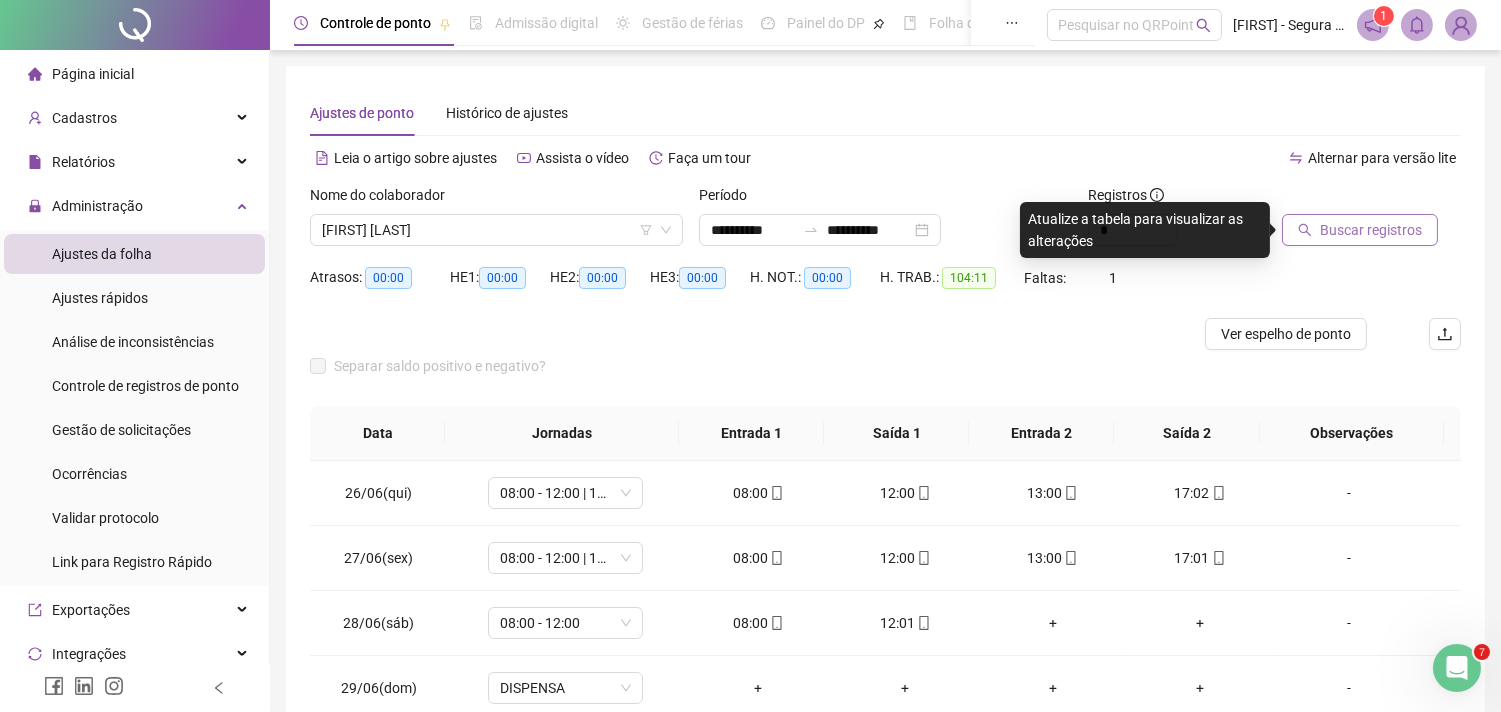 click on "Buscar registros" at bounding box center (1371, 230) 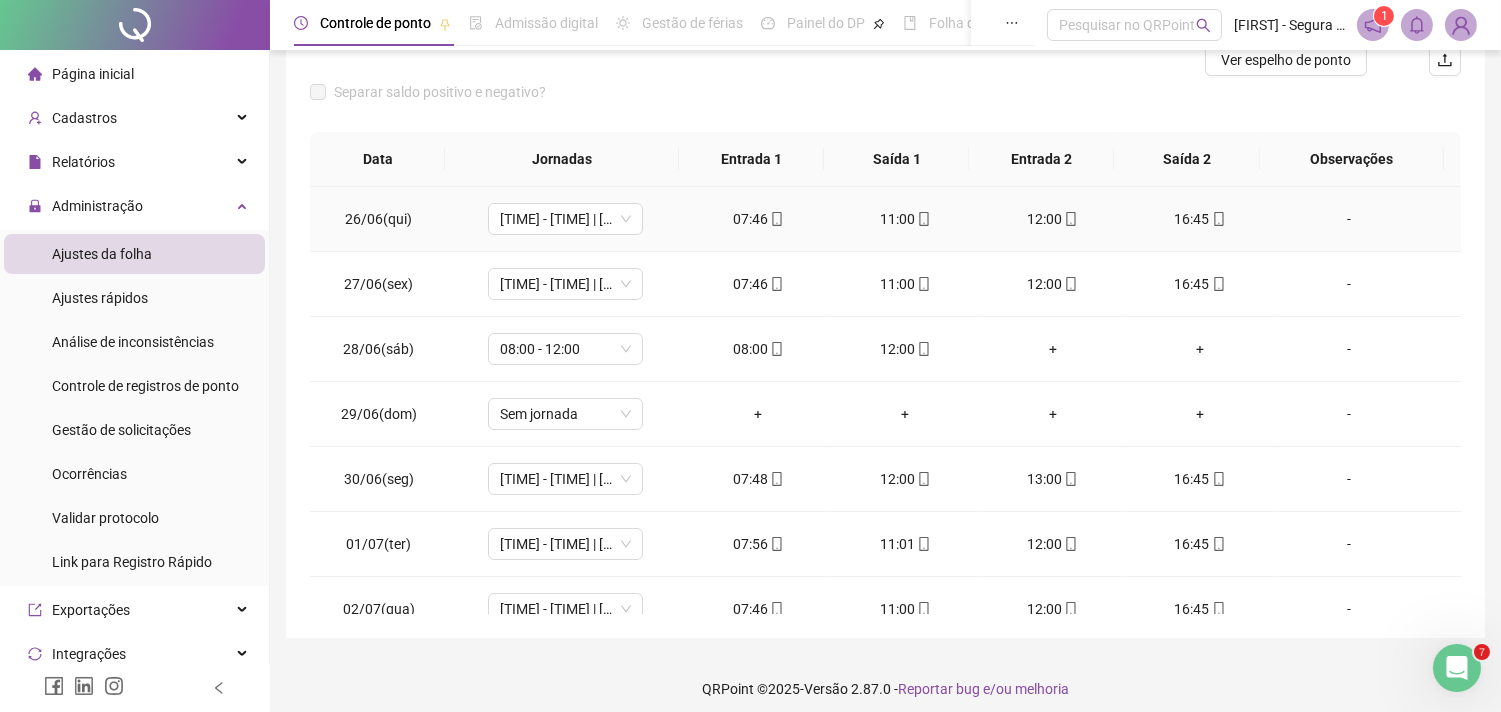 scroll, scrollTop: 285, scrollLeft: 0, axis: vertical 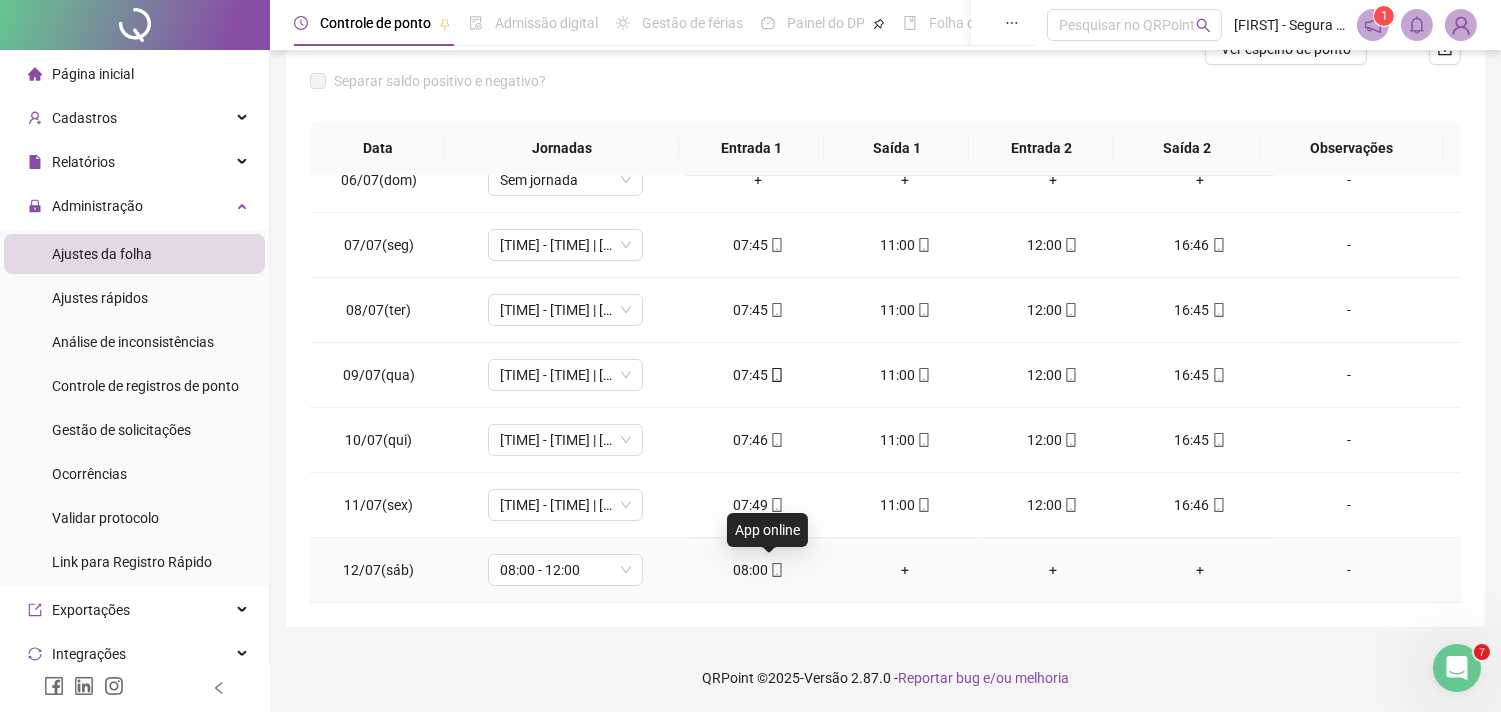 click 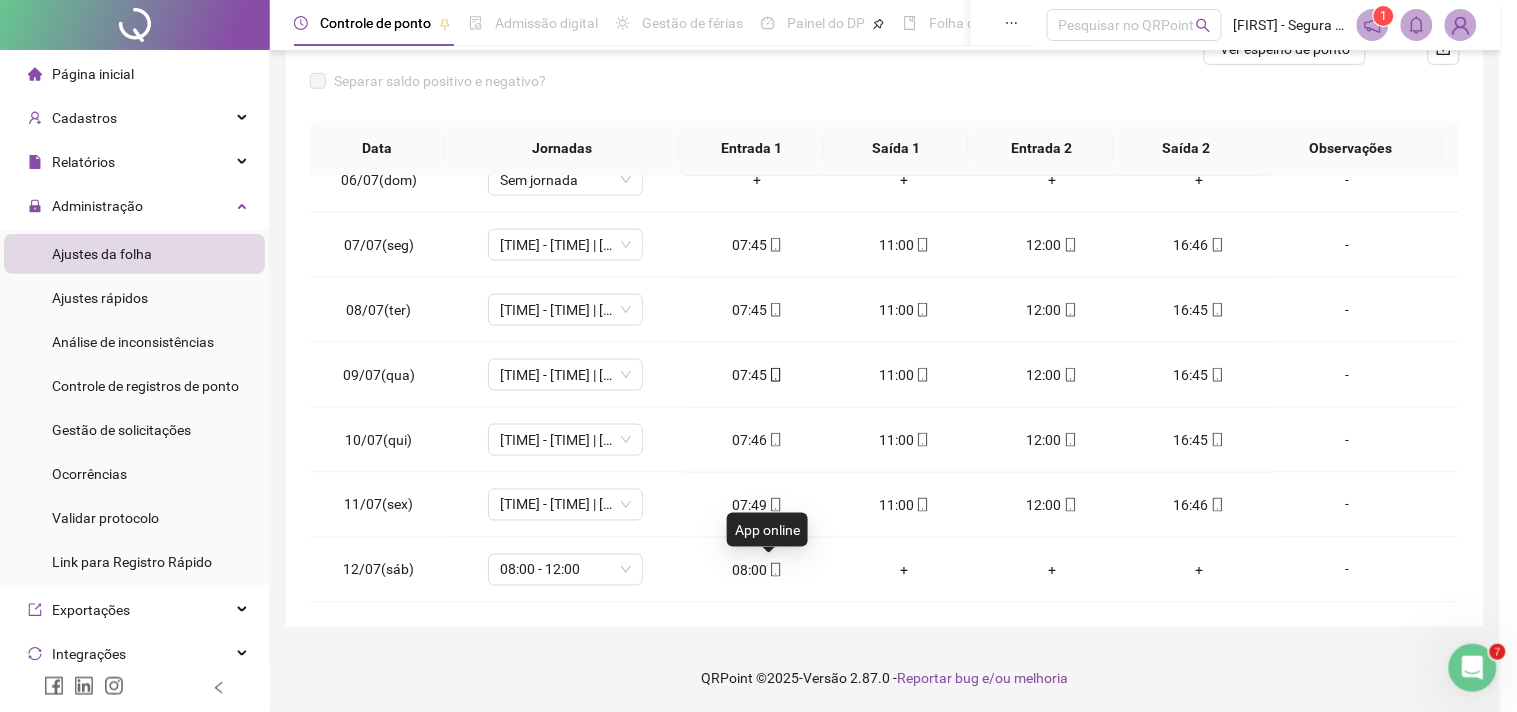 type on "**********" 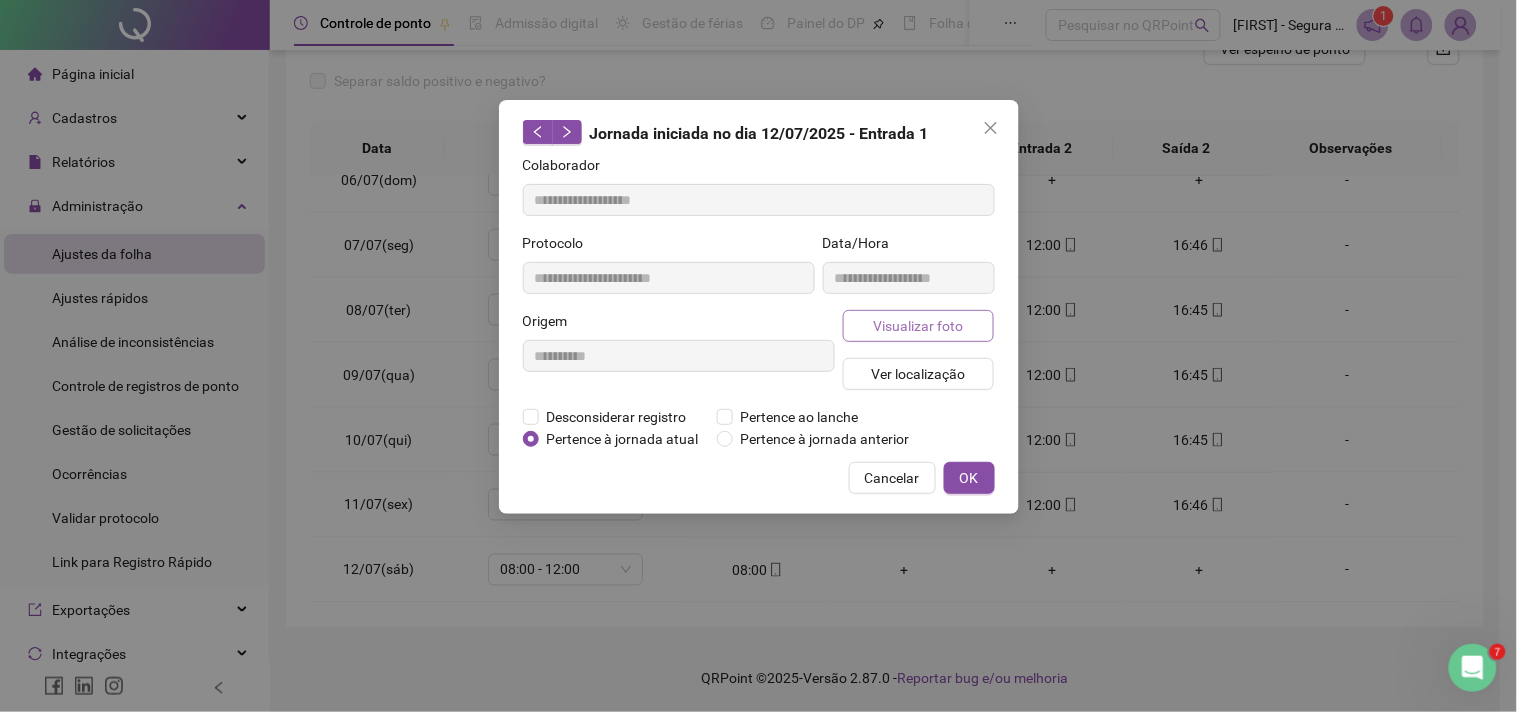 click on "Visualizar foto" at bounding box center [919, 326] 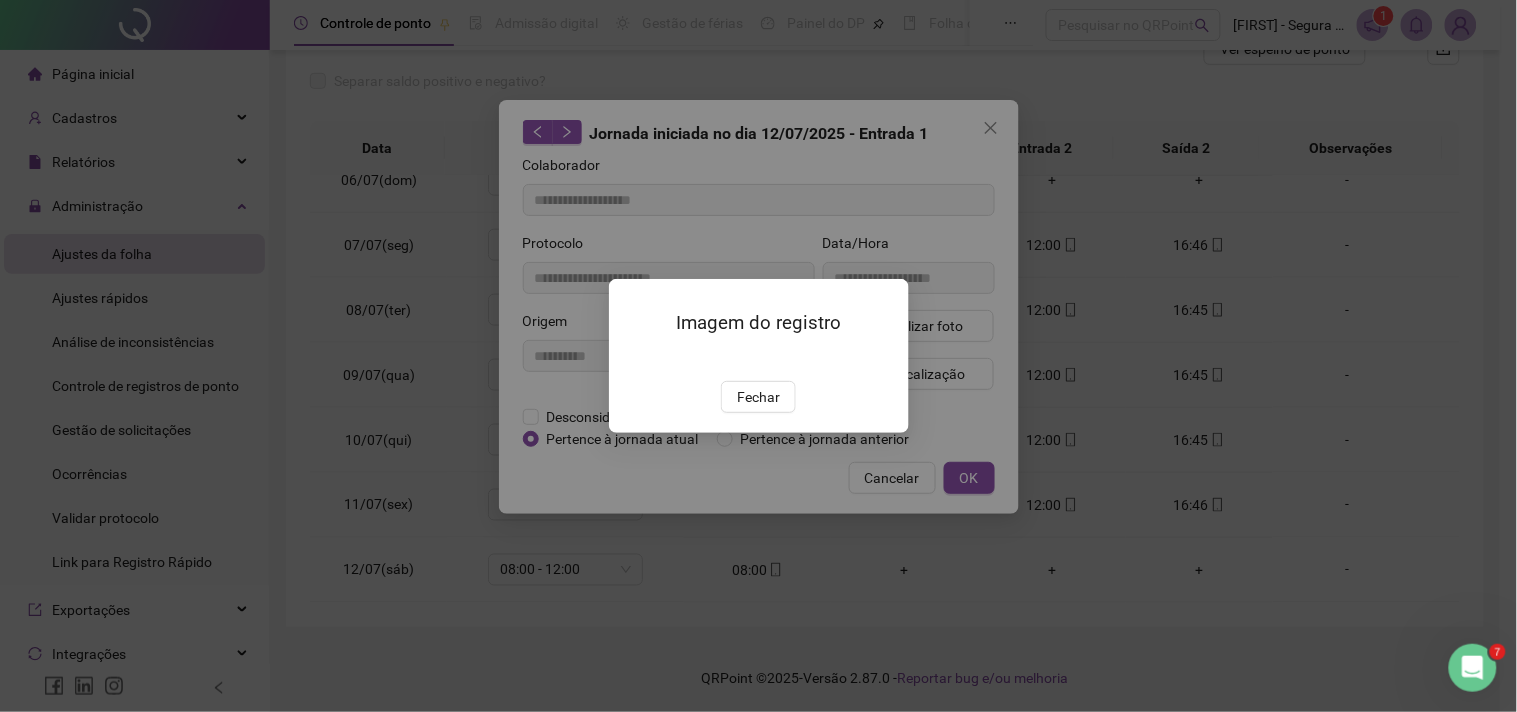drag, startPoint x: 763, startPoint y: 515, endPoint x: 805, endPoint y: 502, distance: 43.965897 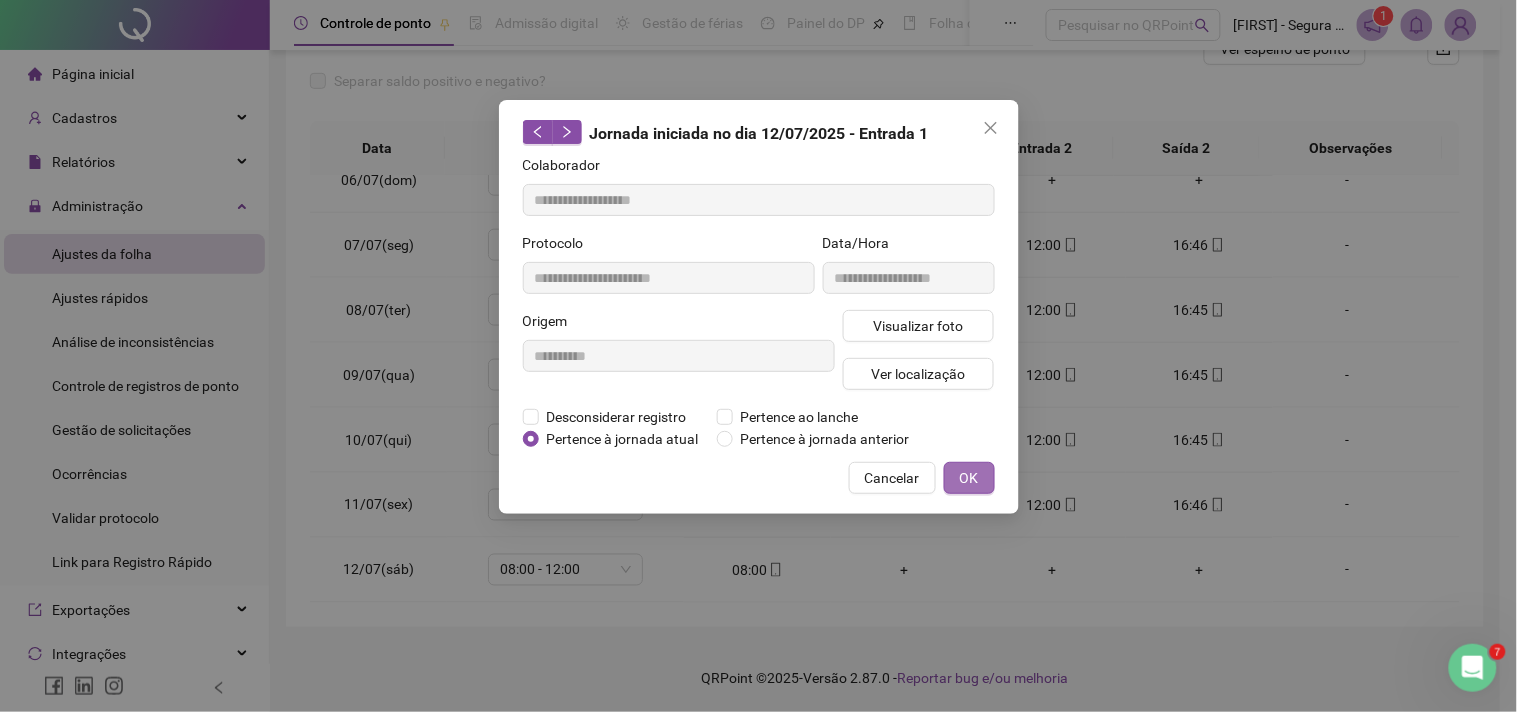click on "OK" at bounding box center (969, 478) 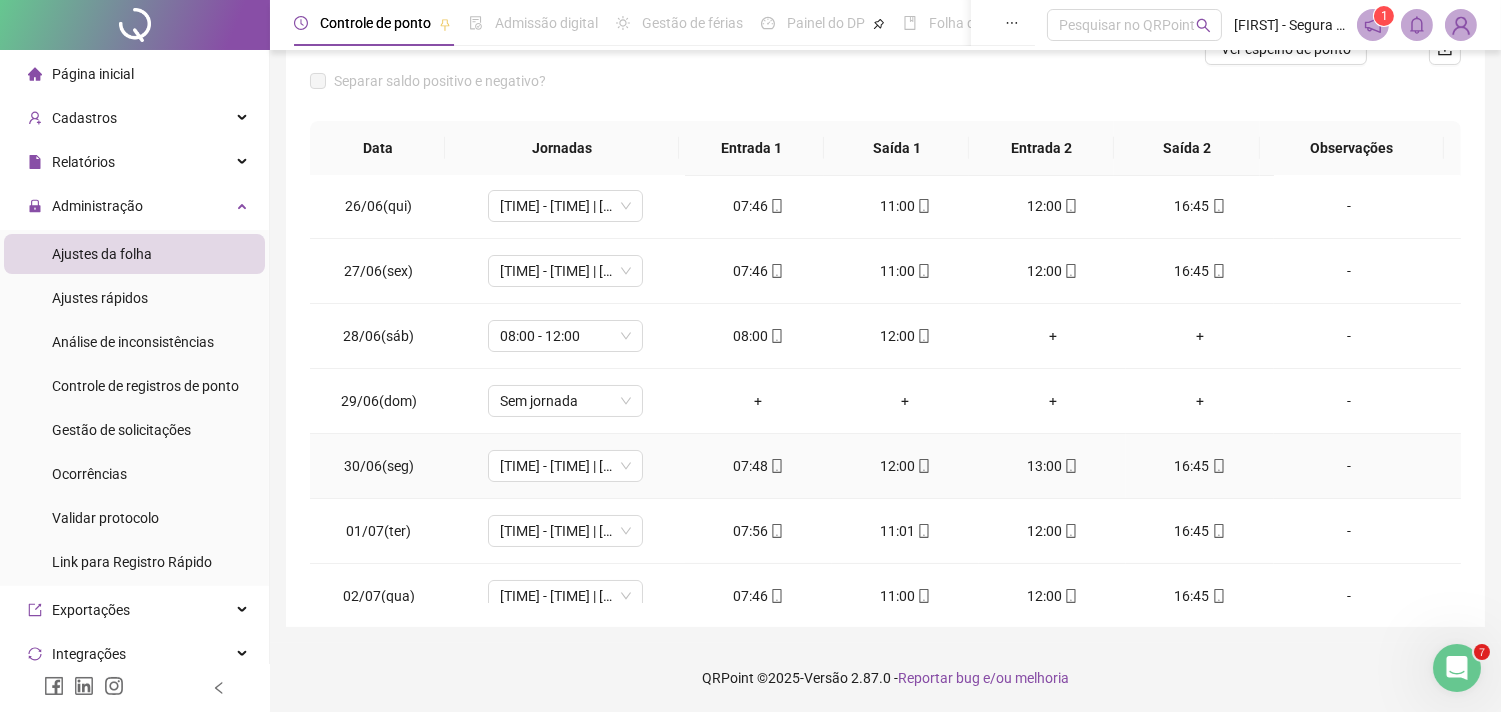 scroll, scrollTop: 0, scrollLeft: 0, axis: both 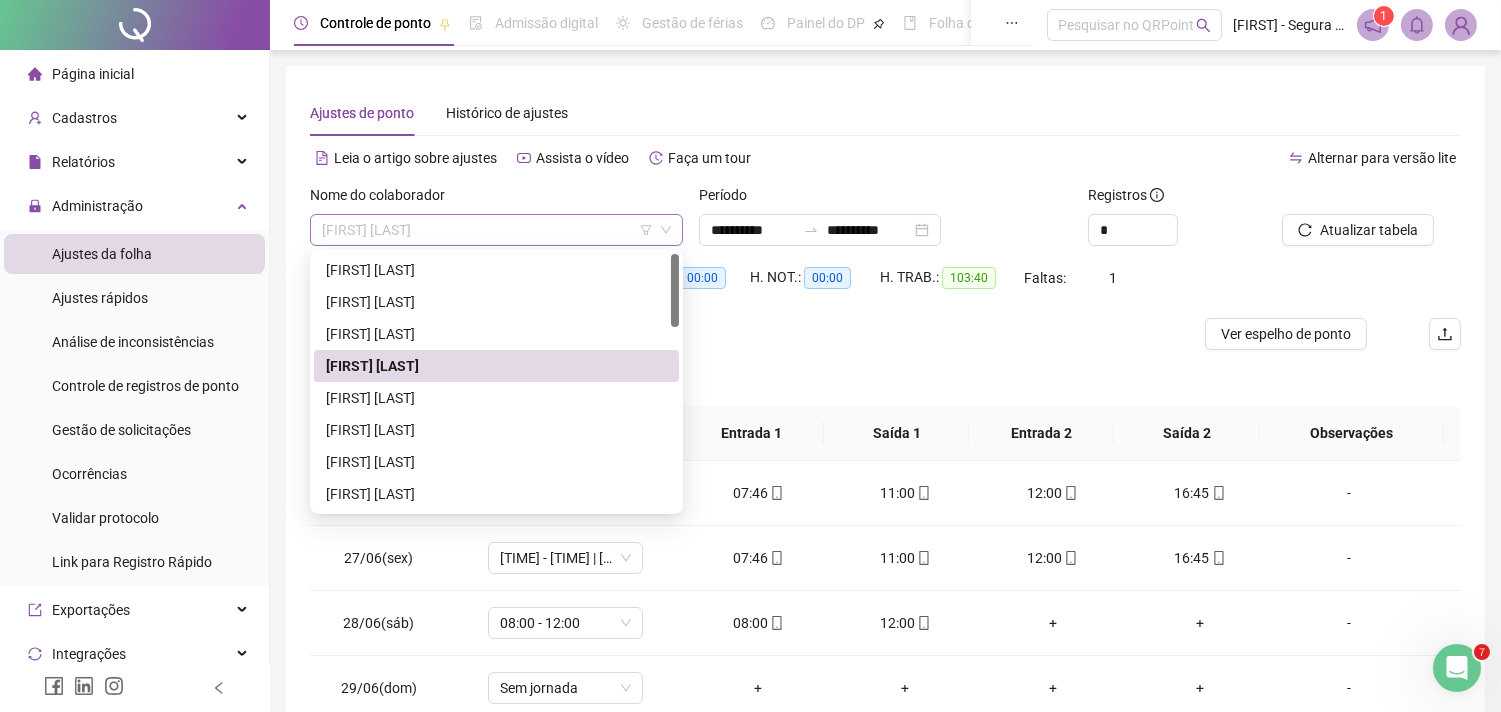 click on "[FIRST] [LAST]" at bounding box center (496, 230) 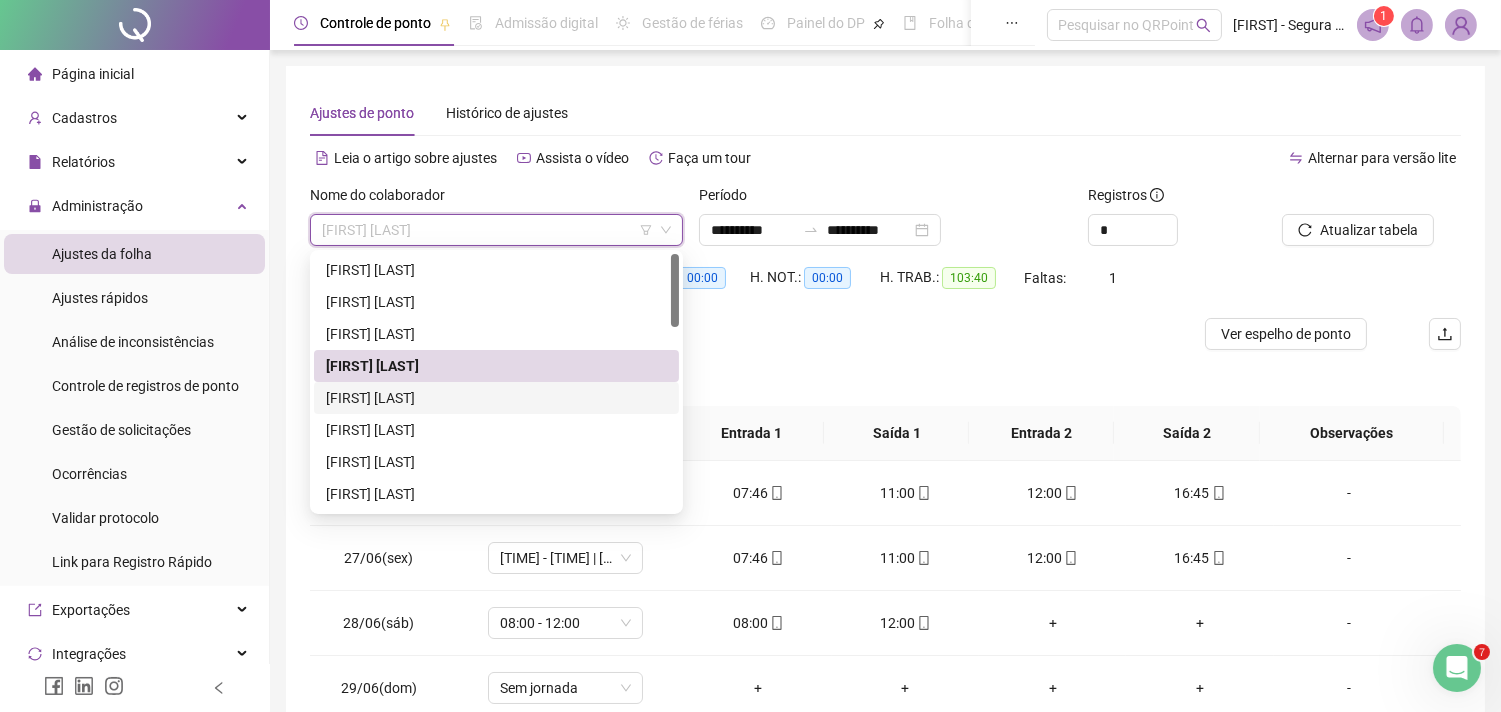 click on "[FIRST] [LAST]" at bounding box center [496, 398] 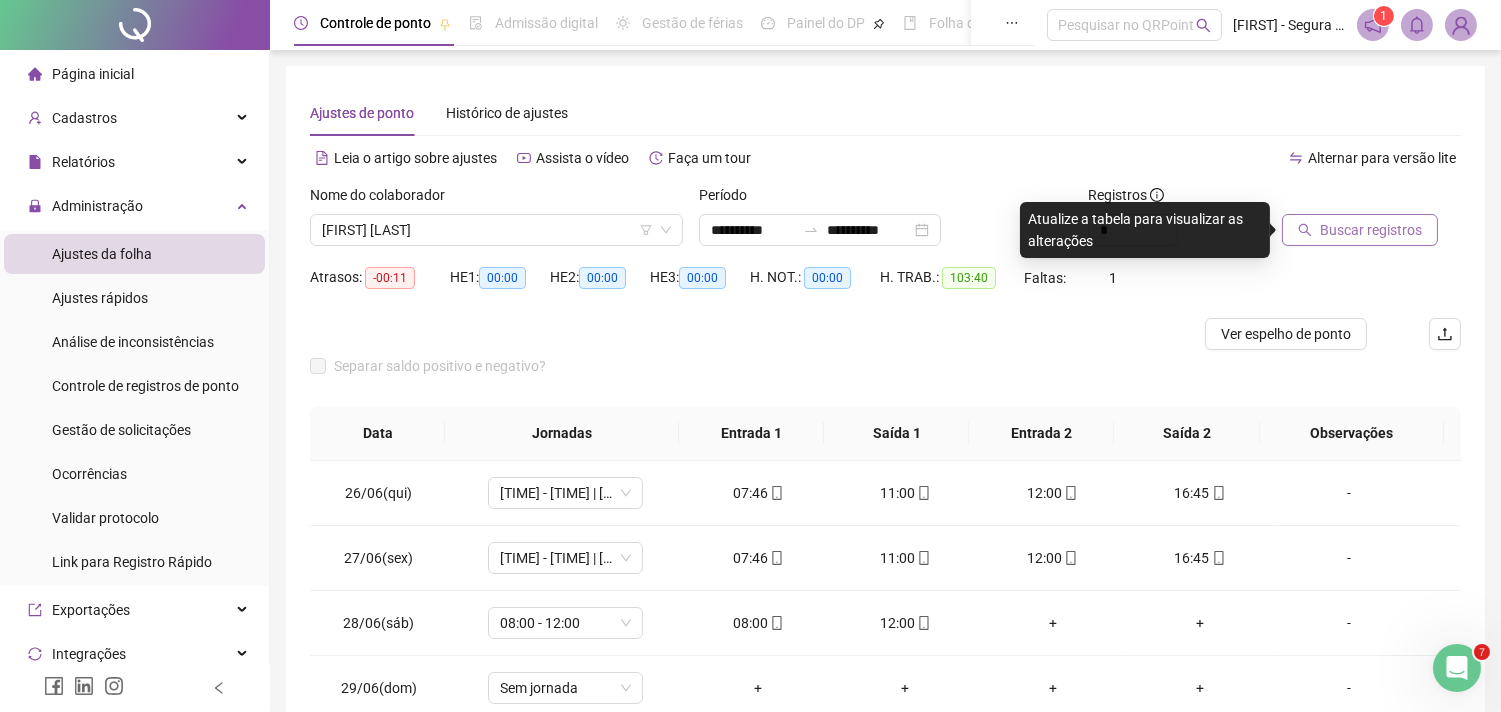 click on "Buscar registros" at bounding box center [1371, 230] 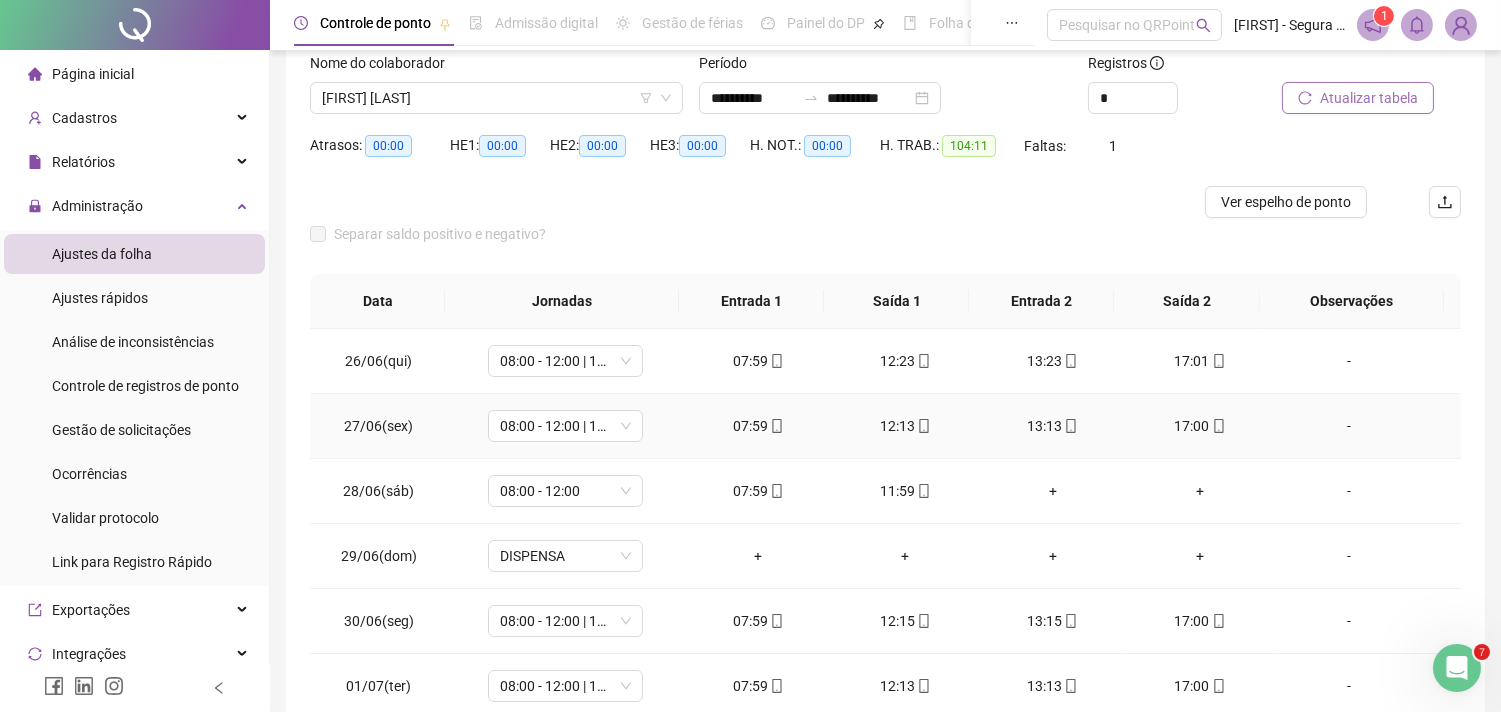scroll, scrollTop: 285, scrollLeft: 0, axis: vertical 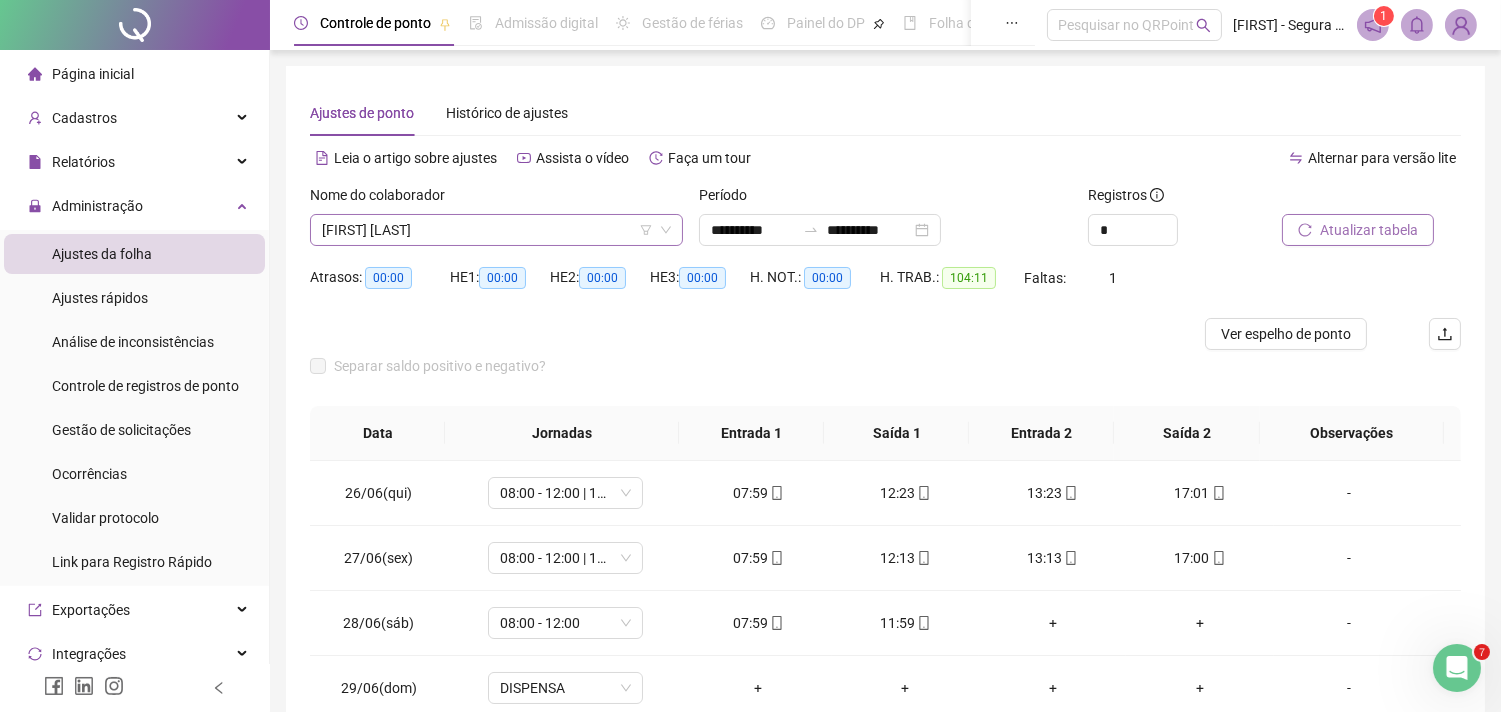 click on "[FIRST] [LAST]" at bounding box center (496, 230) 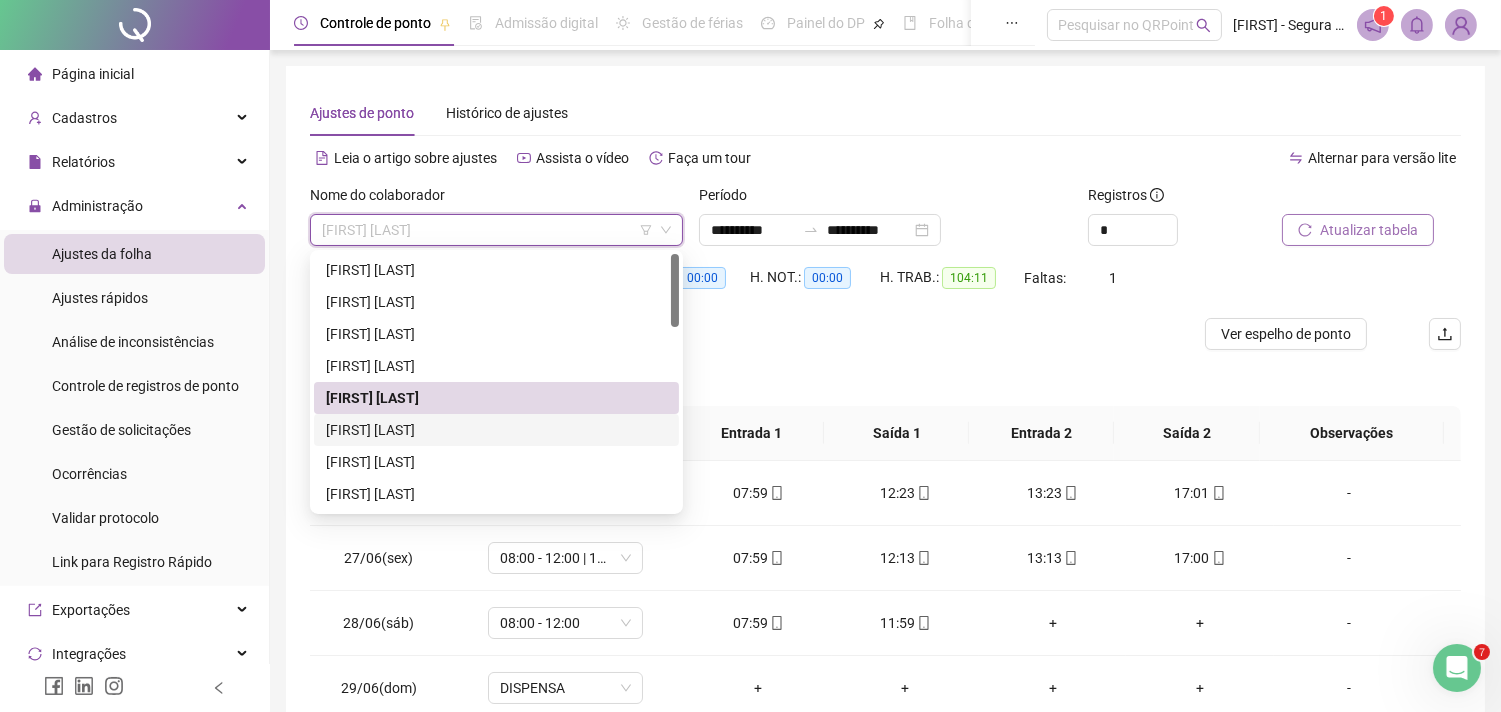 click on "[FIRST] [LAST]" at bounding box center [496, 430] 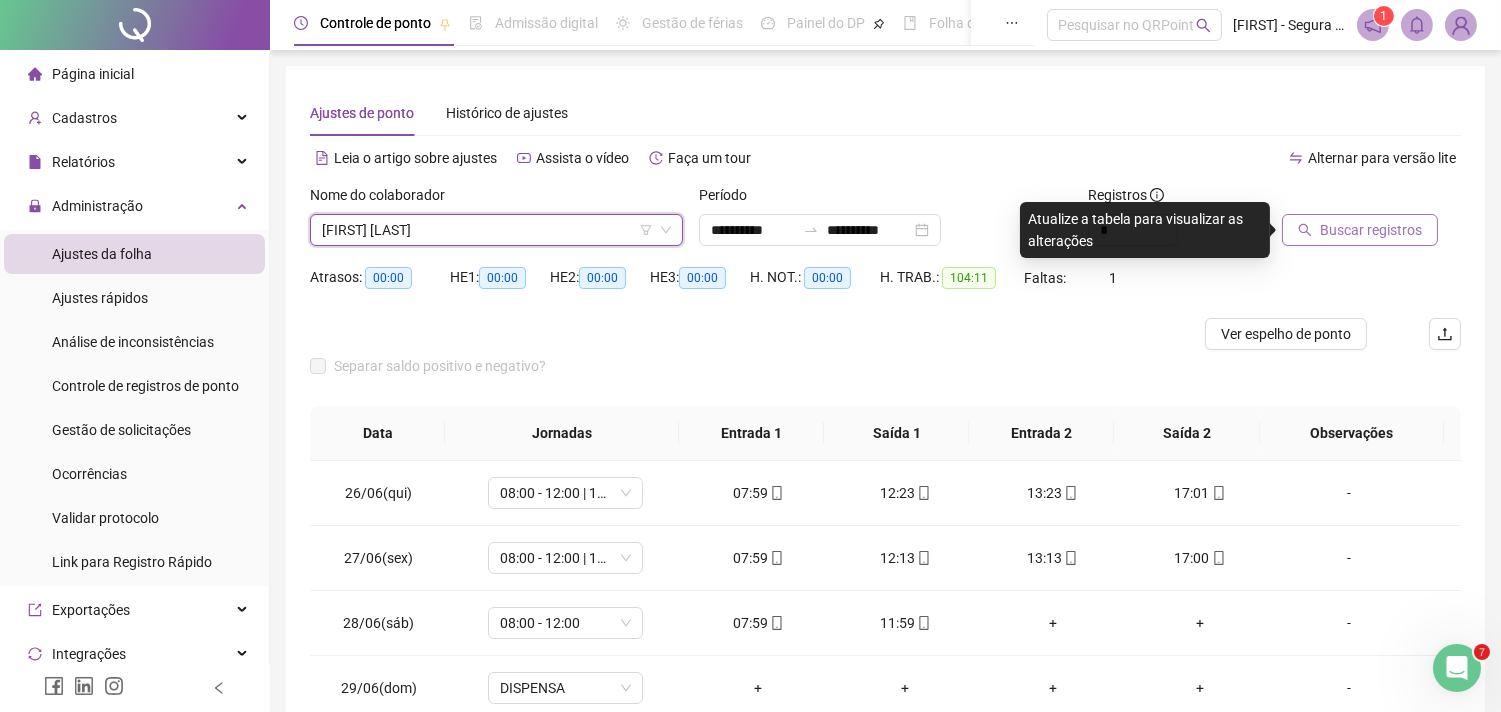 click on "Buscar registros" at bounding box center (1371, 230) 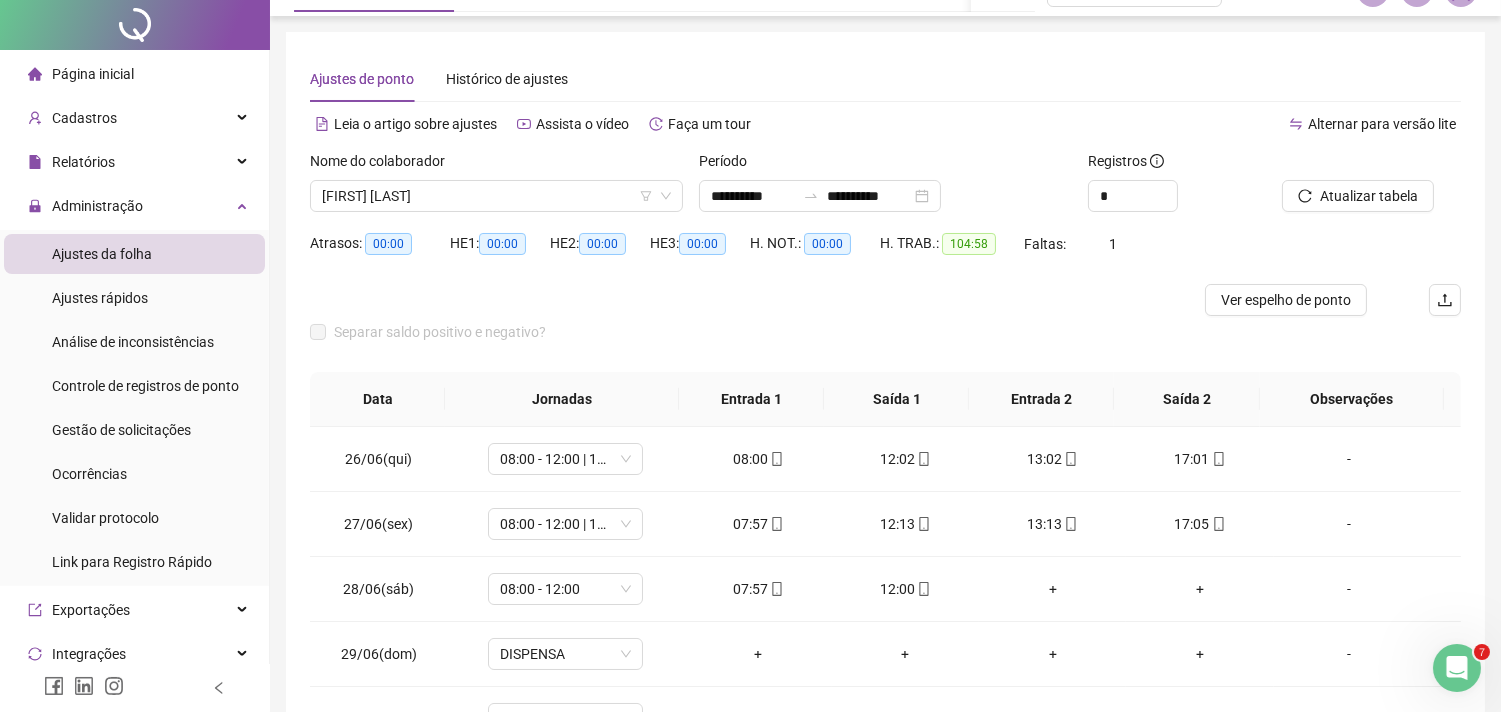 scroll, scrollTop: 285, scrollLeft: 0, axis: vertical 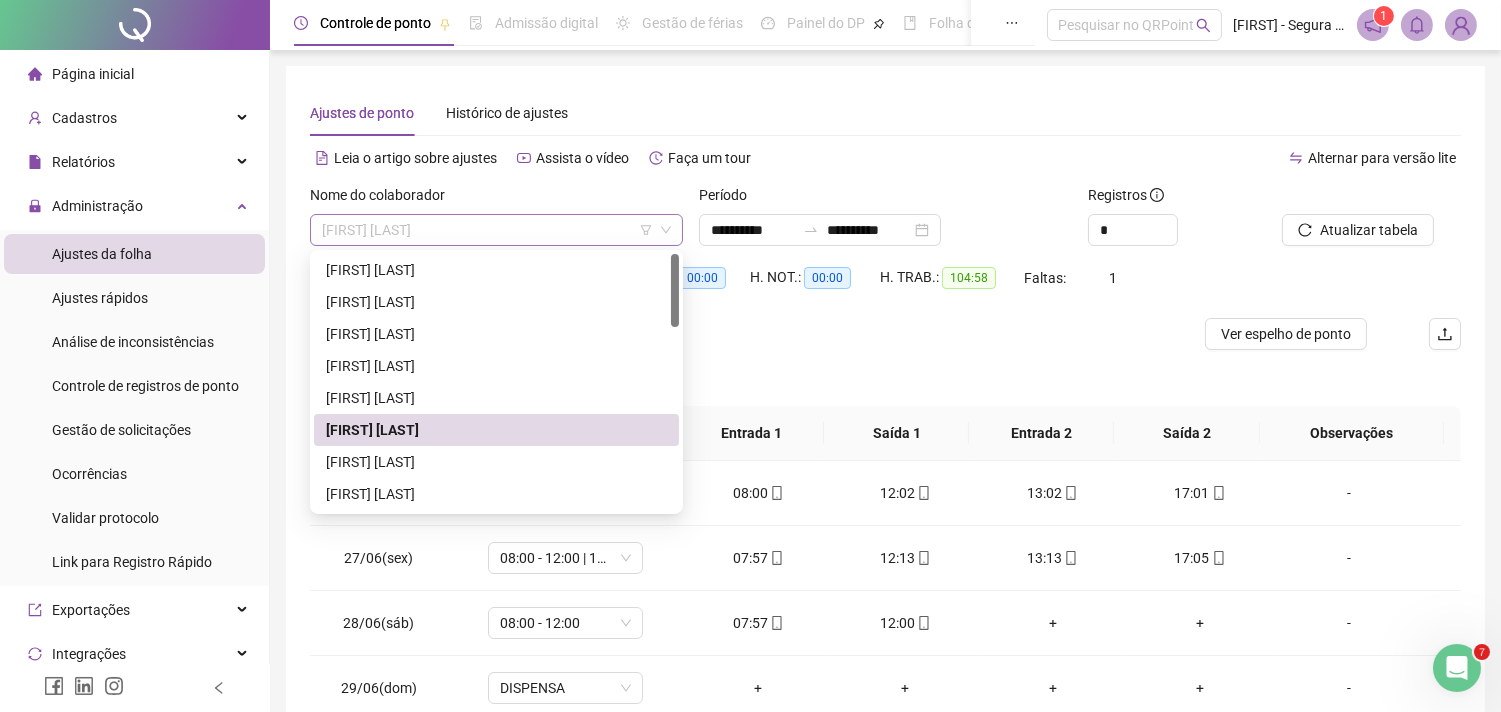 click on "[FIRST] [LAST]" at bounding box center [496, 230] 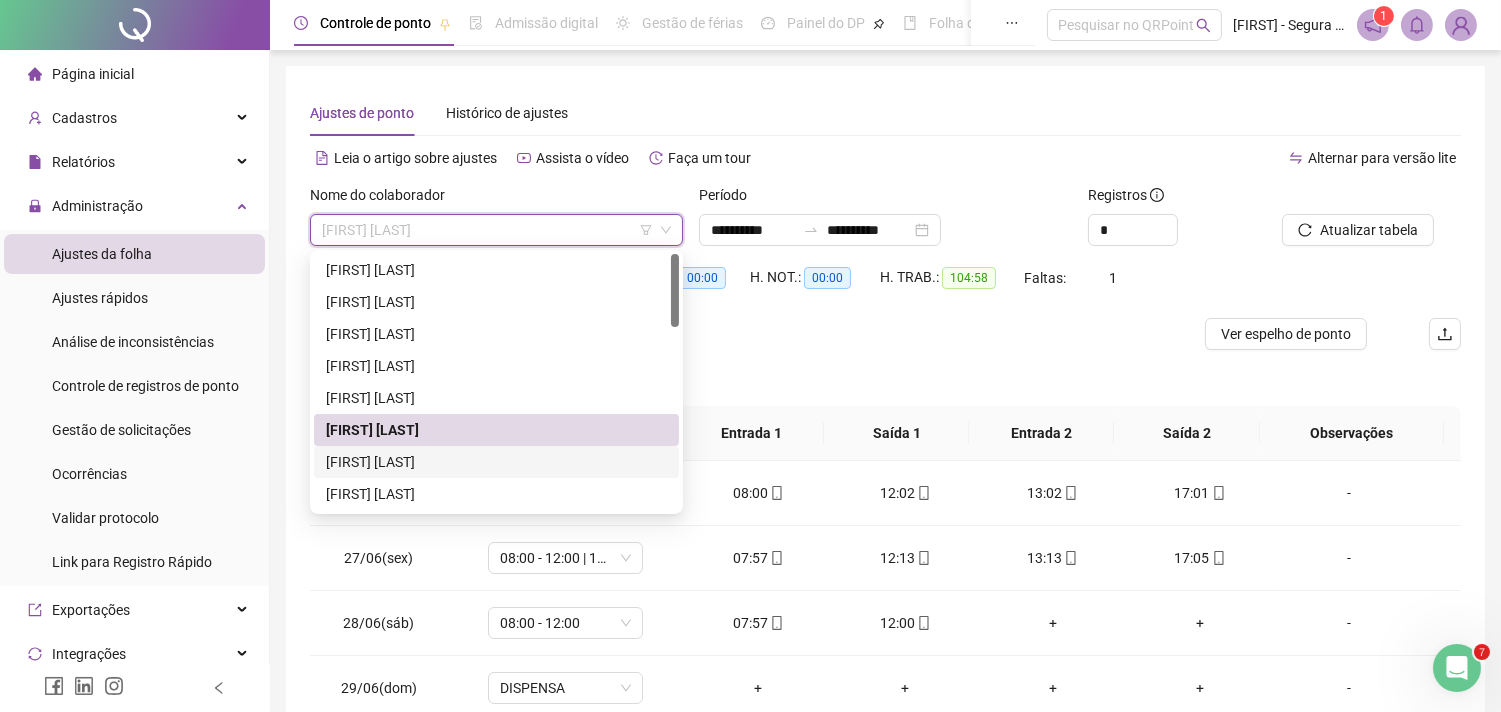click on "[FIRST] [LAST]" at bounding box center (496, 462) 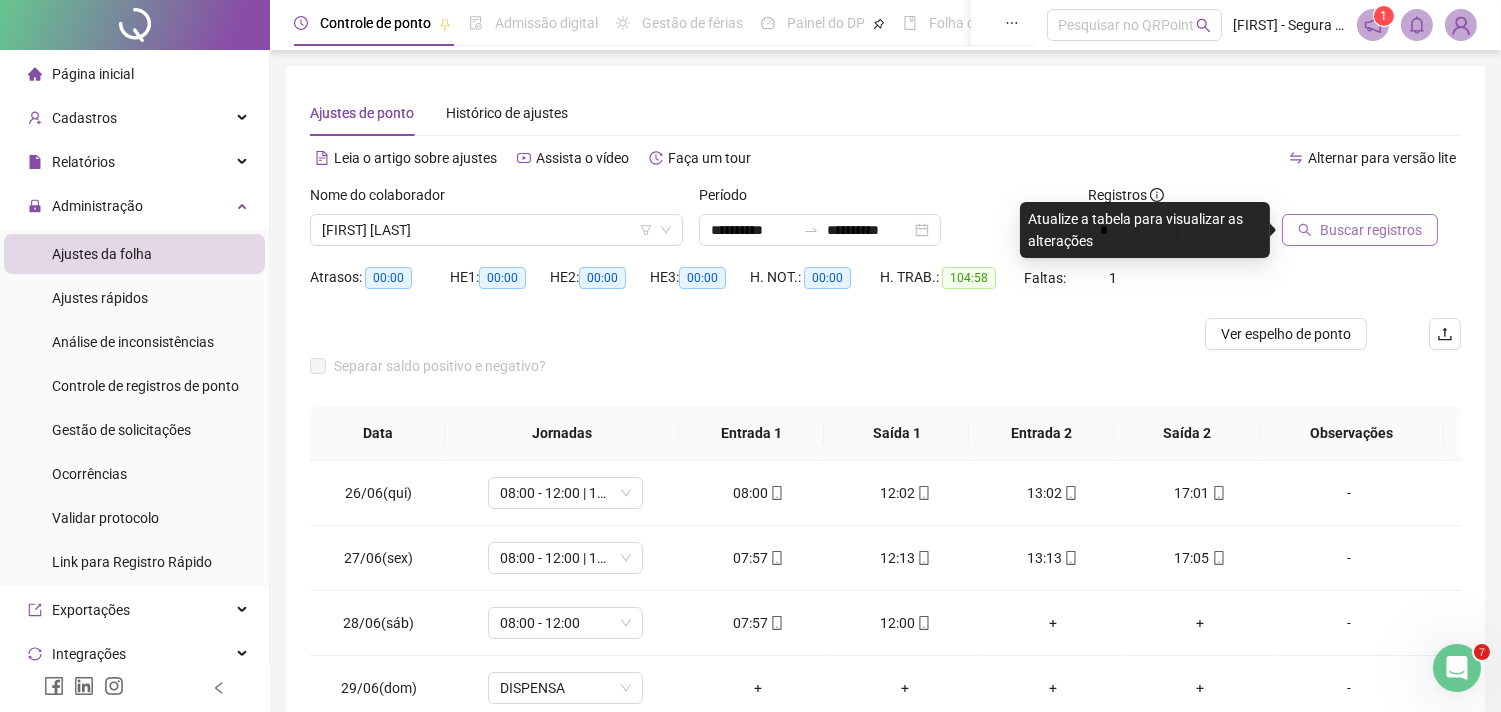 click on "Buscar registros" at bounding box center [1371, 230] 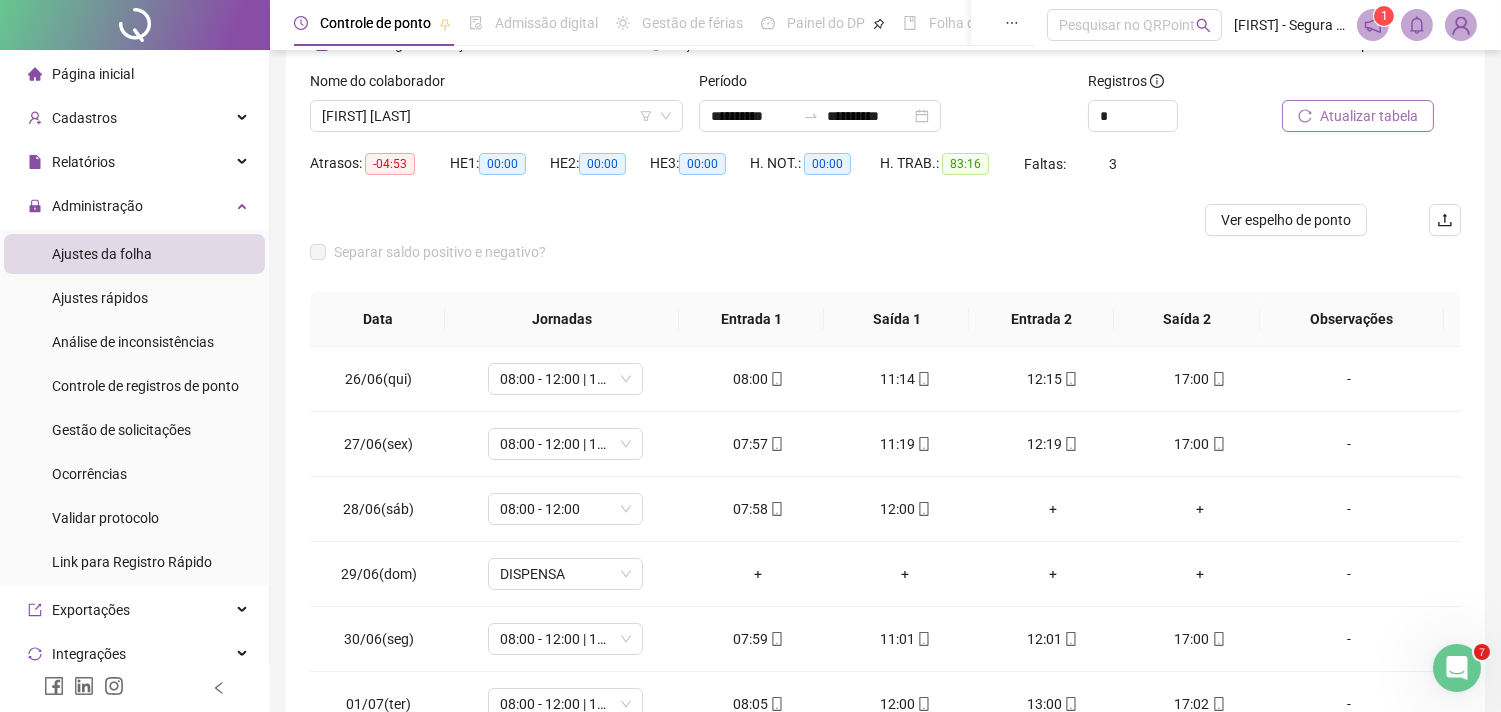 scroll, scrollTop: 285, scrollLeft: 0, axis: vertical 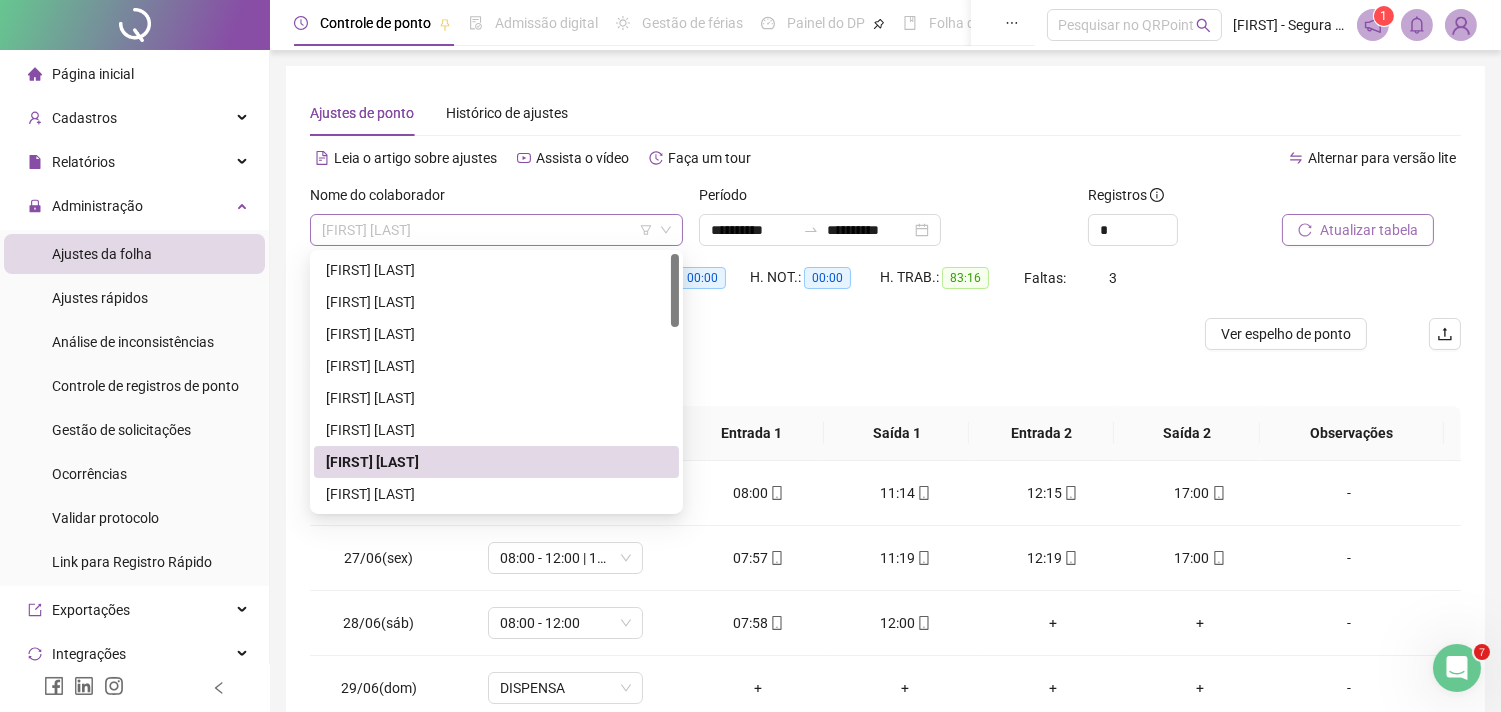 click on "[FIRST] [LAST]" at bounding box center [496, 230] 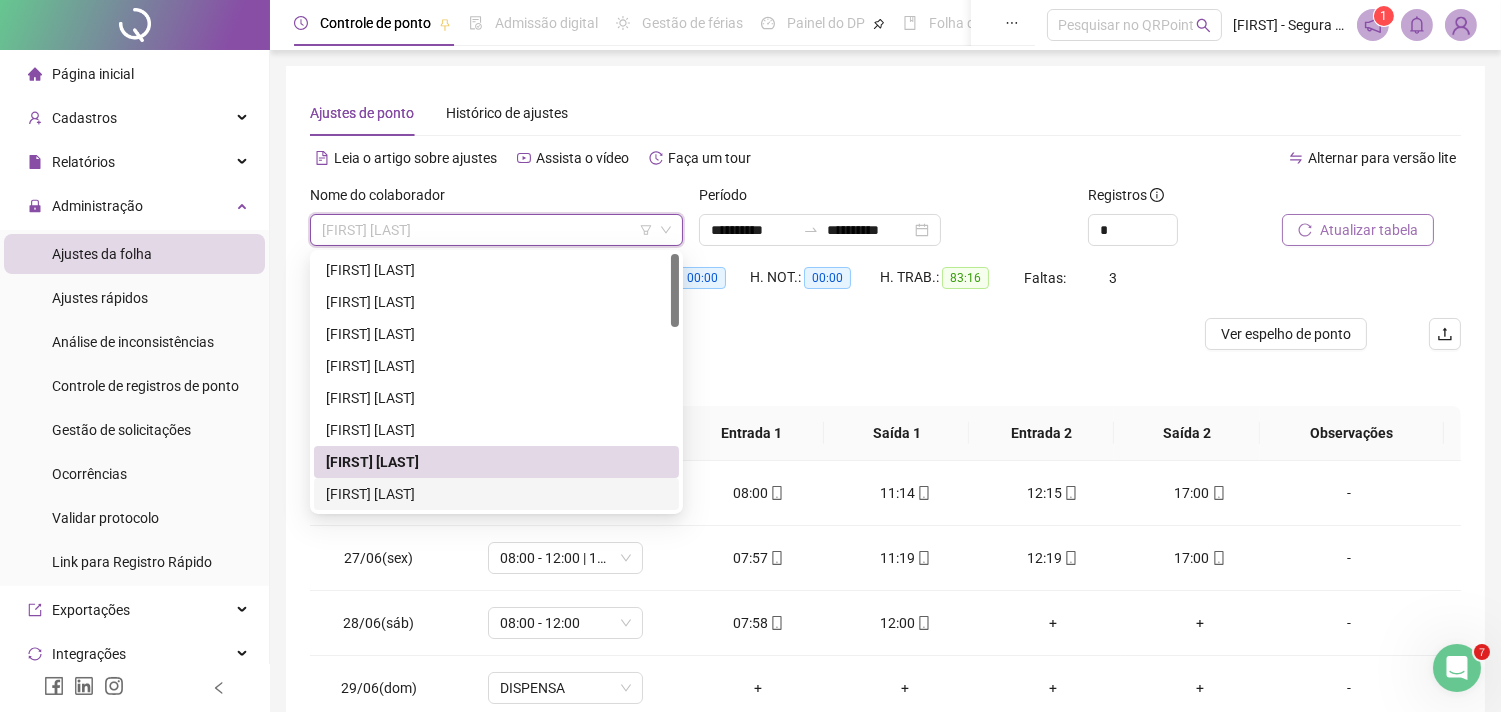 click on "[FIRST] [LAST]" at bounding box center [496, 494] 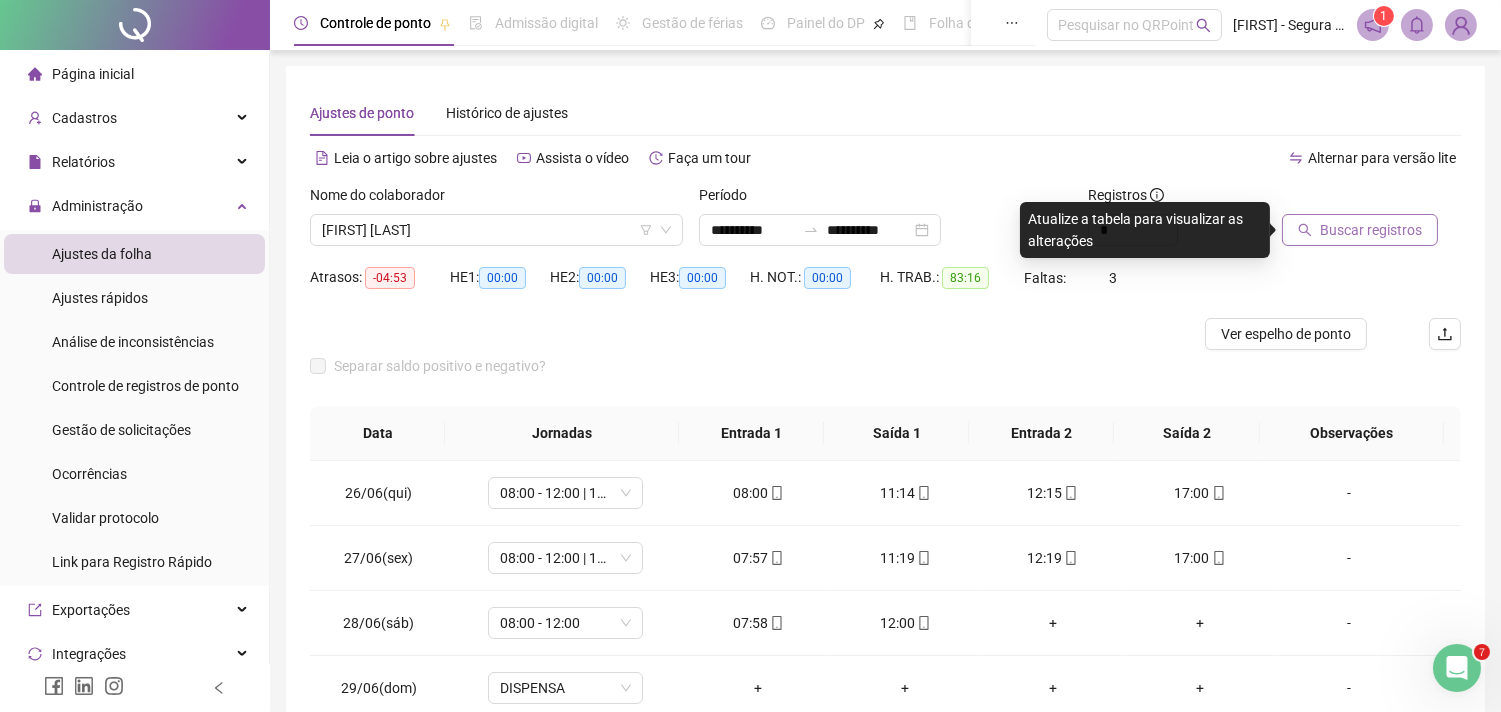 click on "Buscar registros" at bounding box center [1371, 230] 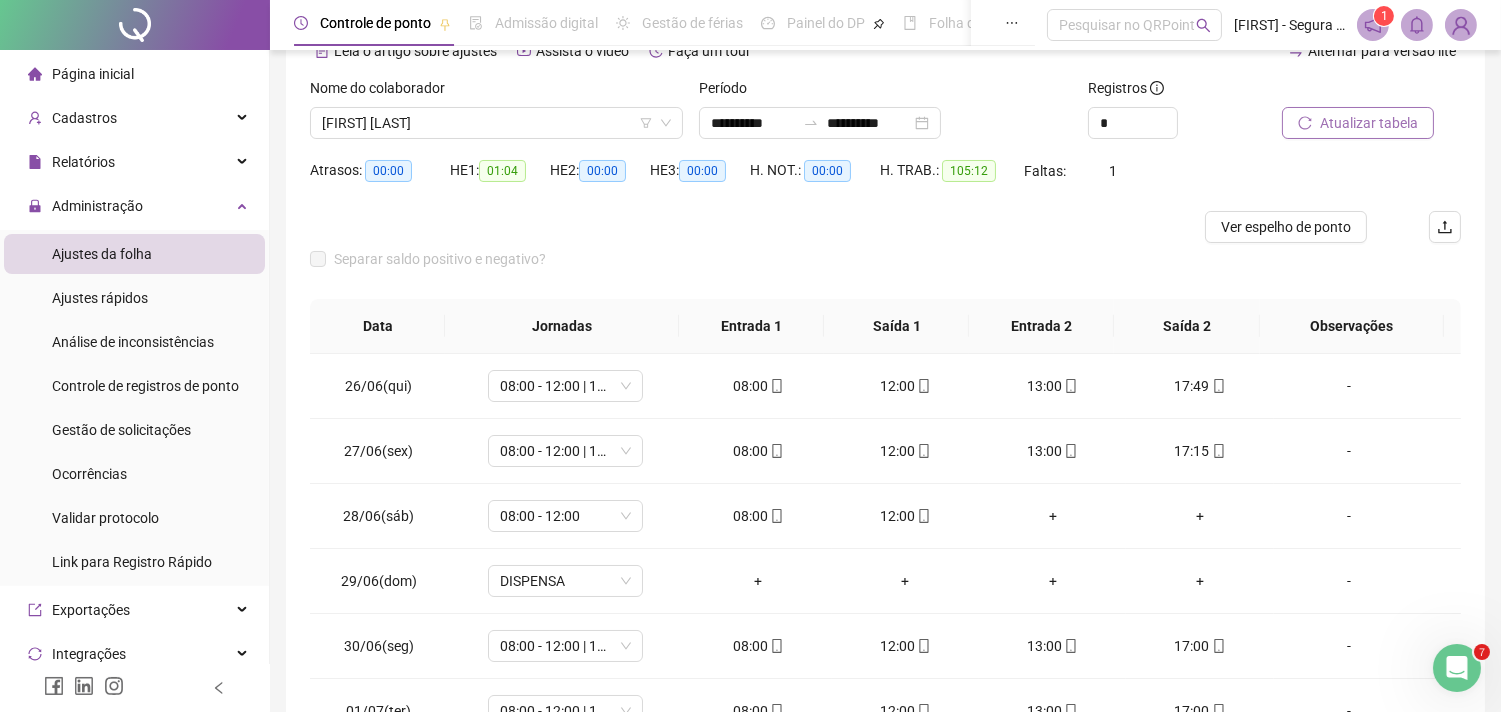 scroll, scrollTop: 285, scrollLeft: 0, axis: vertical 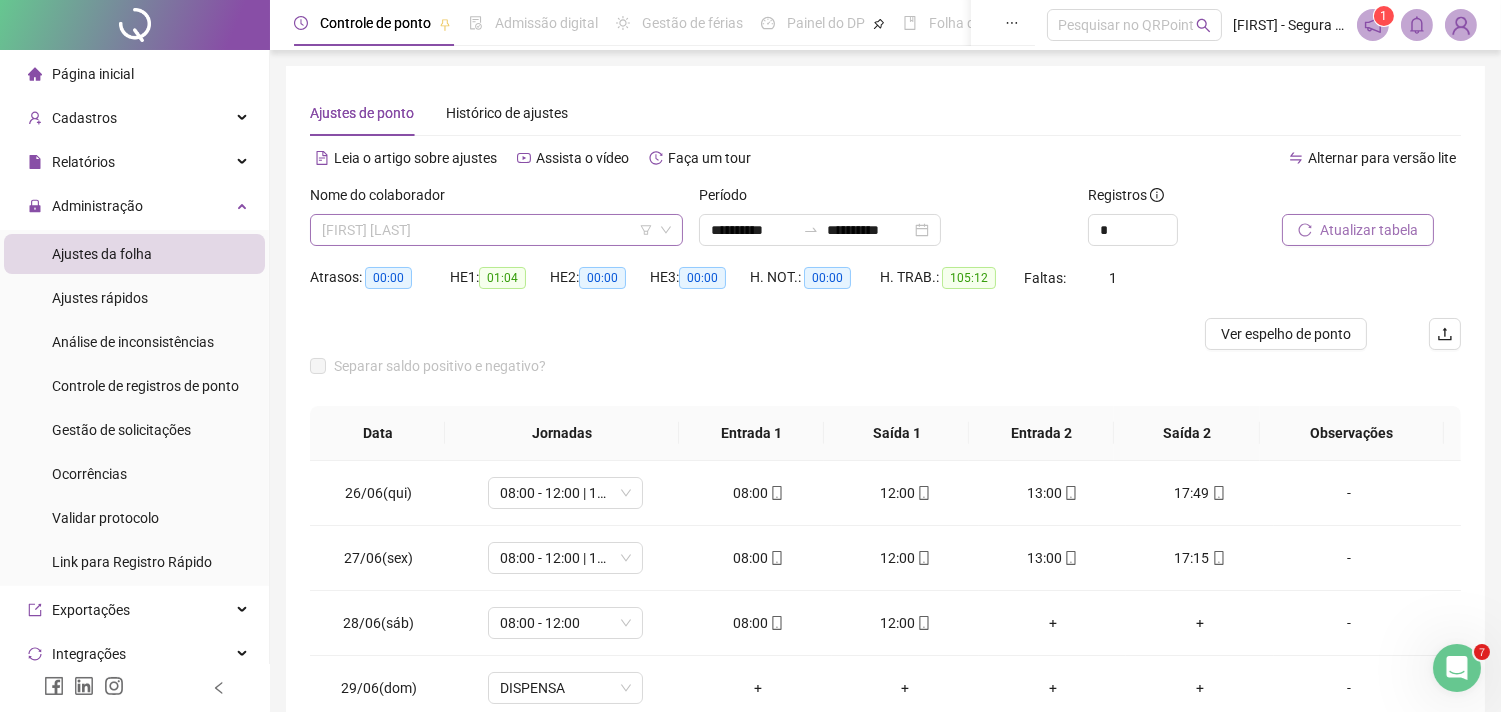 click on "[FIRST] [LAST]" at bounding box center [496, 230] 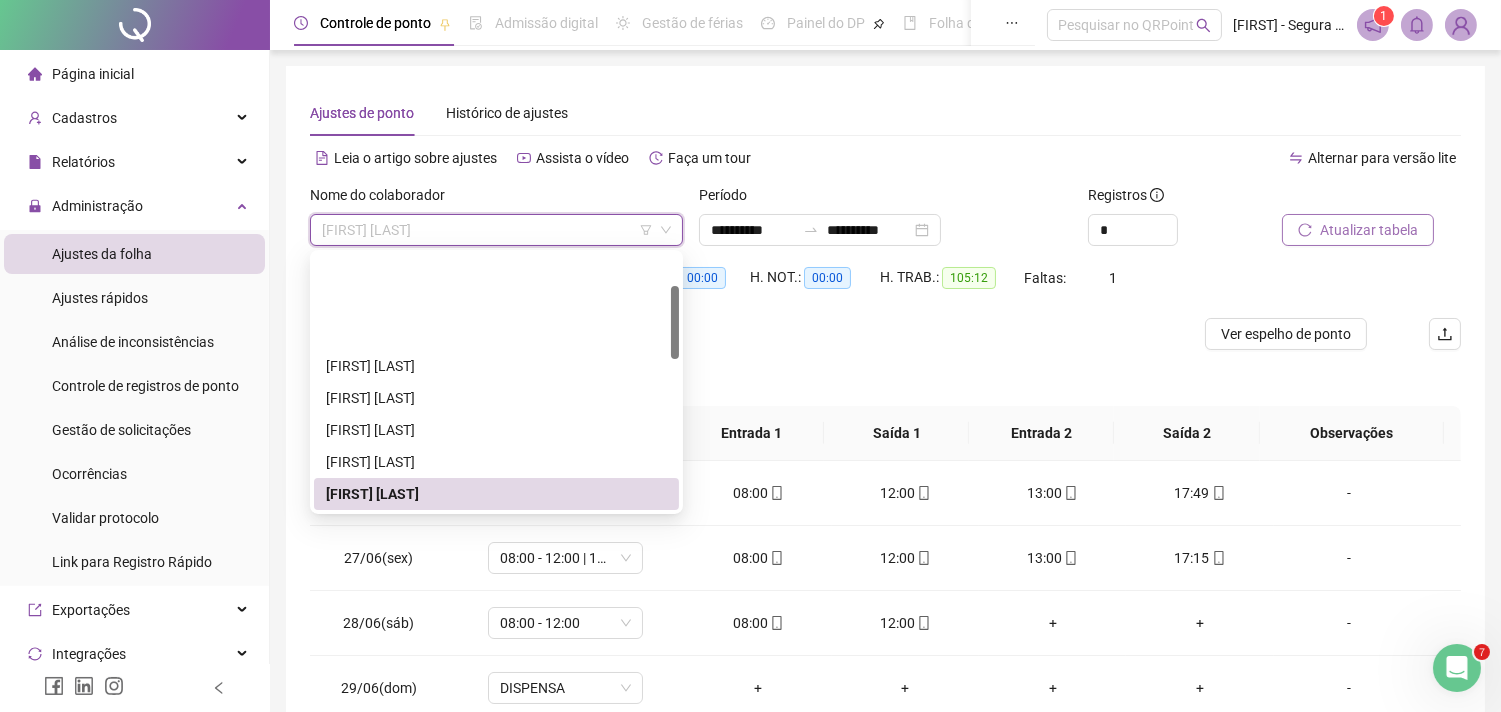 scroll, scrollTop: 111, scrollLeft: 0, axis: vertical 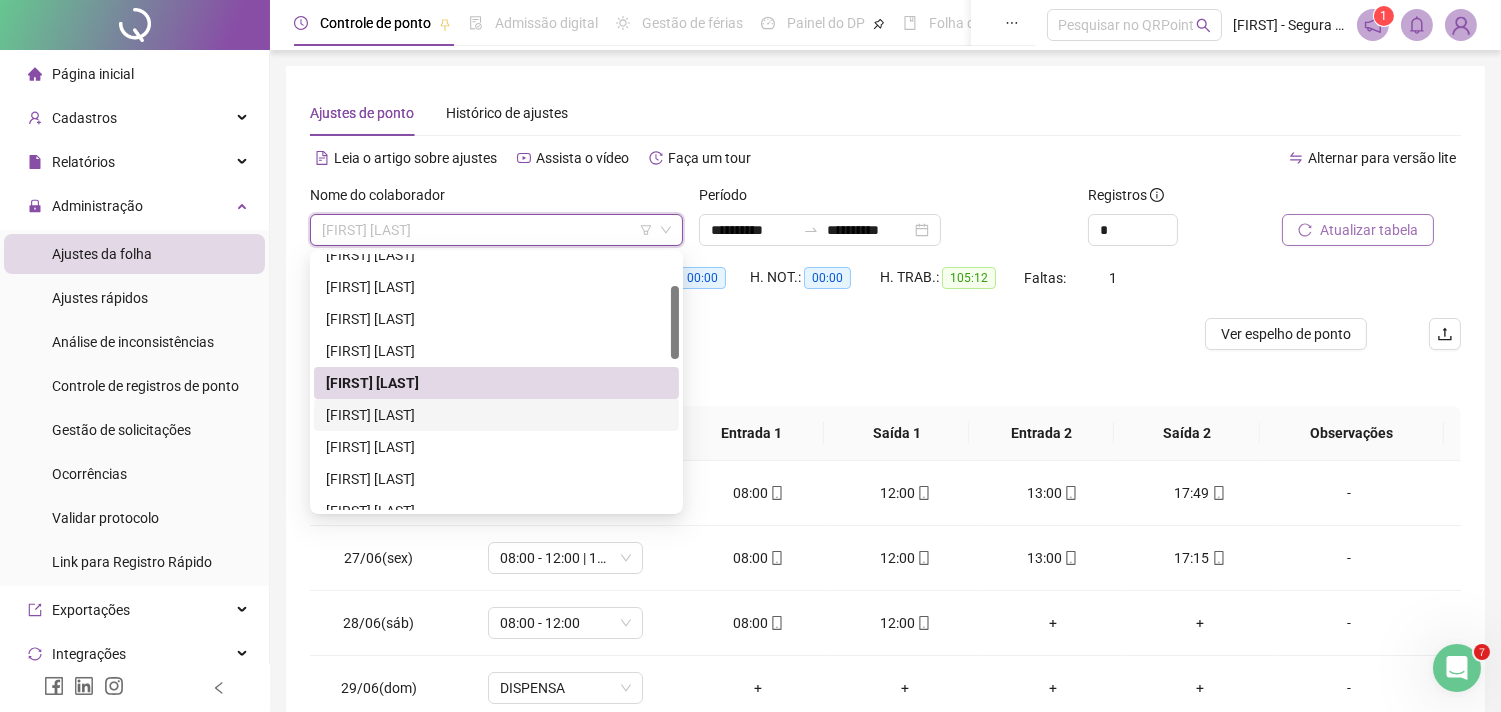 click on "[FIRST] [LAST]" at bounding box center (496, 415) 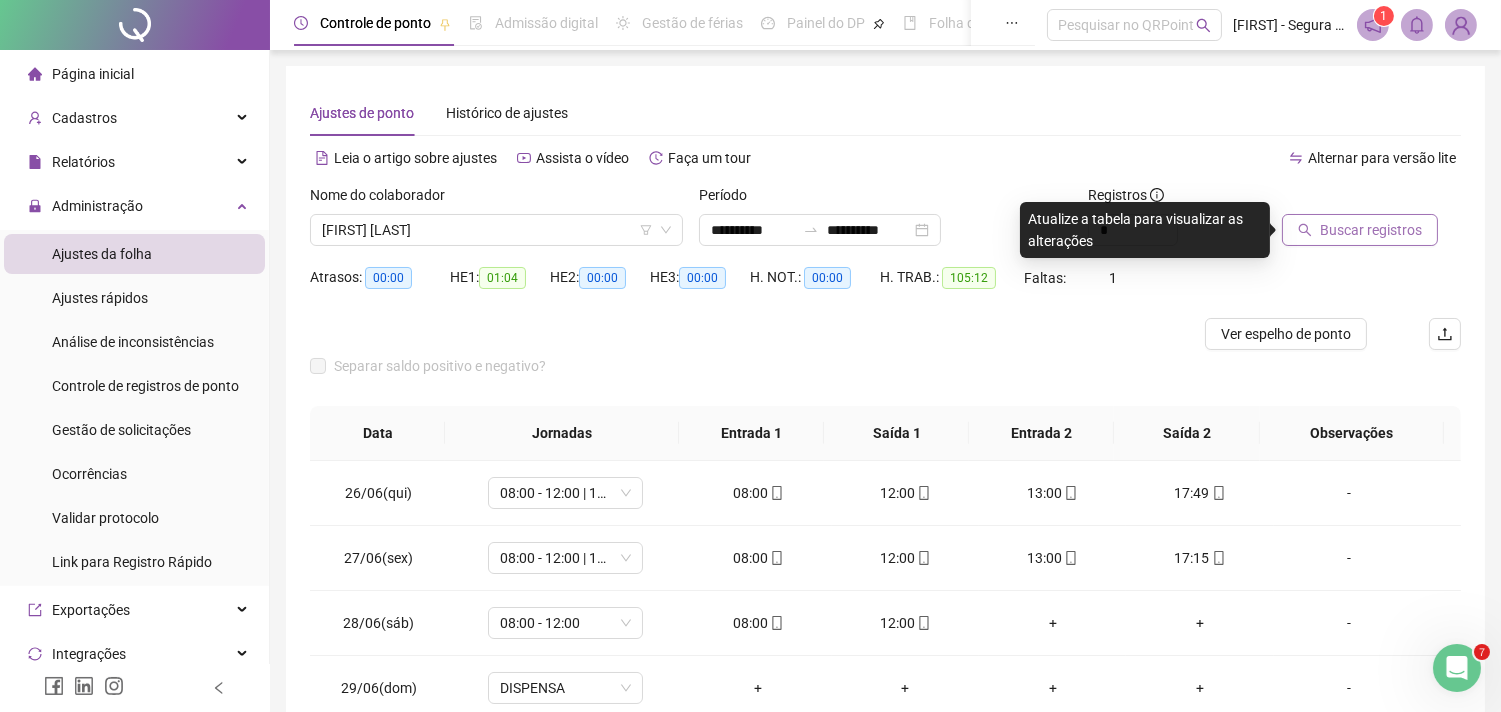 click on "Buscar registros" at bounding box center [1371, 230] 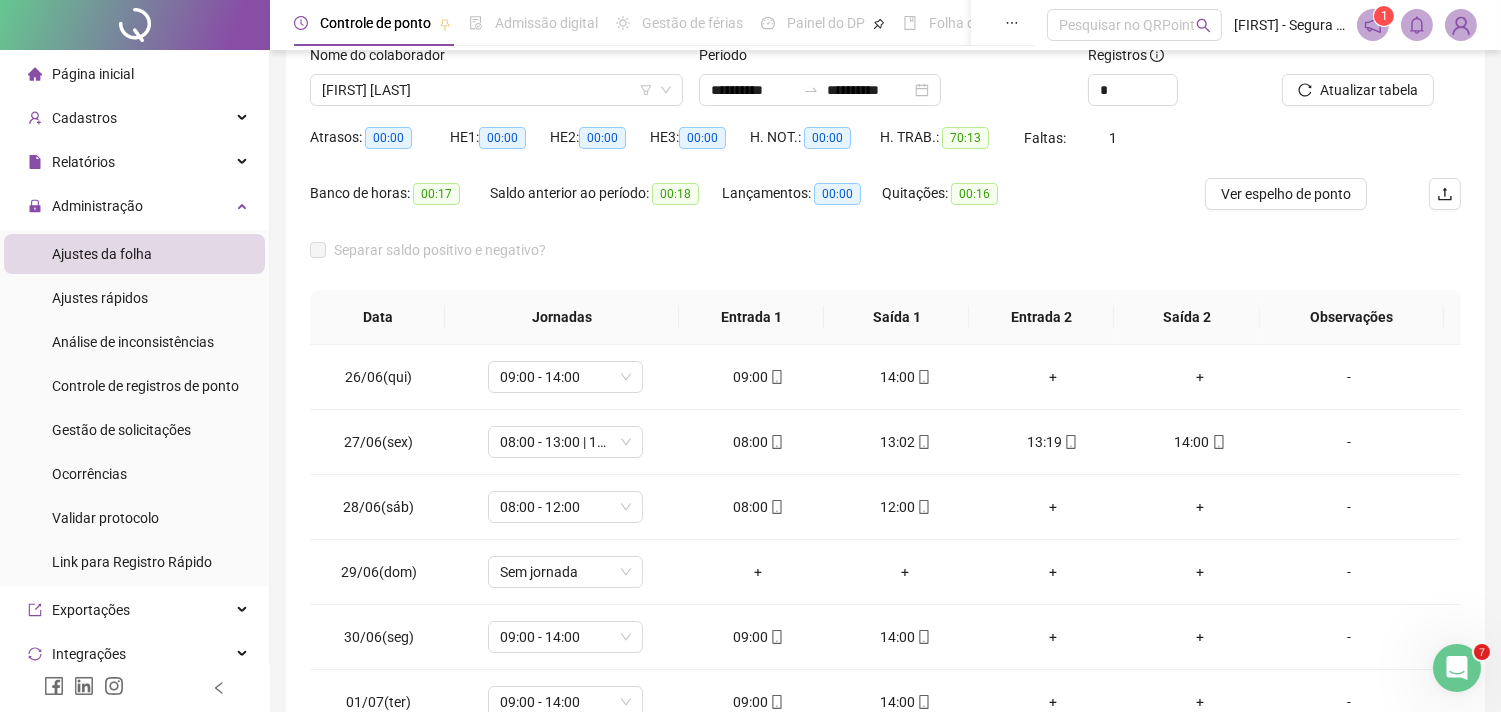 scroll, scrollTop: 310, scrollLeft: 0, axis: vertical 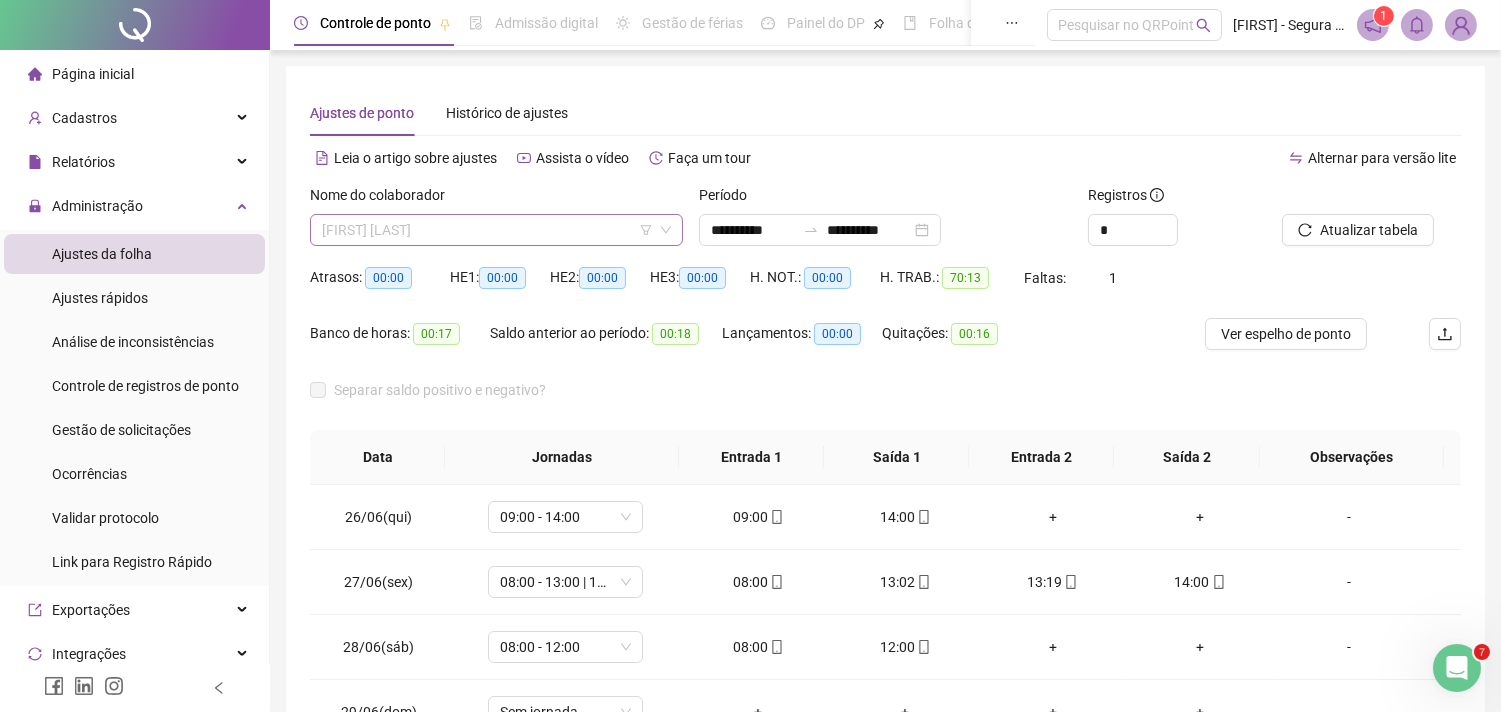 click on "[FIRST] [LAST]" at bounding box center (496, 230) 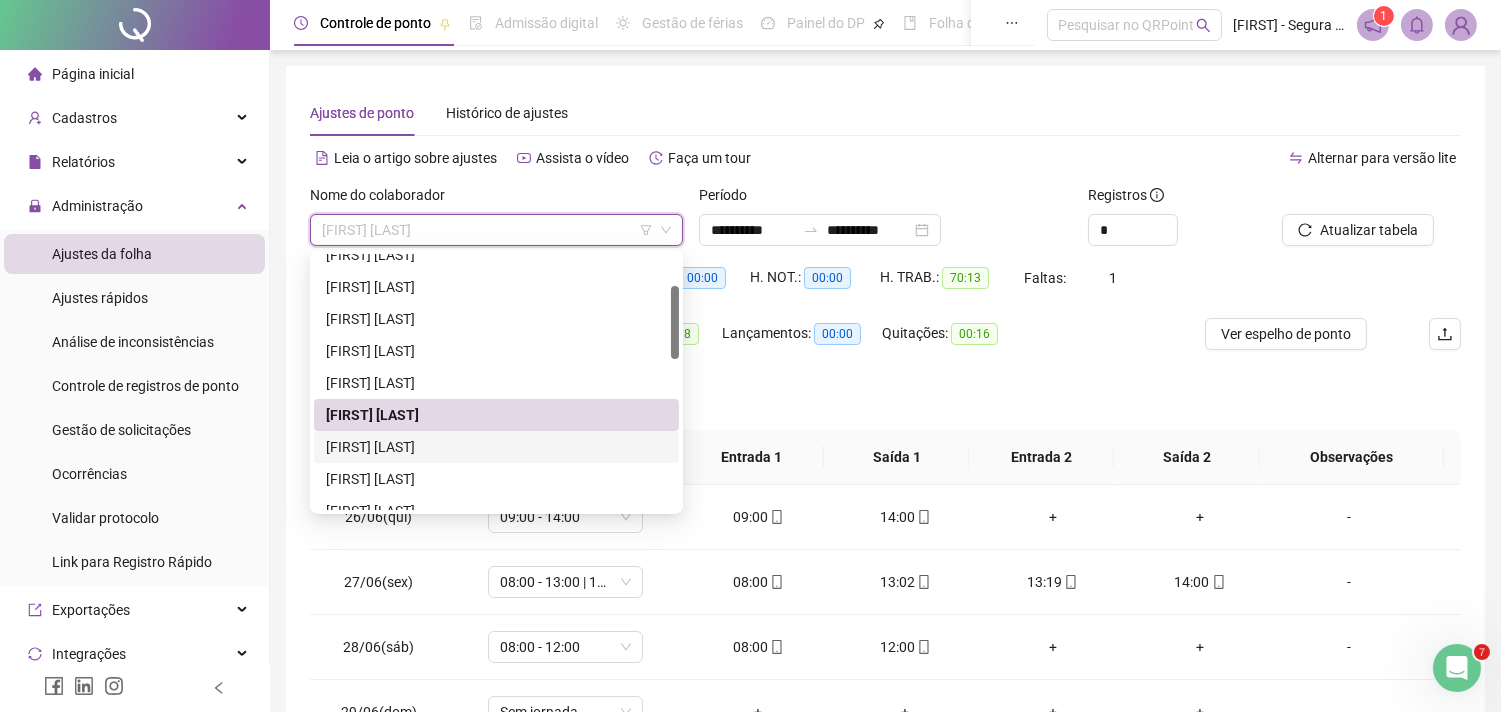drag, startPoint x: 587, startPoint y: 444, endPoint x: 598, endPoint y: 434, distance: 14.866069 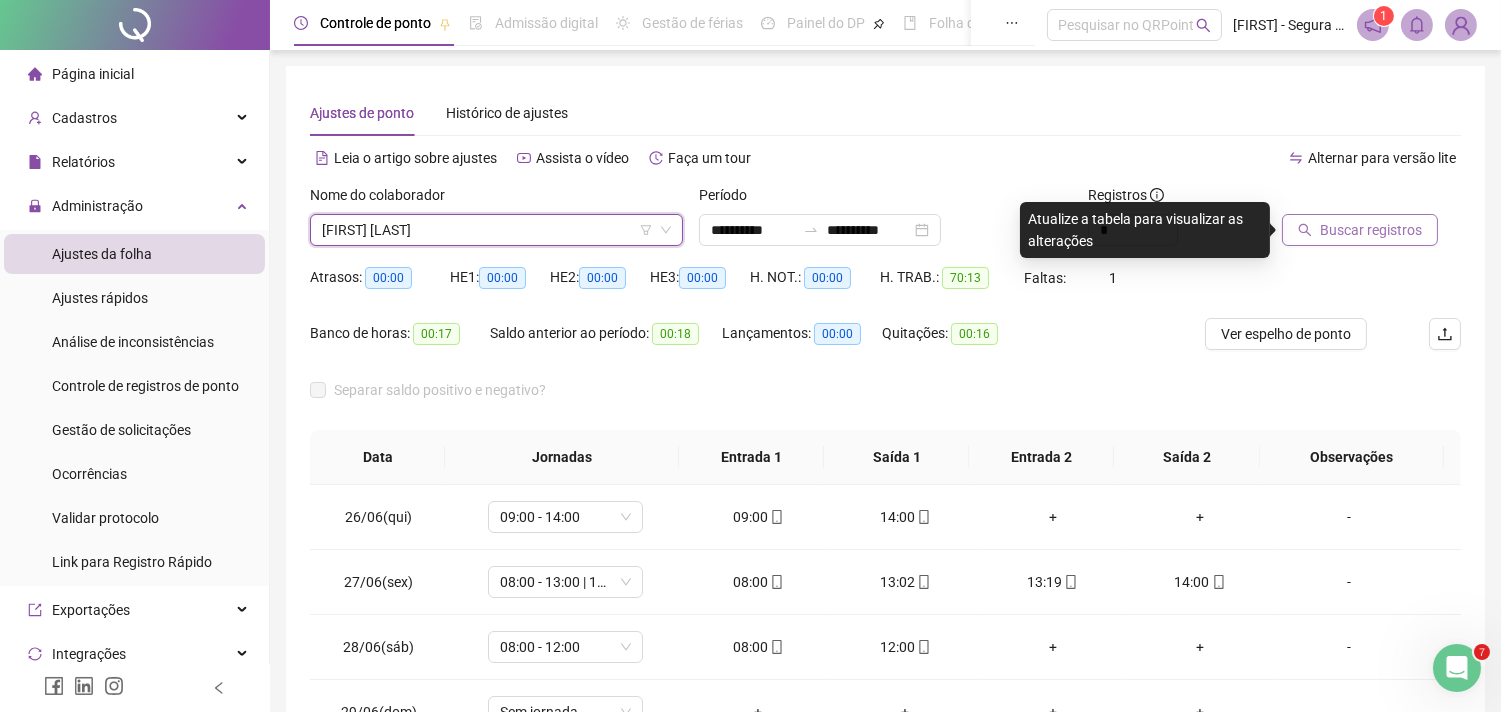 click on "Buscar registros" at bounding box center [1371, 230] 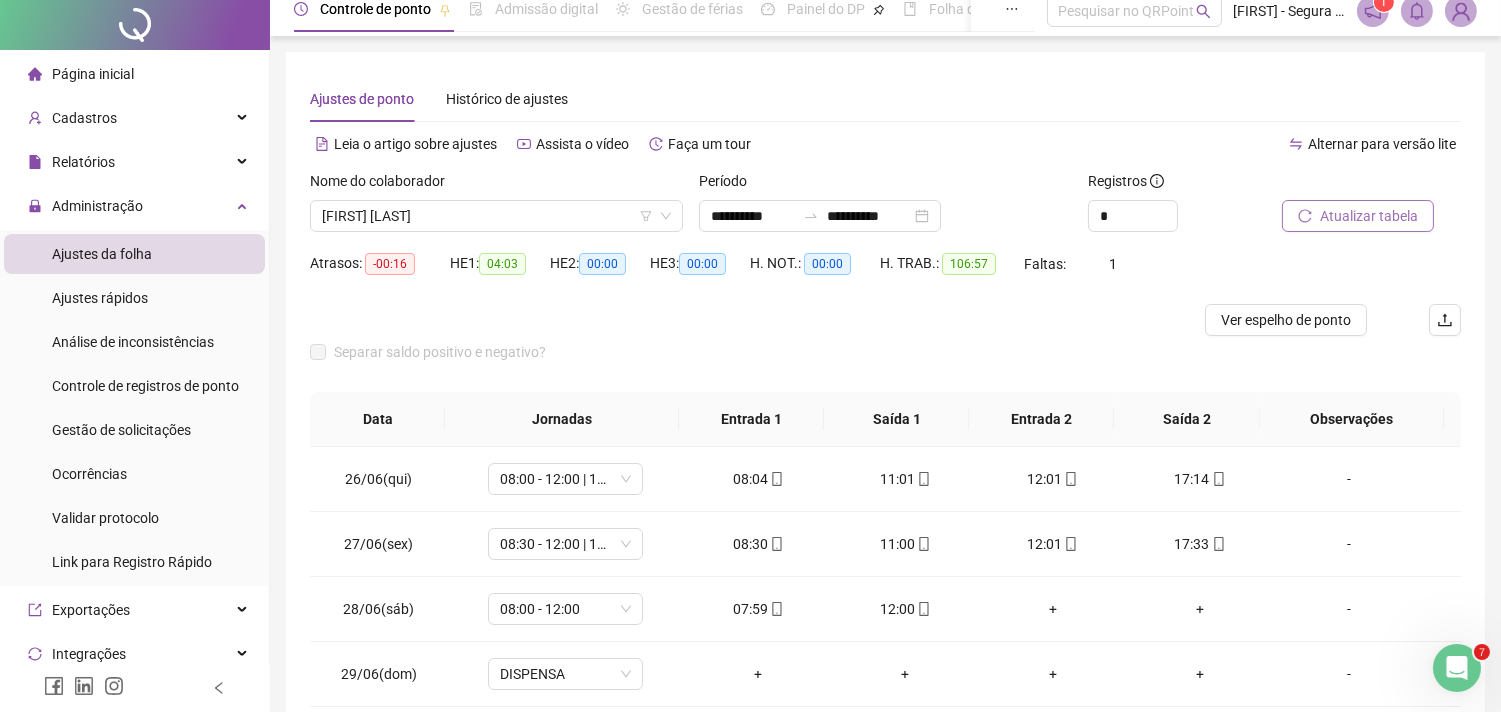 scroll, scrollTop: 285, scrollLeft: 0, axis: vertical 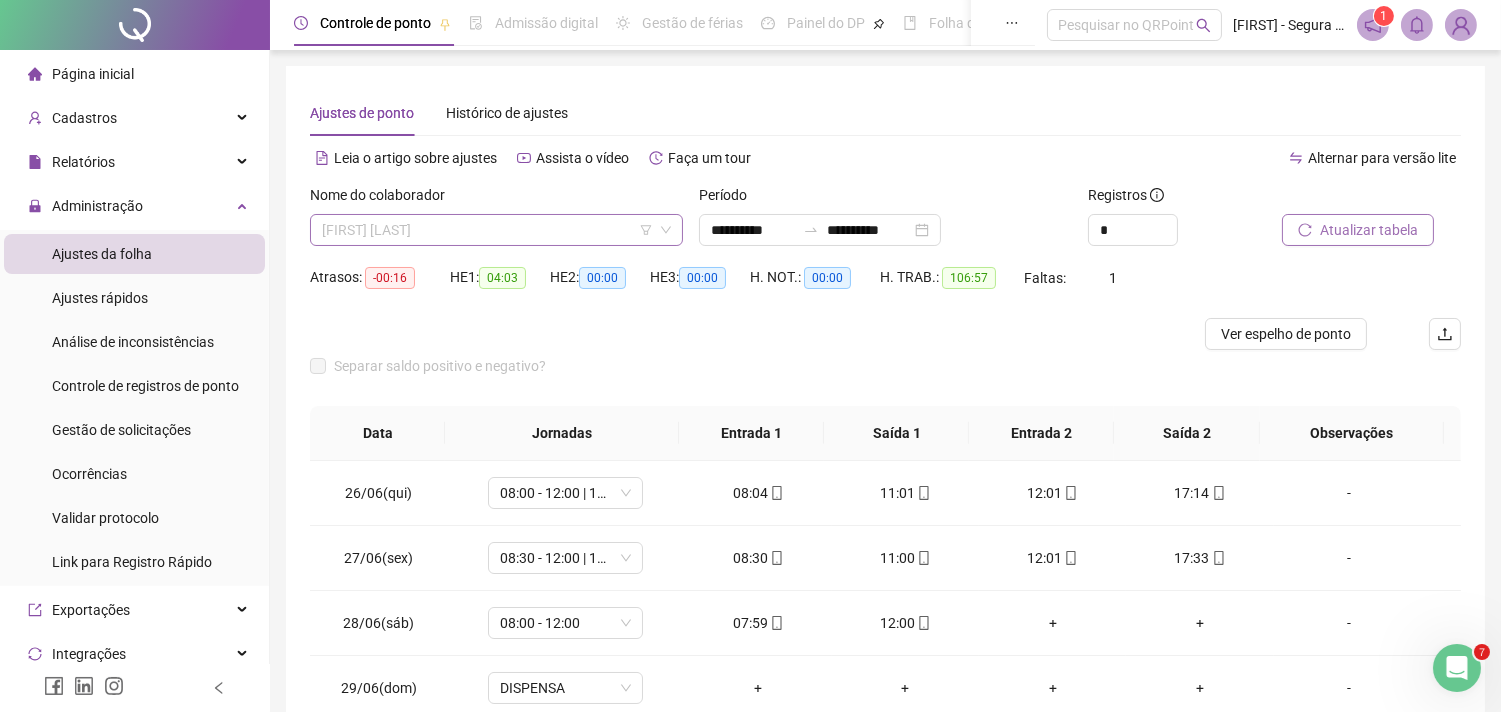 click on "[FIRST] [LAST]" at bounding box center [496, 230] 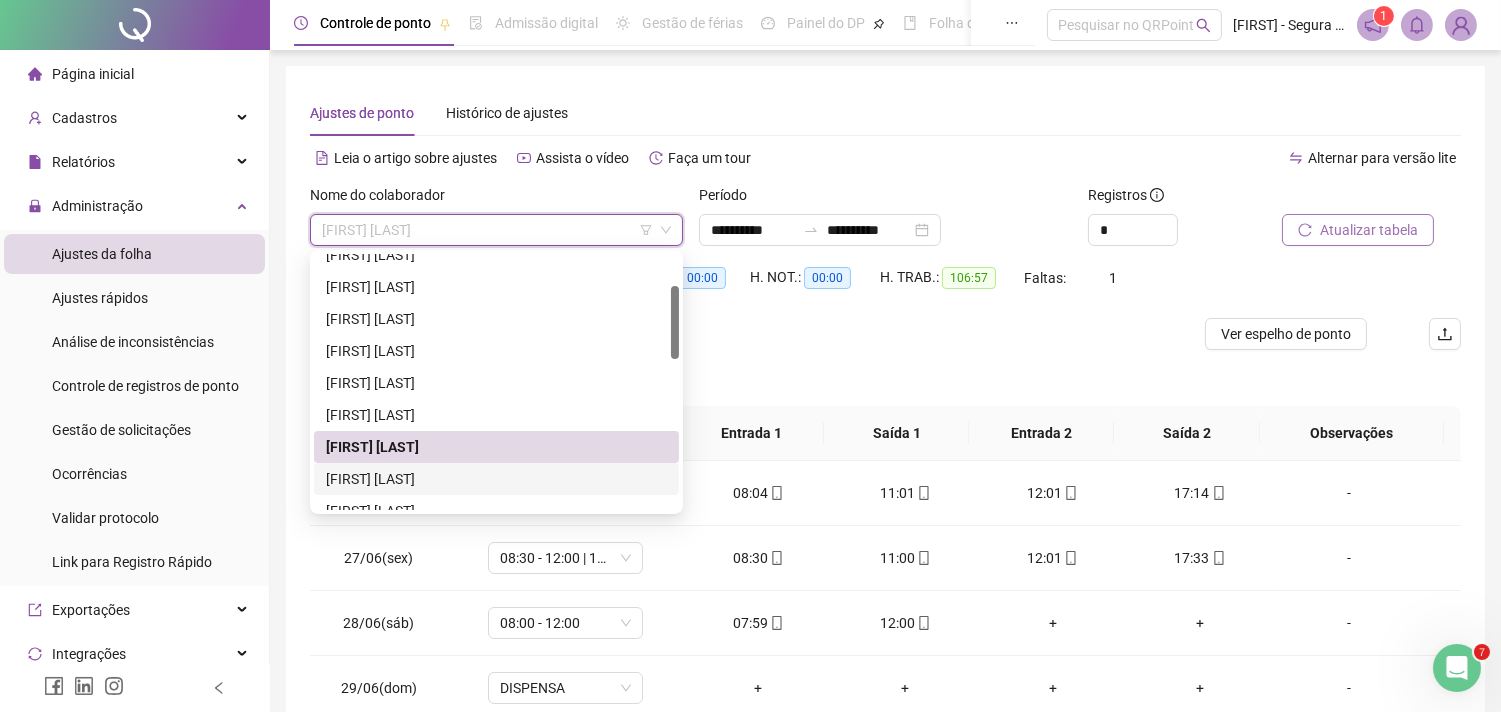 scroll, scrollTop: 222, scrollLeft: 0, axis: vertical 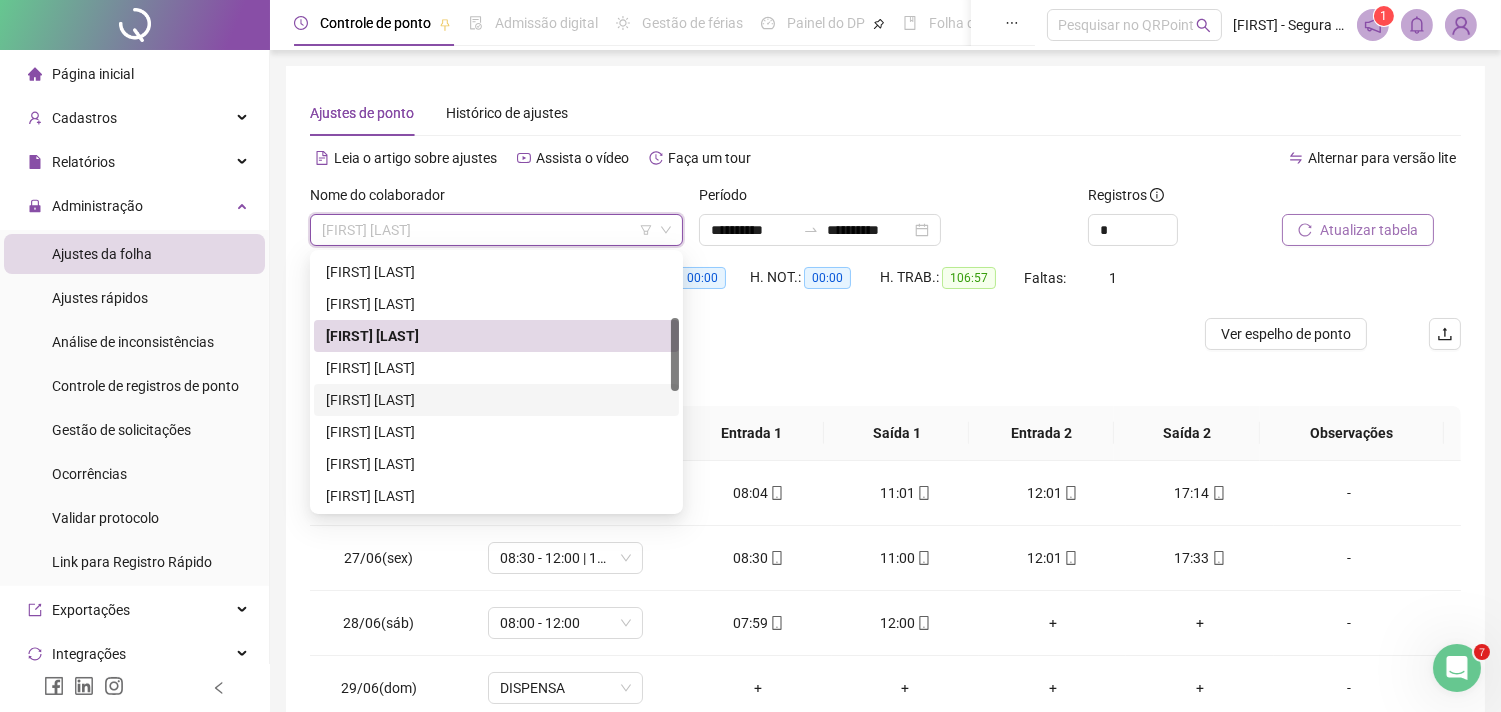 click on "[FIRST] [LAST]" at bounding box center (496, 400) 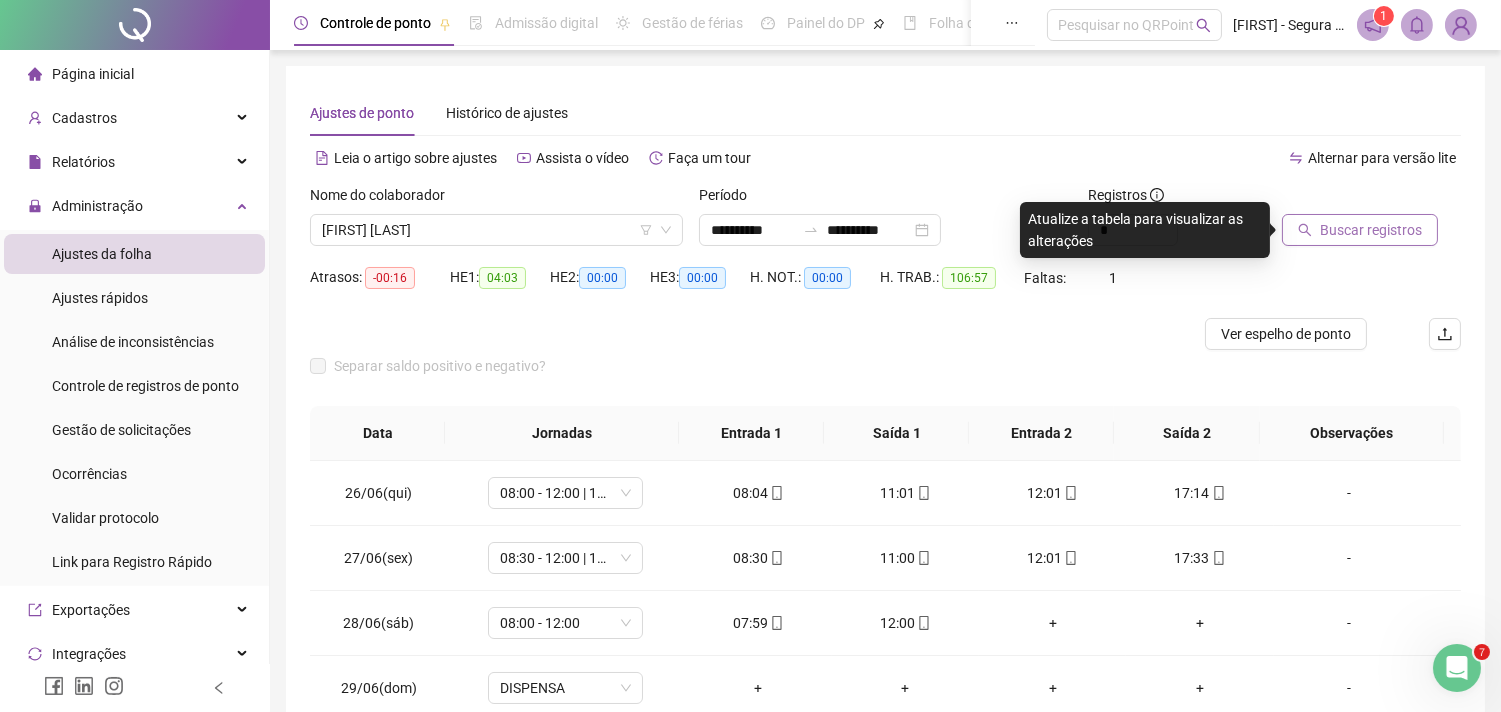 click on "Buscar registros" at bounding box center [1371, 230] 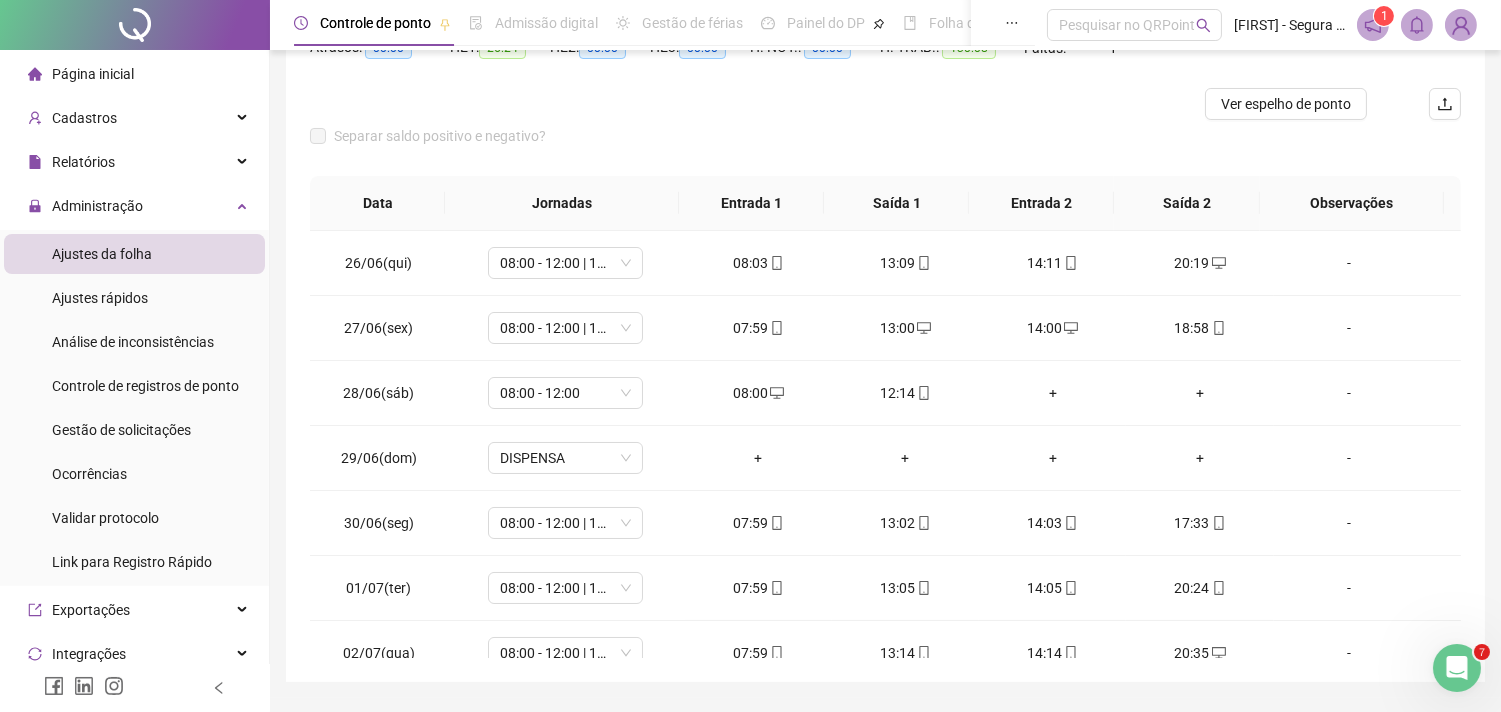 scroll, scrollTop: 285, scrollLeft: 0, axis: vertical 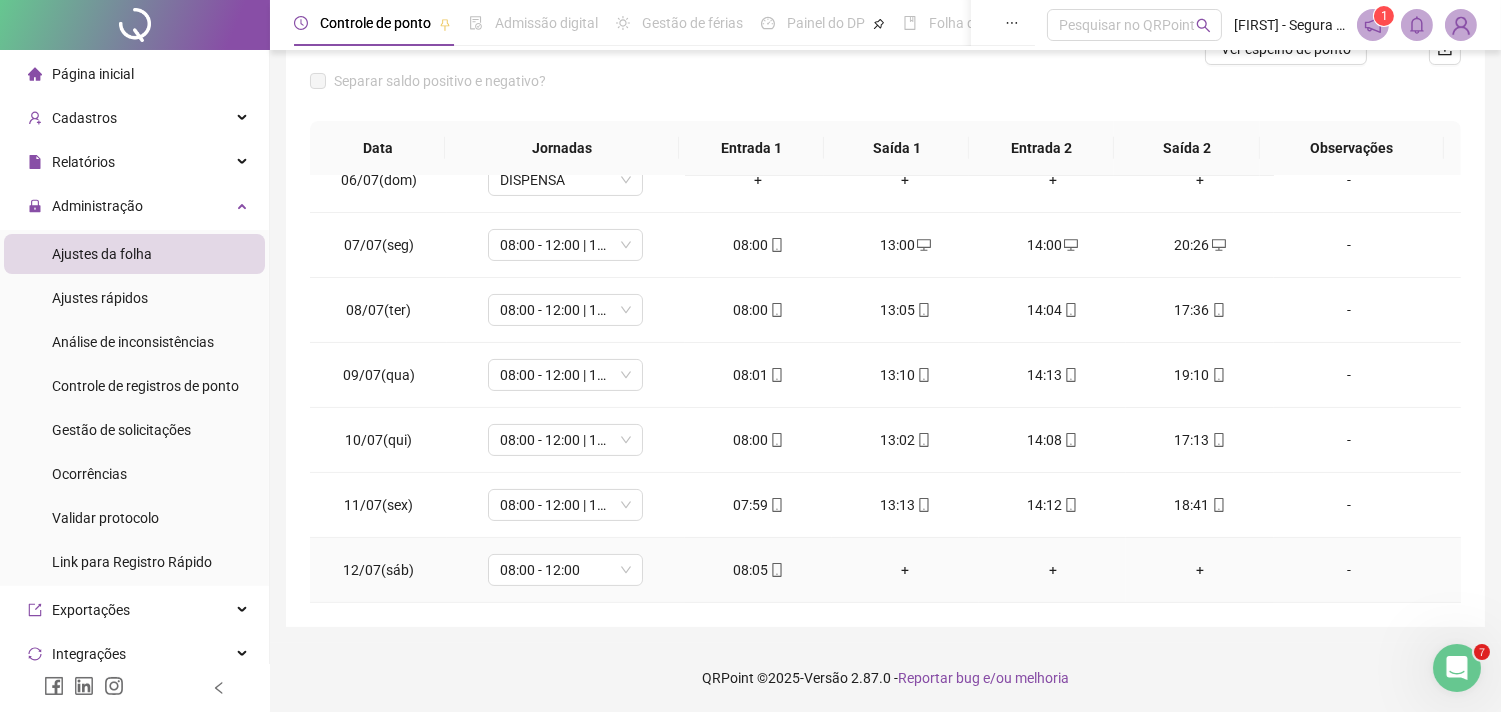 click on "08:05" at bounding box center [758, 570] 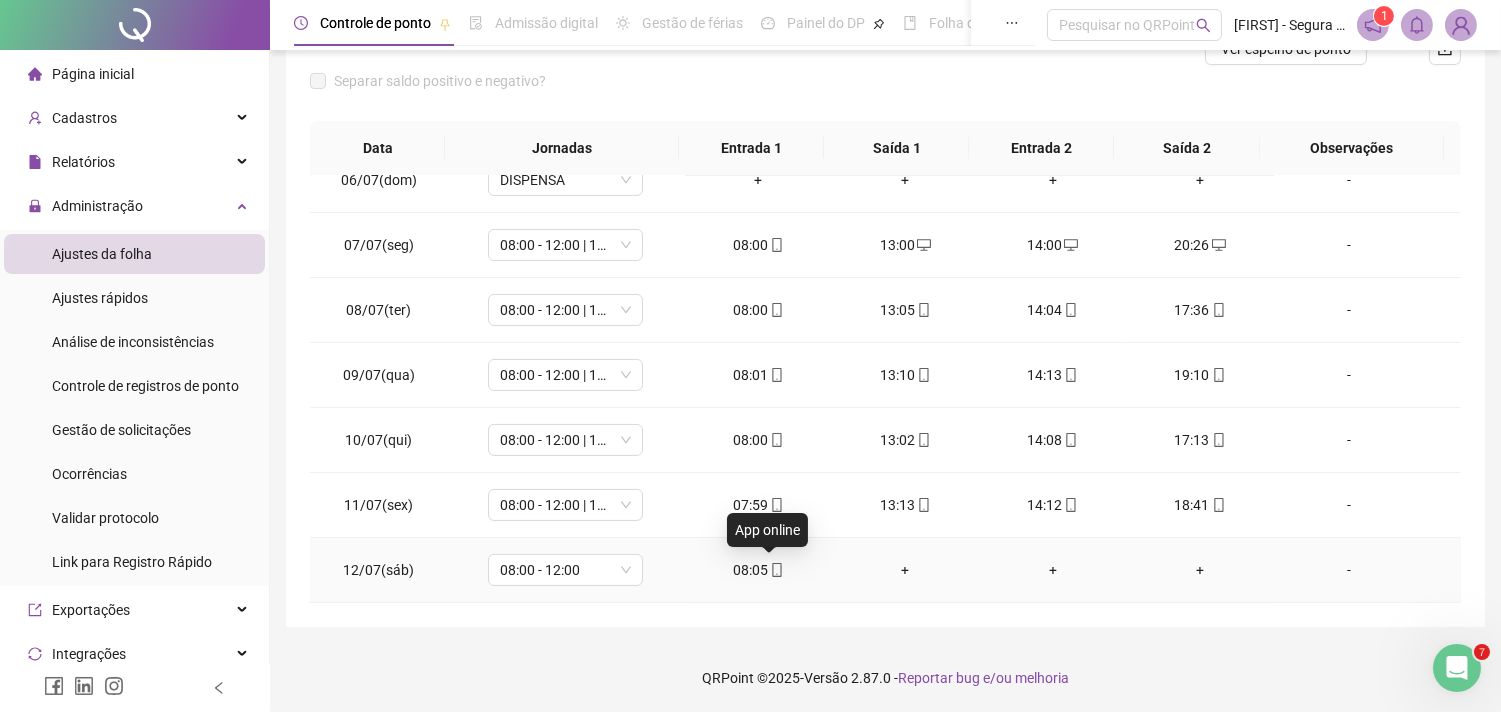 click 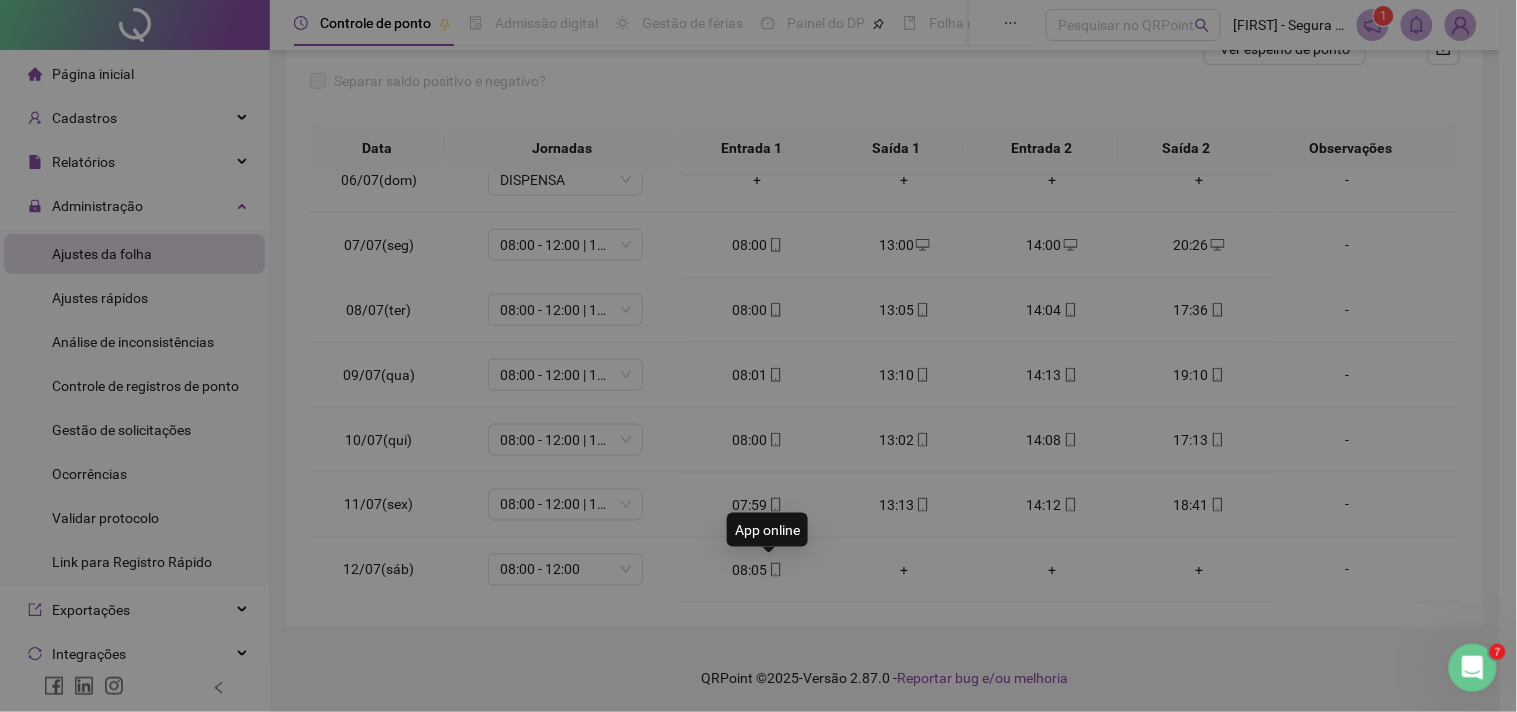 type on "**********" 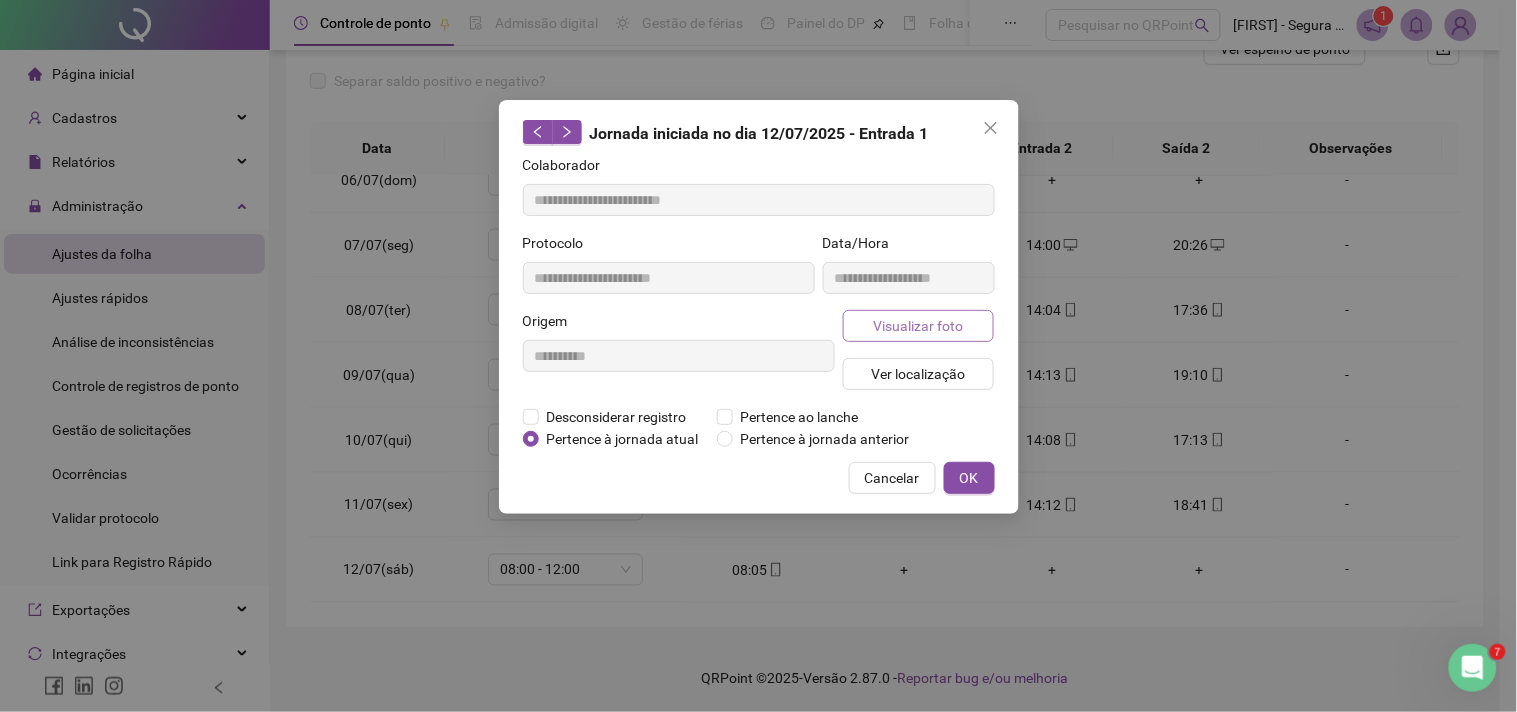 click on "Visualizar foto" at bounding box center [918, 326] 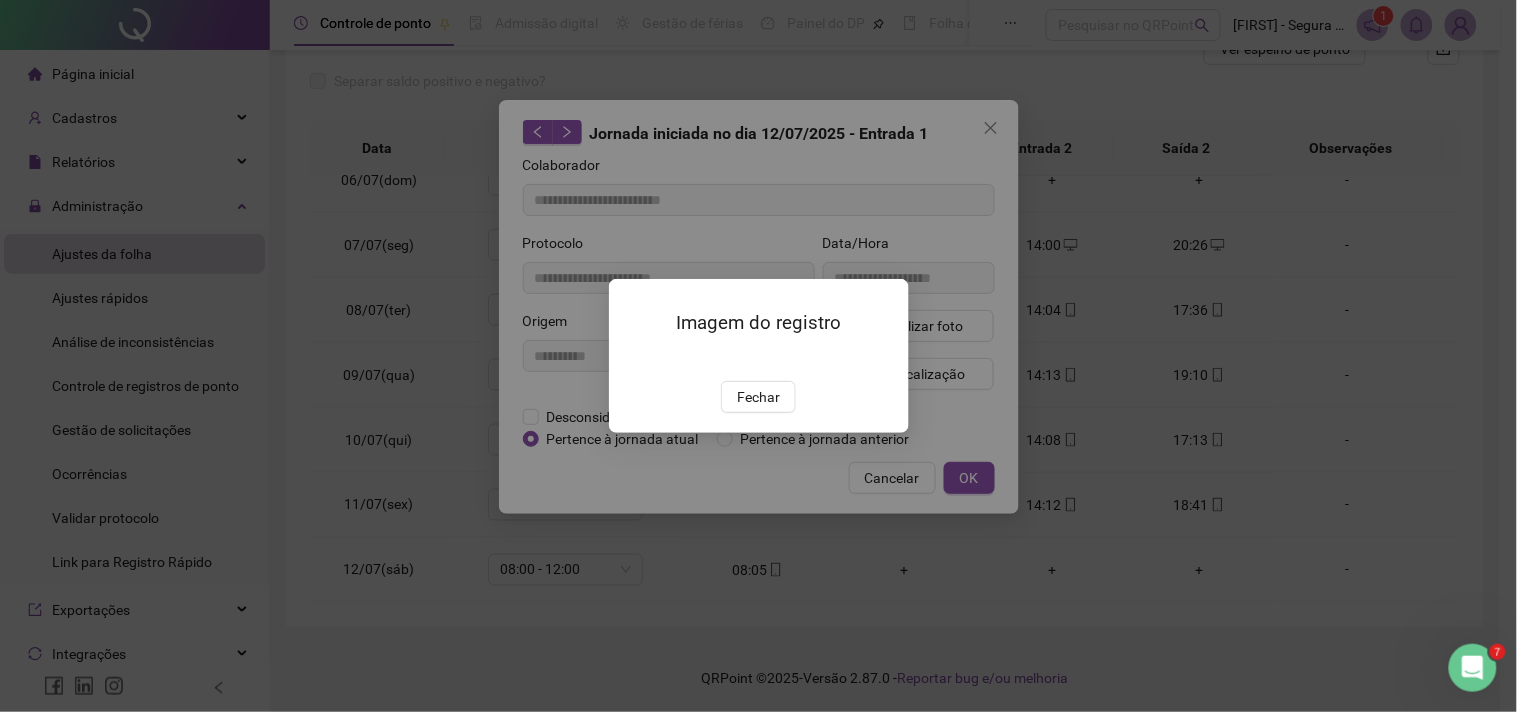 drag, startPoint x: 756, startPoint y: 517, endPoint x: 788, endPoint y: 510, distance: 32.75668 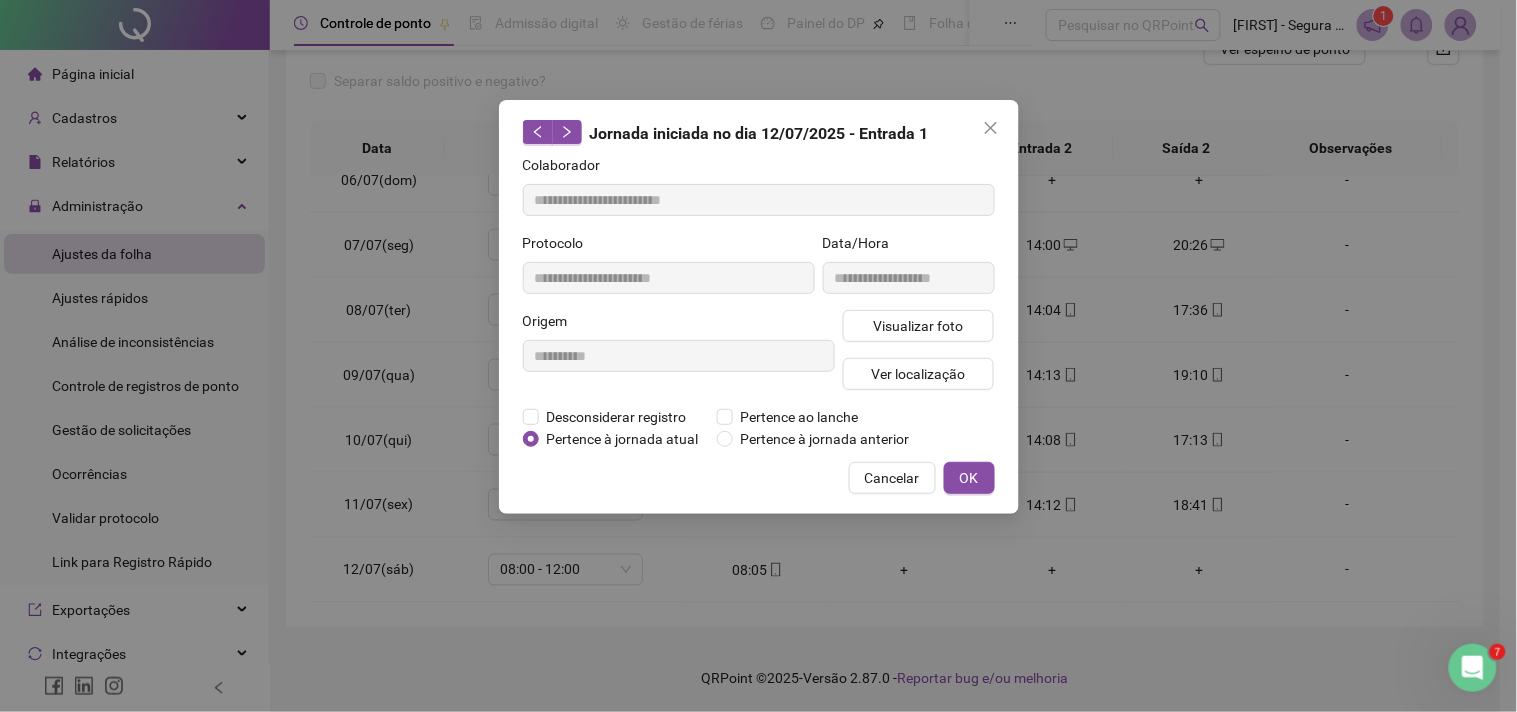 drag, startPoint x: 980, startPoint y: 491, endPoint x: 888, endPoint y: 504, distance: 92.91394 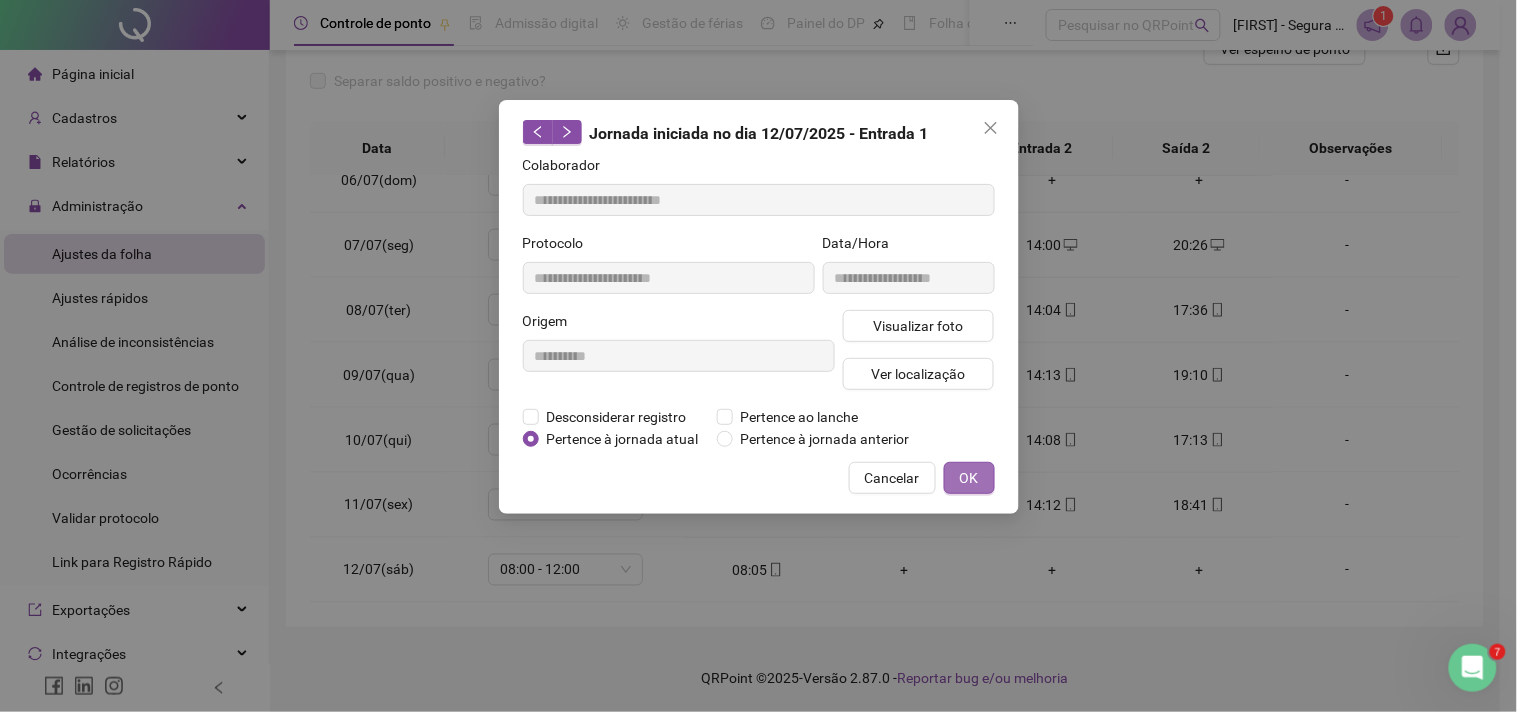 click on "OK" at bounding box center [969, 478] 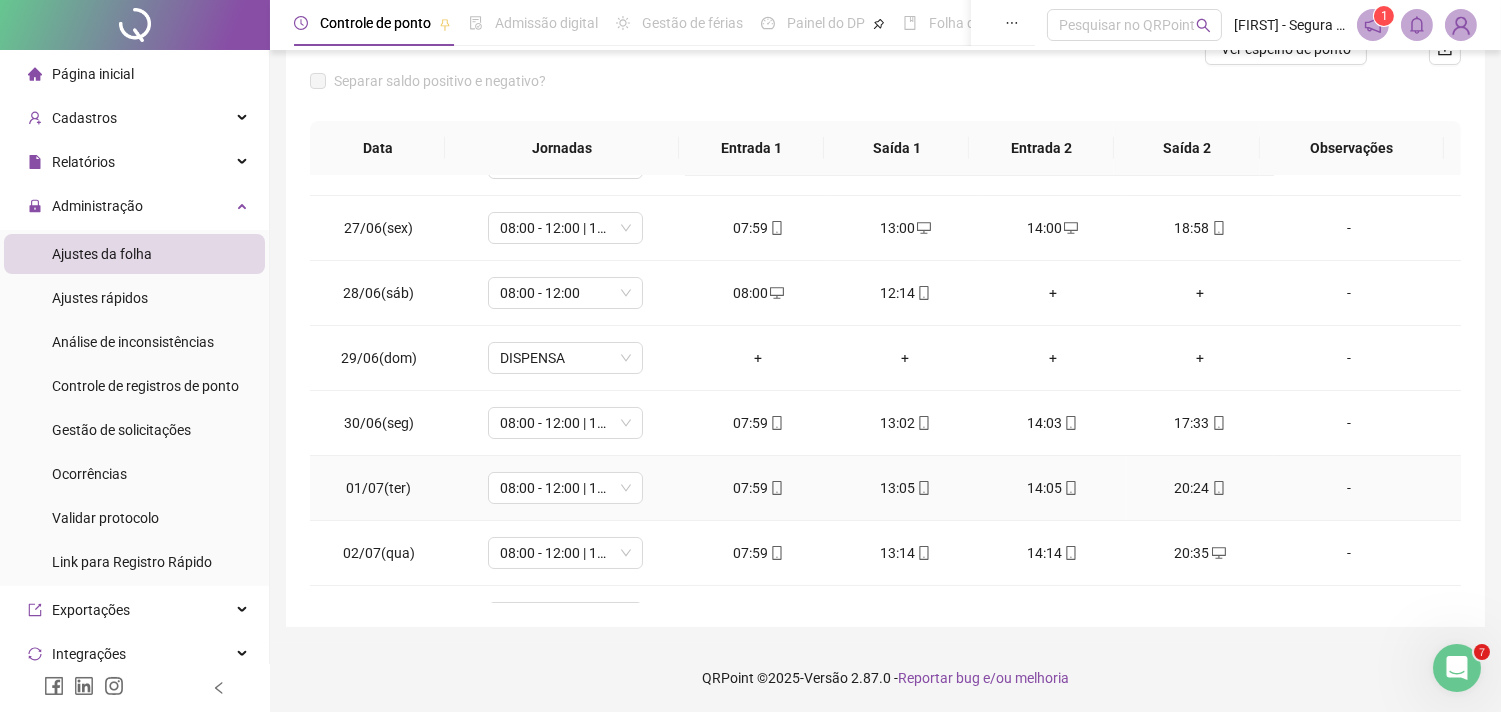scroll, scrollTop: 0, scrollLeft: 0, axis: both 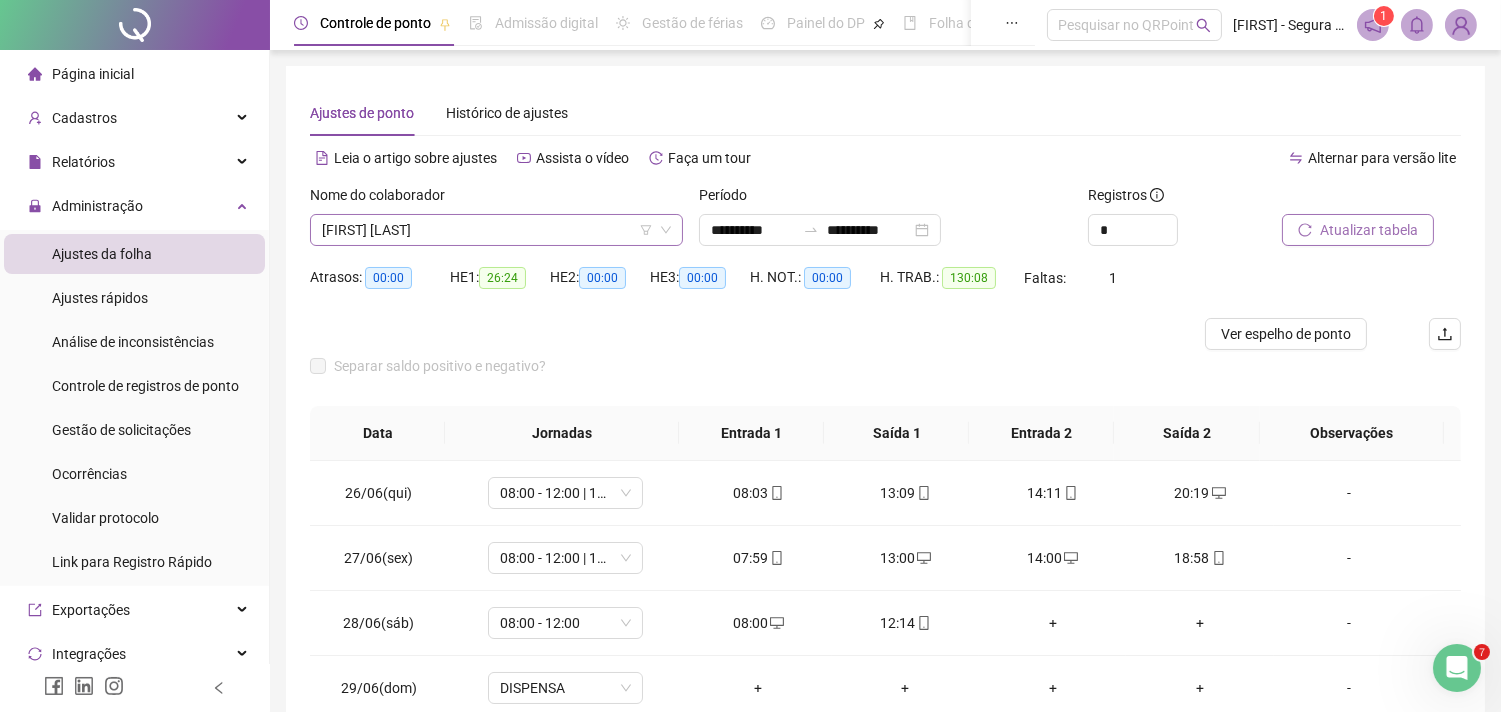click on "[FIRST] [LAST]" at bounding box center [496, 230] 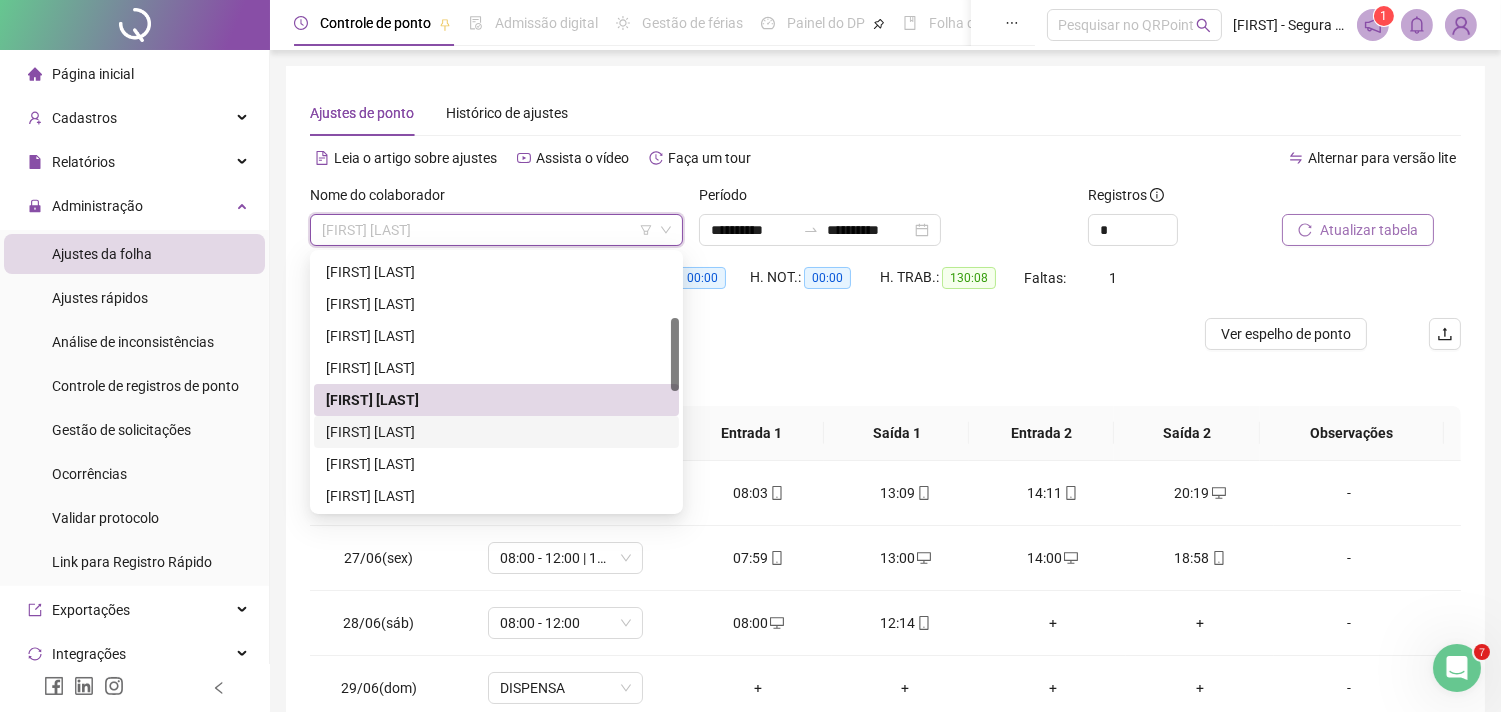 click on "[FIRST] [LAST]" at bounding box center (496, 432) 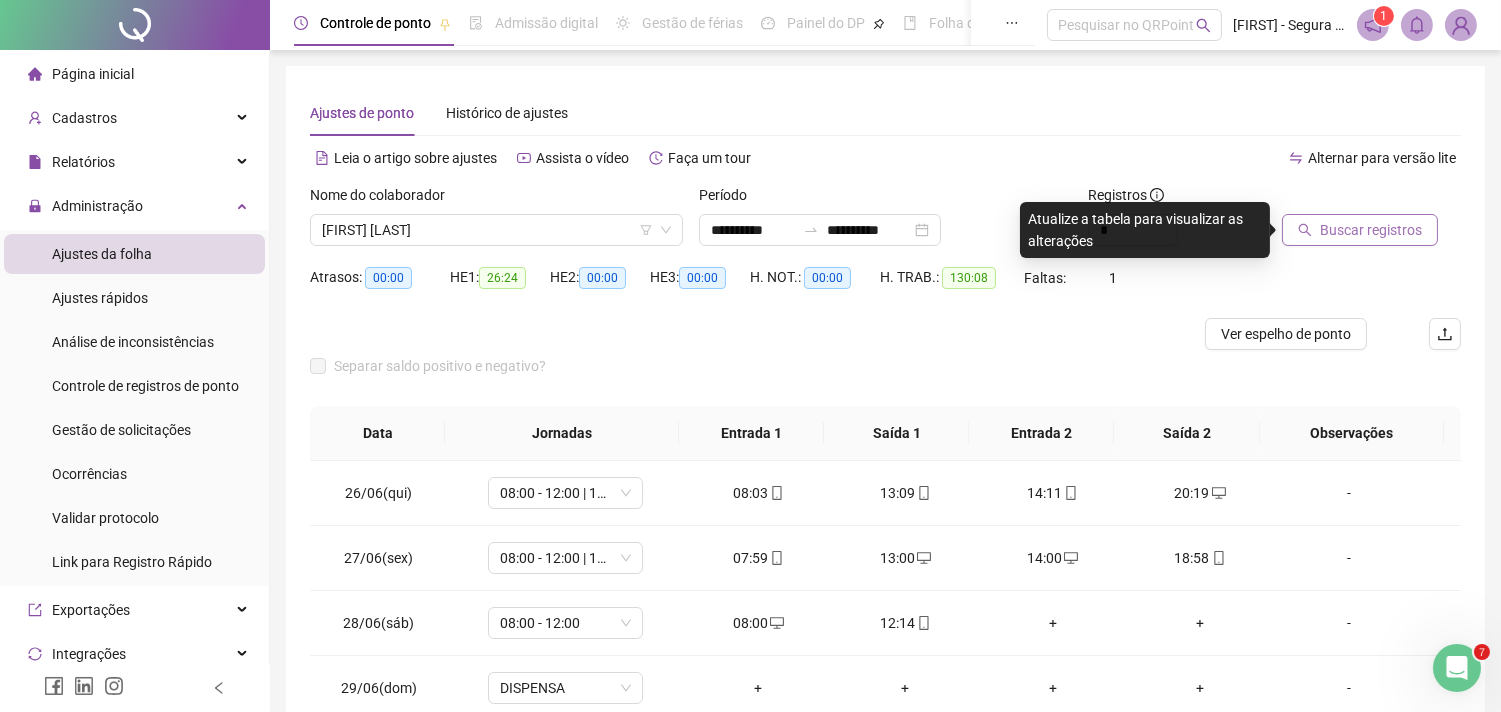 click on "Buscar registros" at bounding box center (1371, 230) 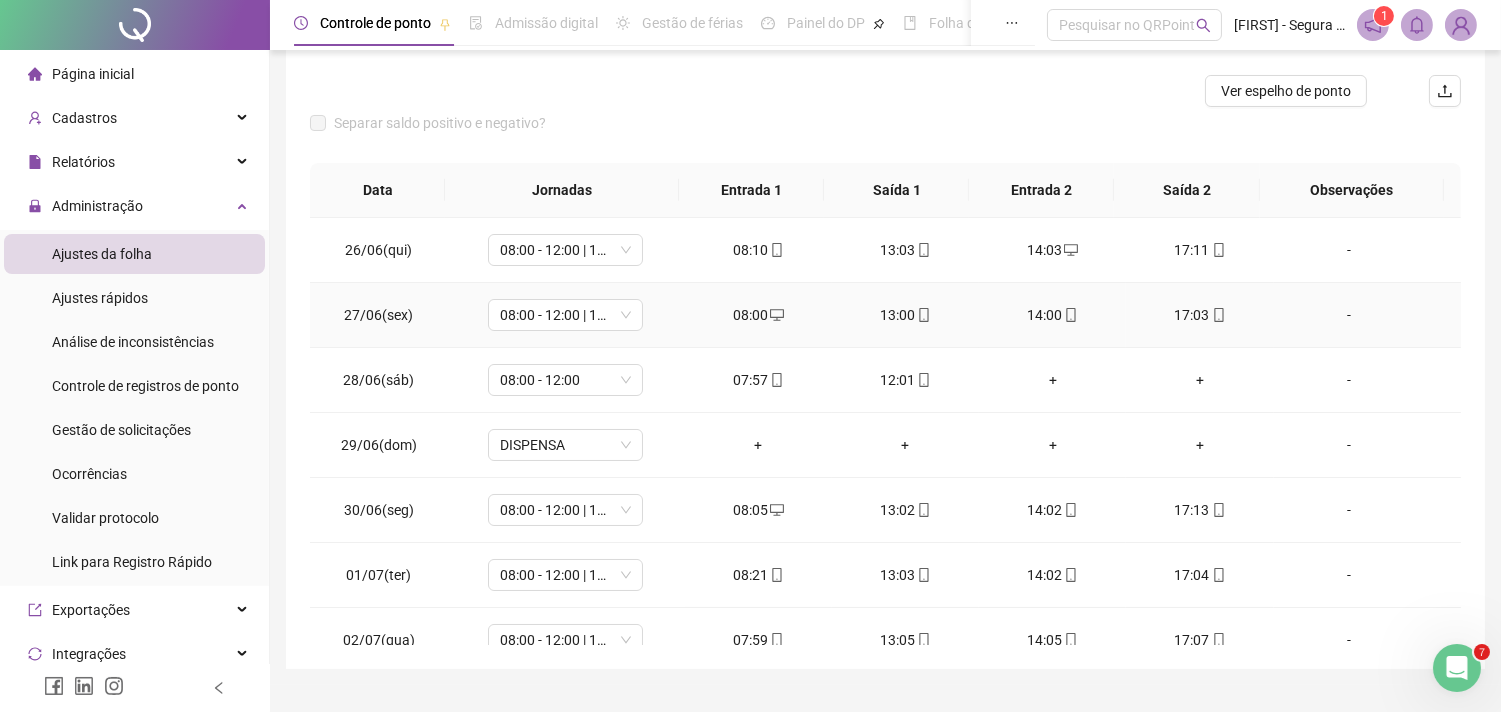 scroll, scrollTop: 285, scrollLeft: 0, axis: vertical 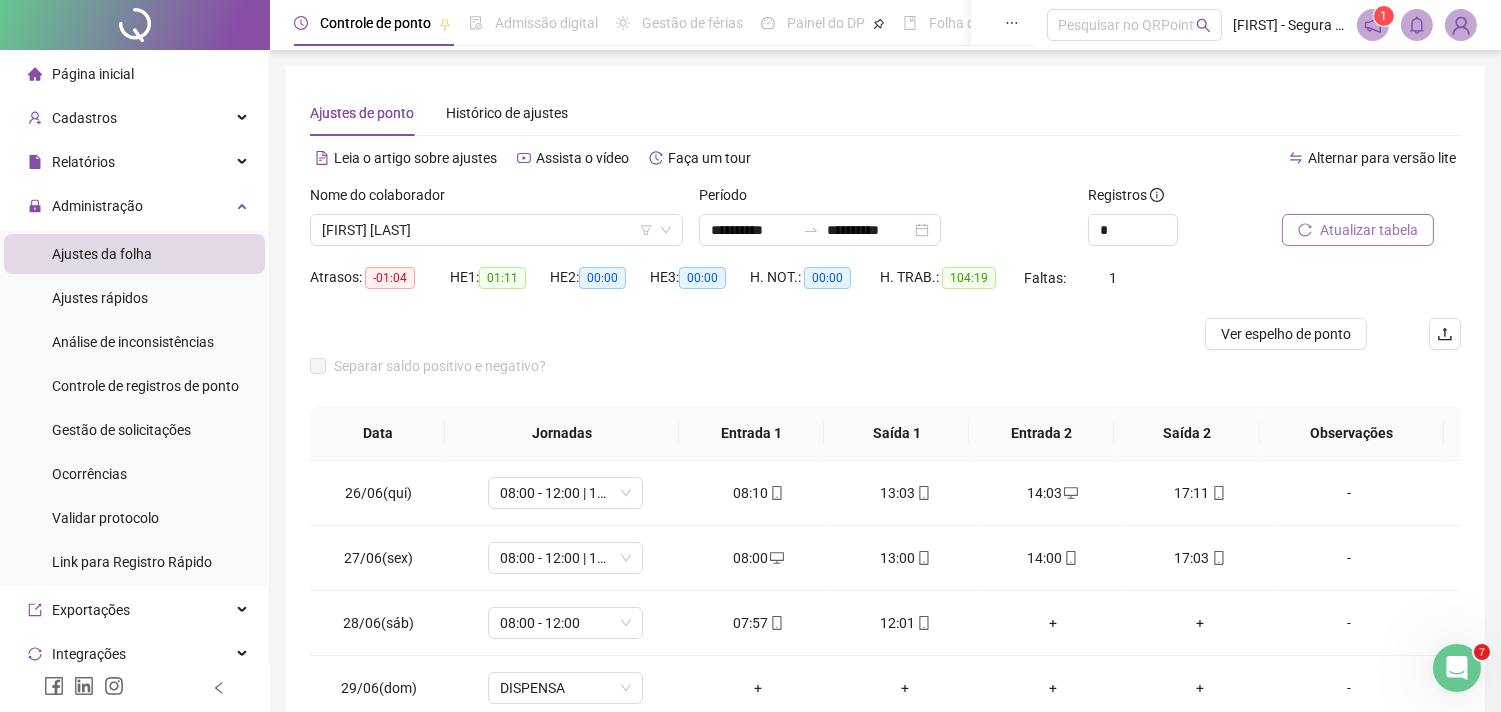 click on "Atualizar tabela" at bounding box center [1369, 230] 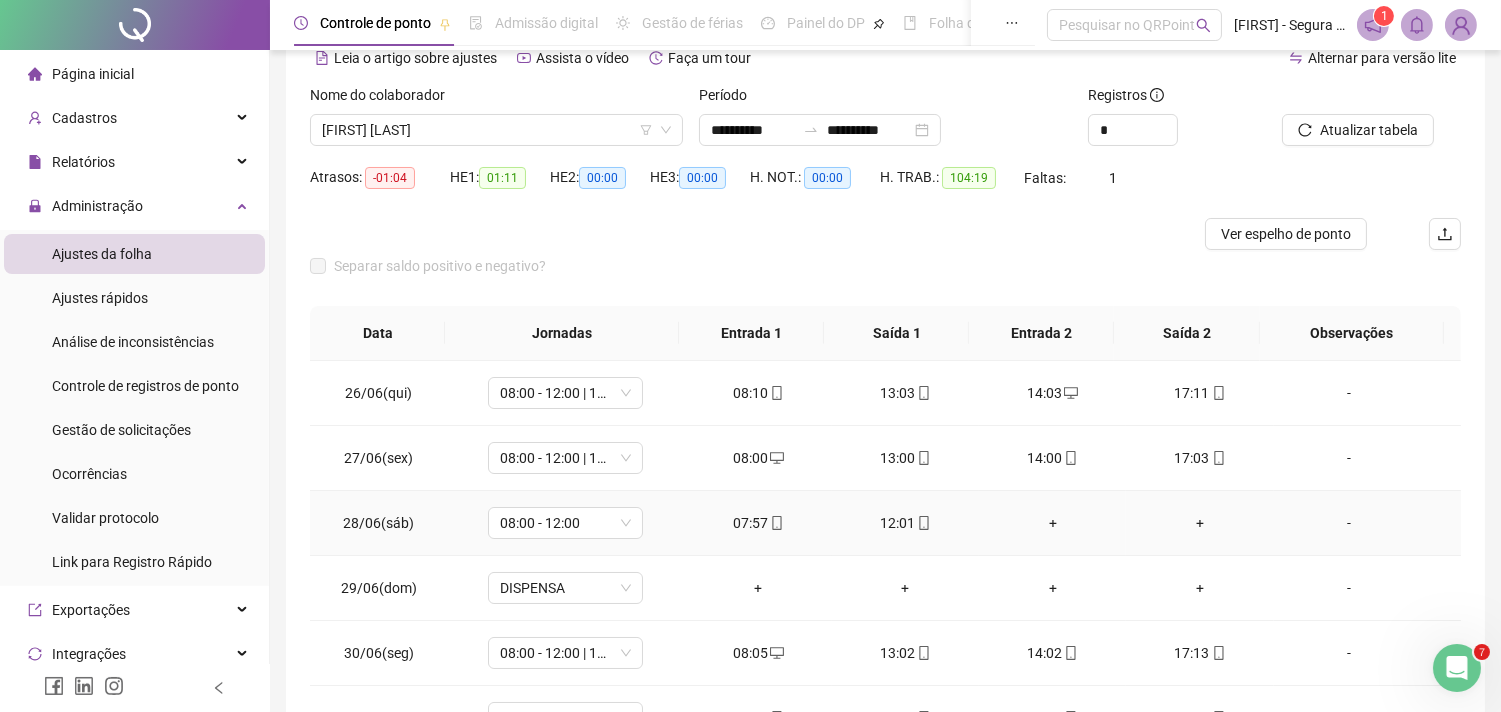 scroll, scrollTop: 285, scrollLeft: 0, axis: vertical 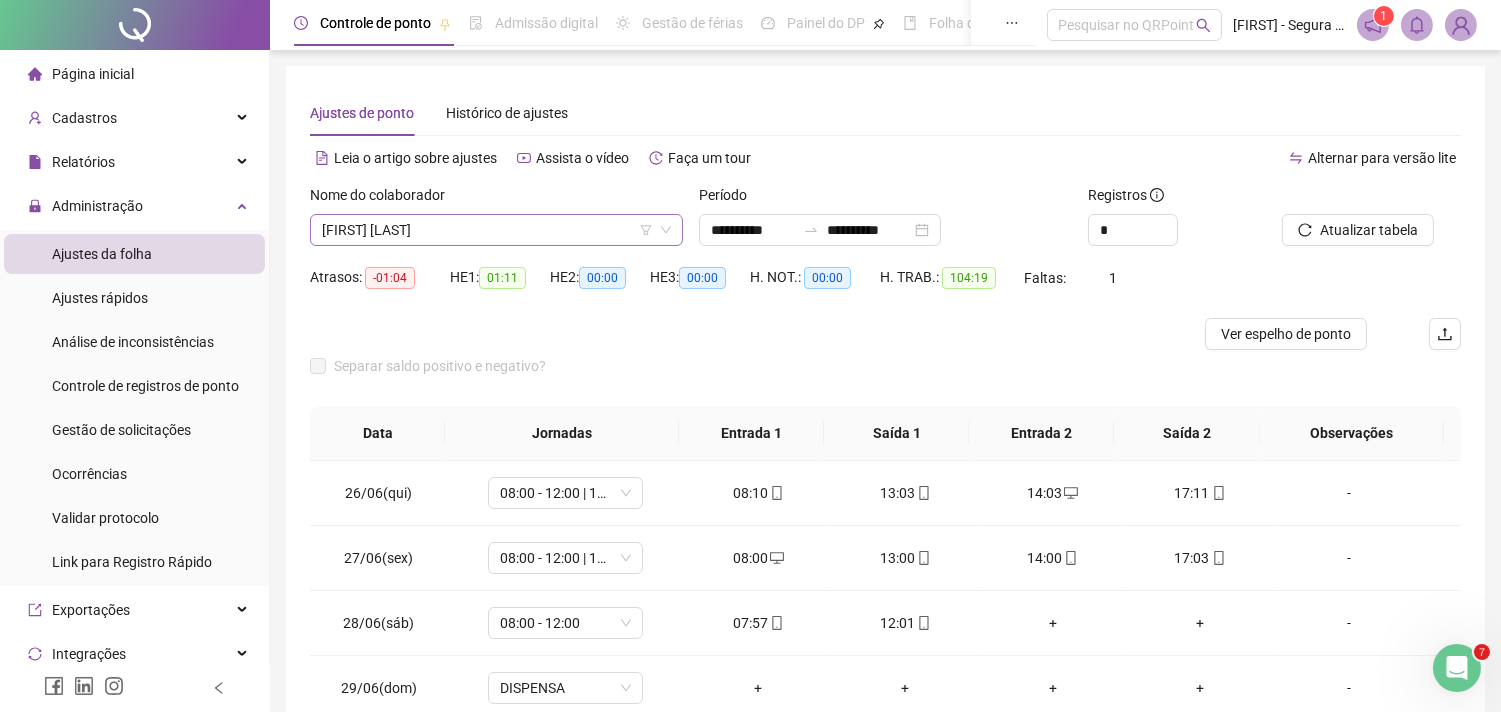 click on "[FIRST] [LAST]" at bounding box center (496, 230) 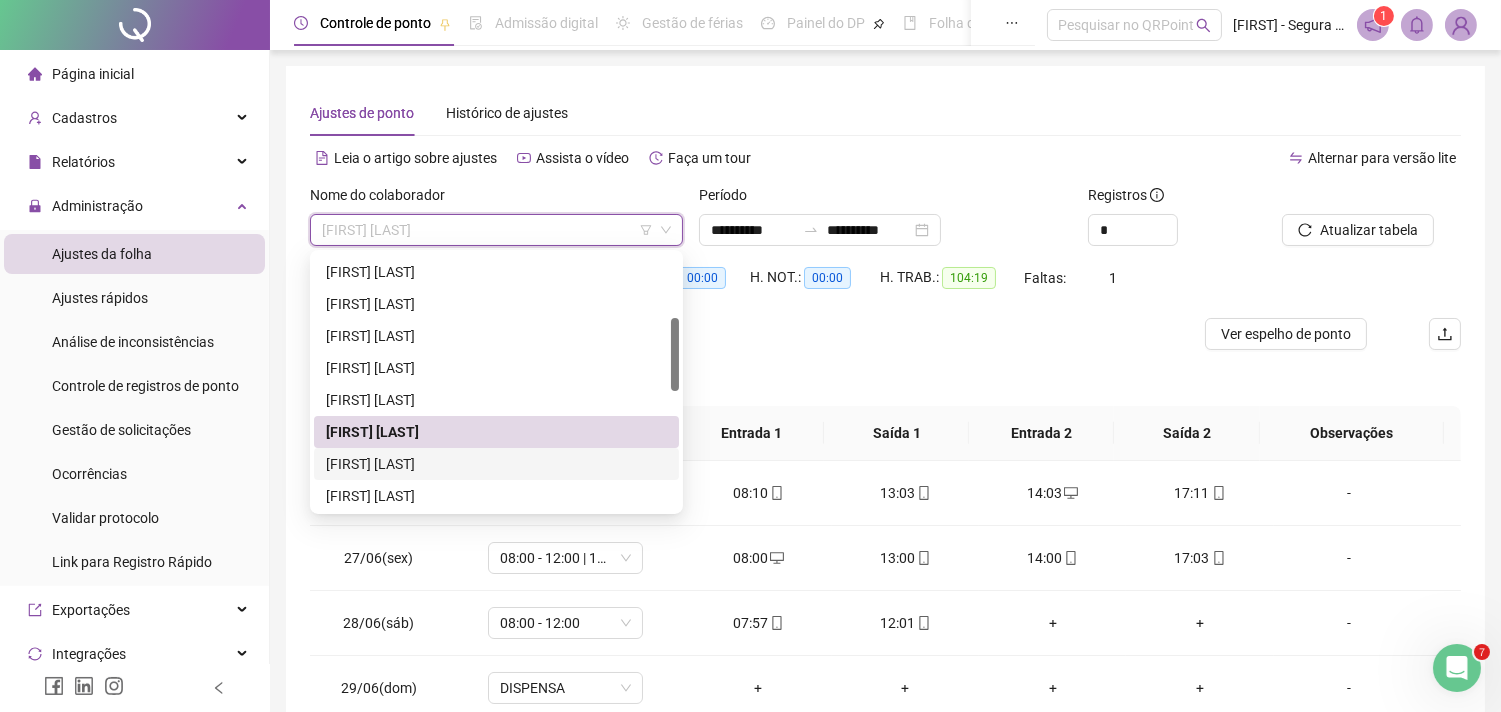 drag, startPoint x: 575, startPoint y: 463, endPoint x: 620, endPoint y: 455, distance: 45.705578 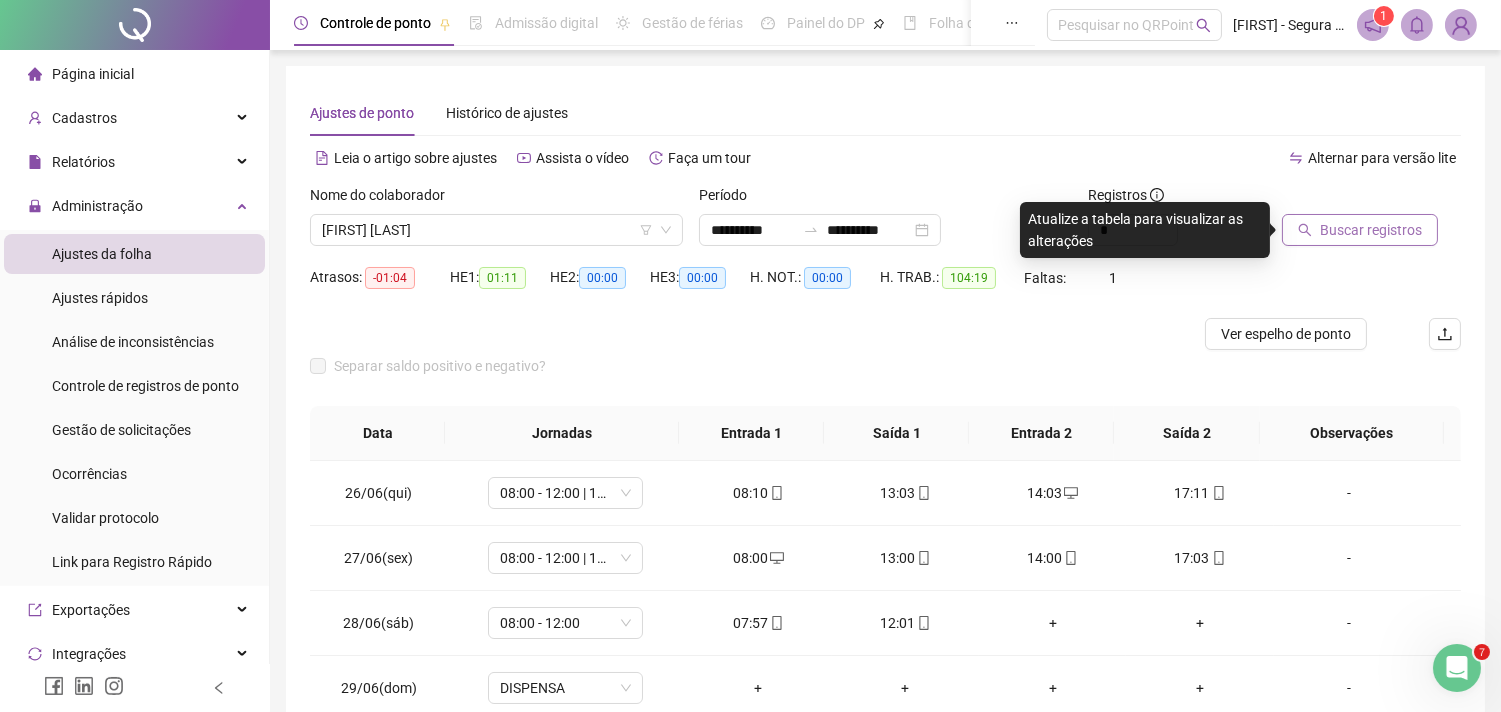 click on "Buscar registros" at bounding box center [1371, 230] 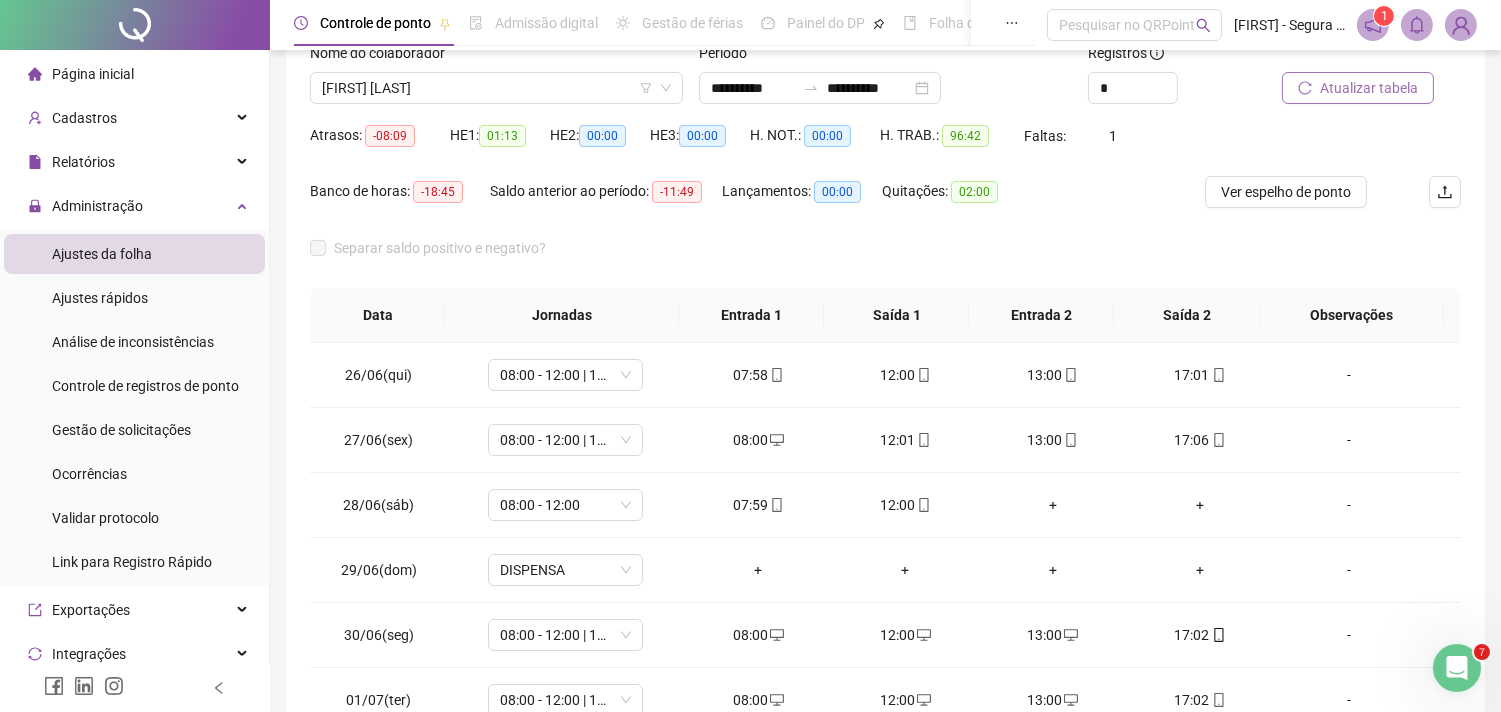 scroll, scrollTop: 310, scrollLeft: 0, axis: vertical 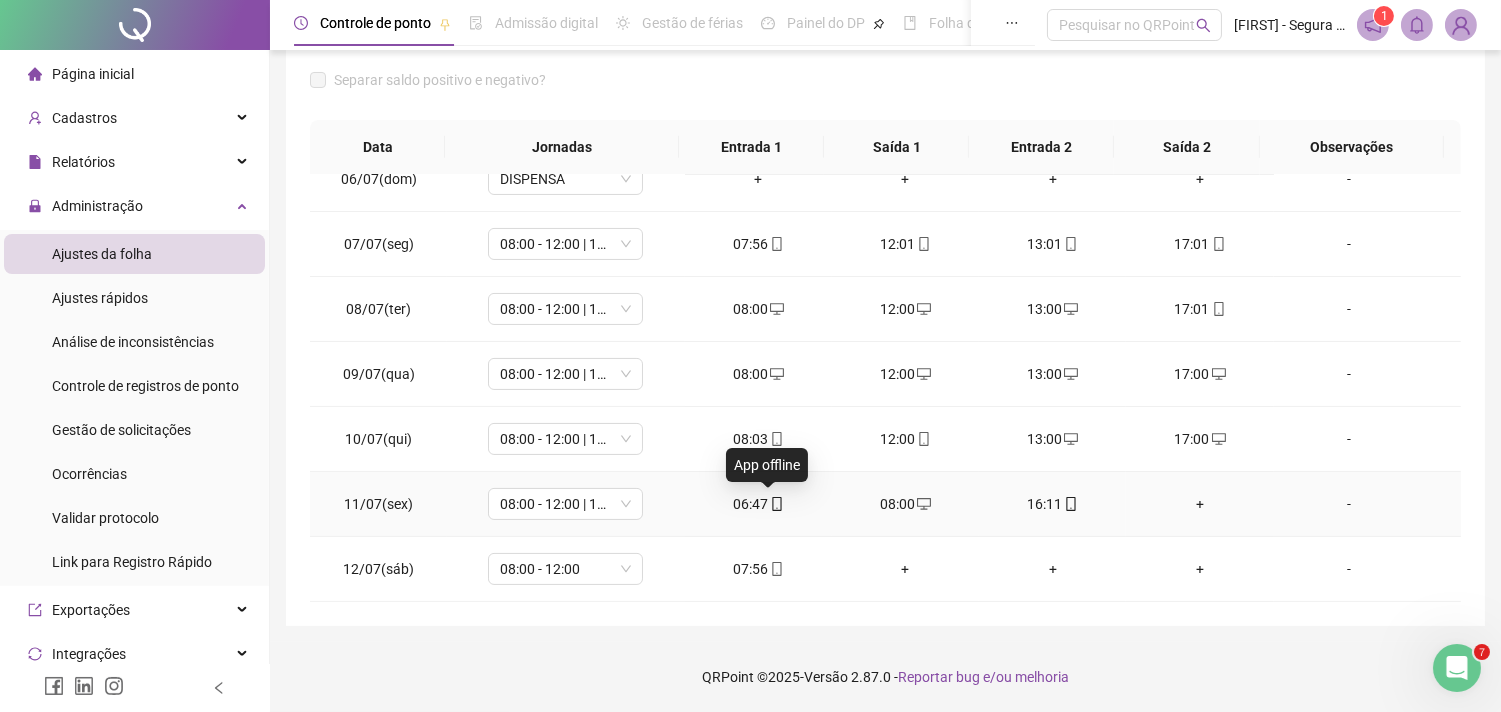 click 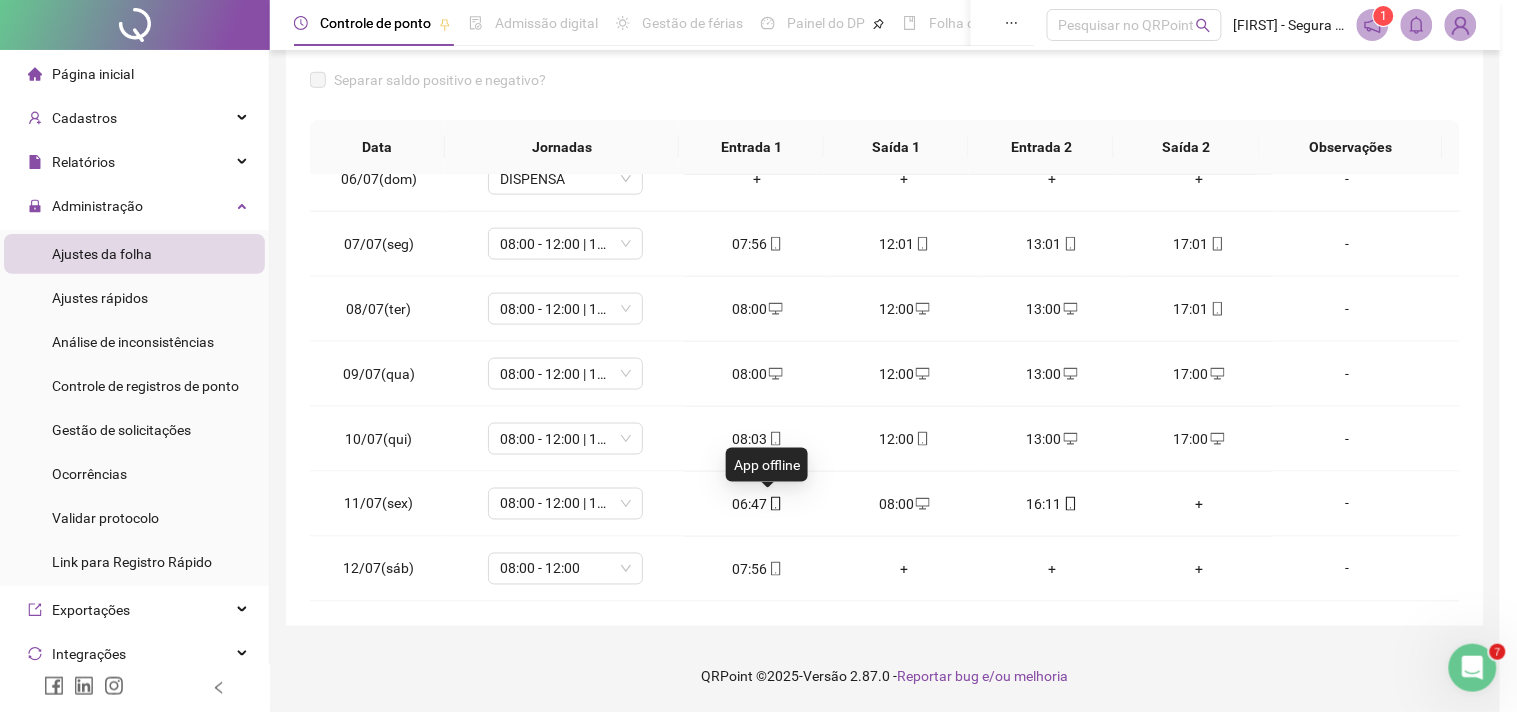 type on "**********" 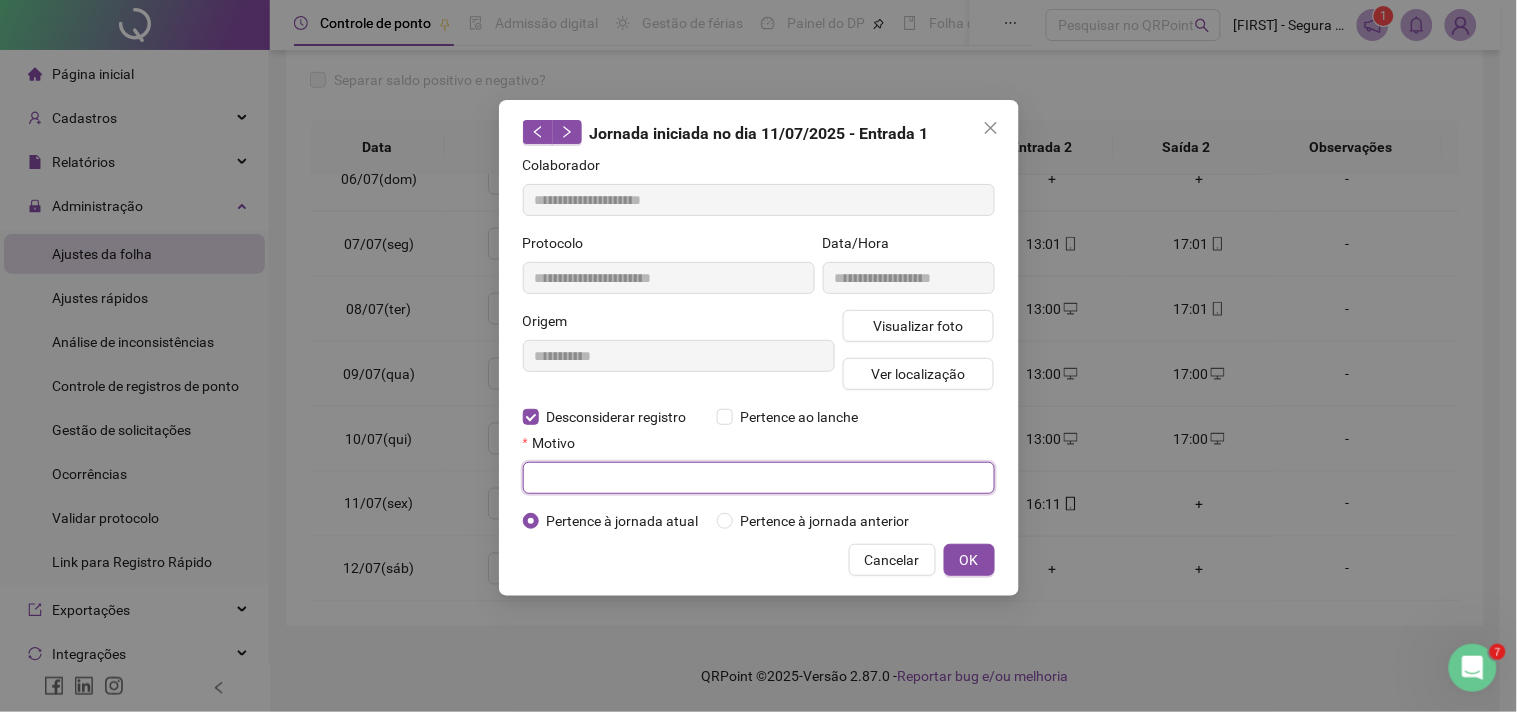 click at bounding box center [759, 478] 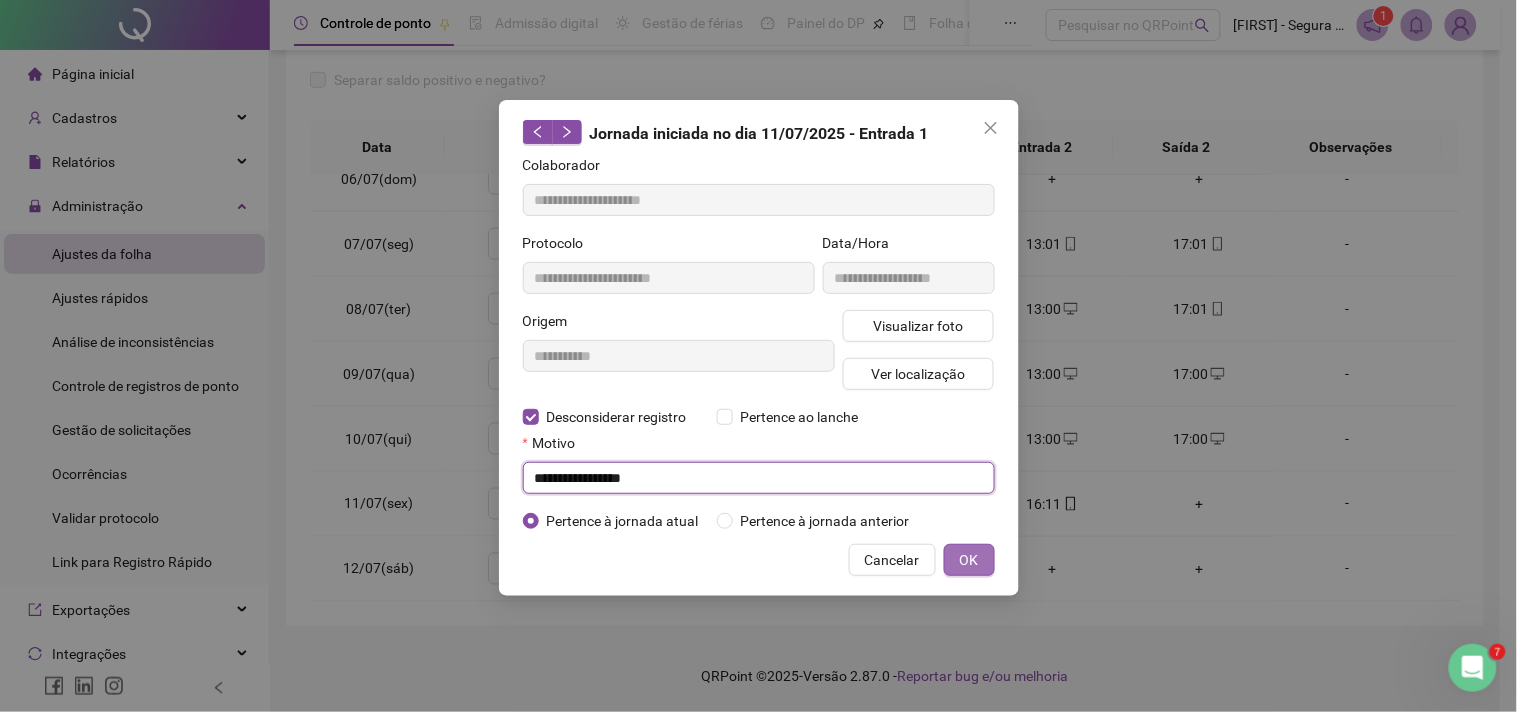 type on "**********" 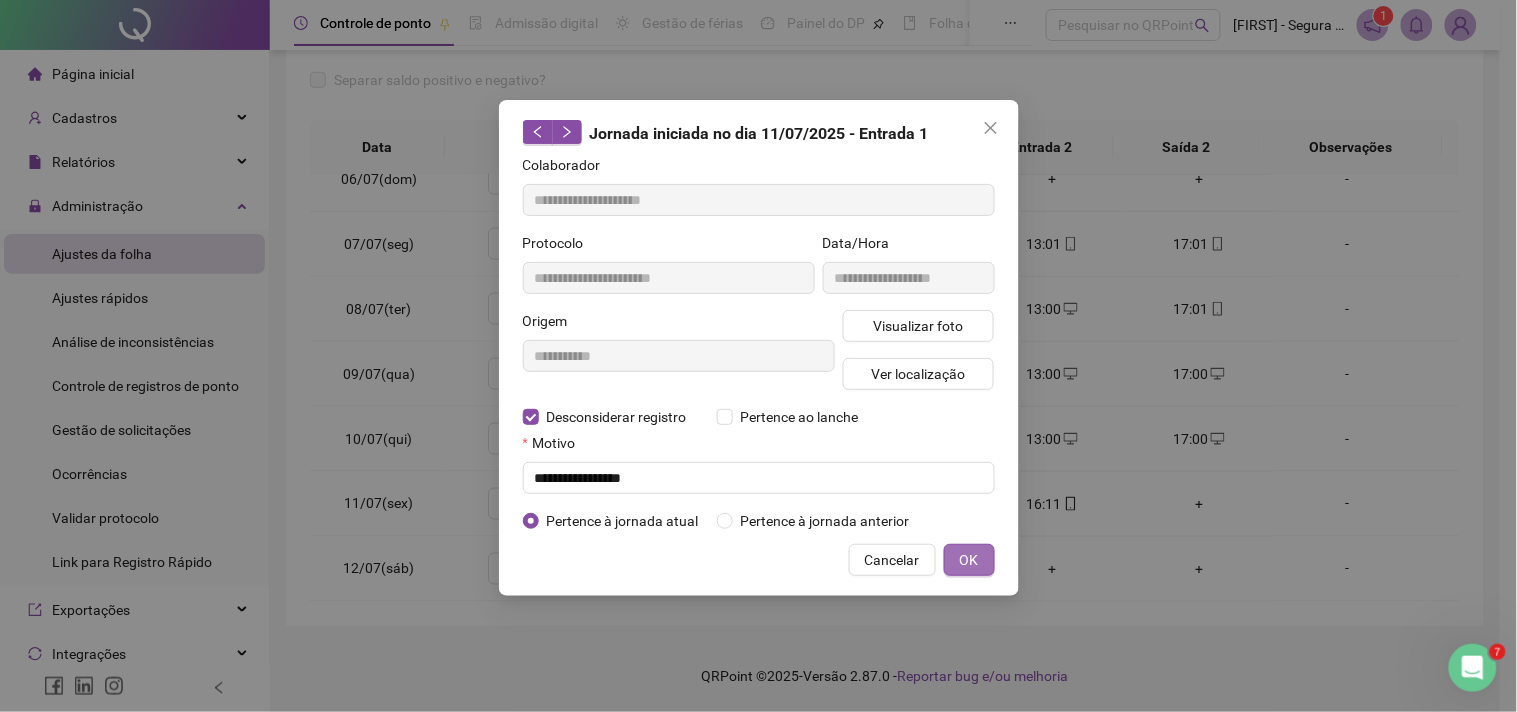 click on "OK" at bounding box center [969, 560] 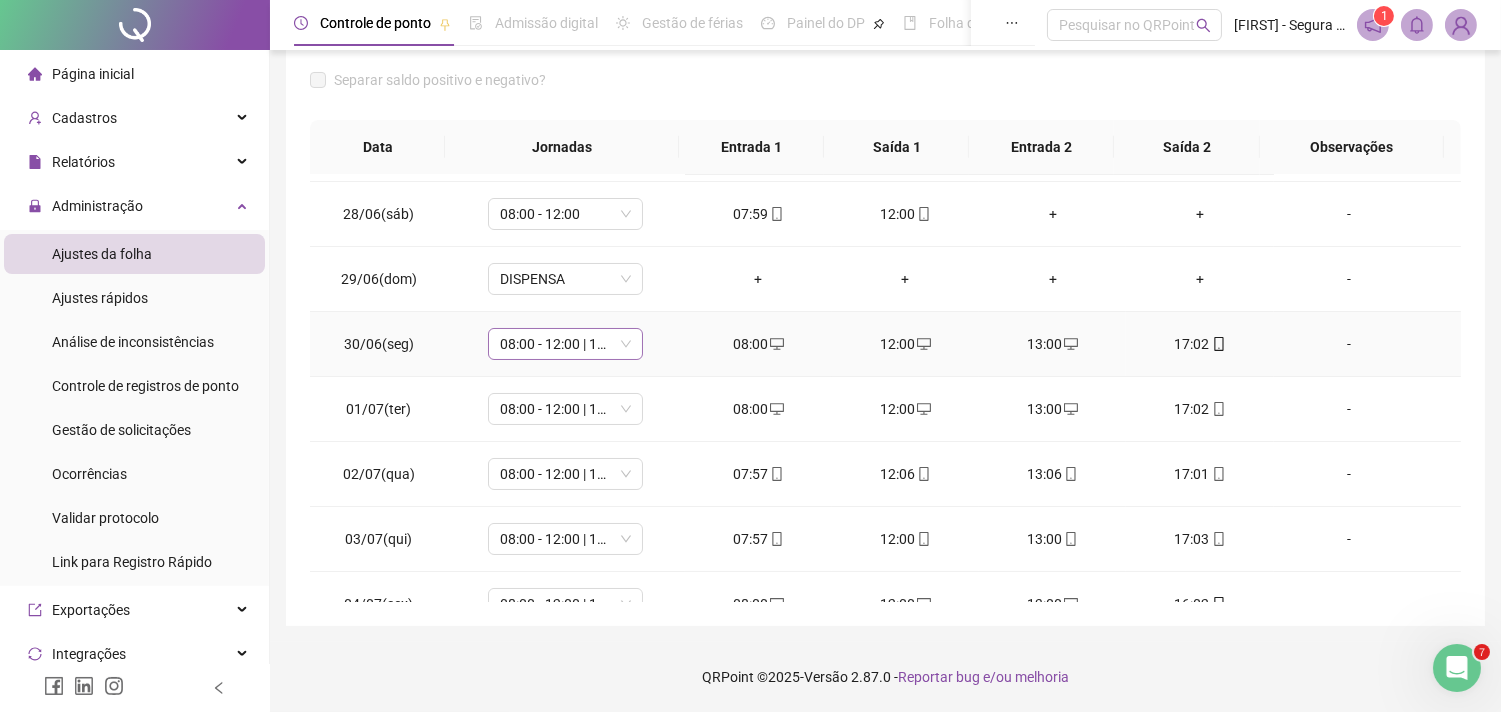 scroll, scrollTop: 0, scrollLeft: 0, axis: both 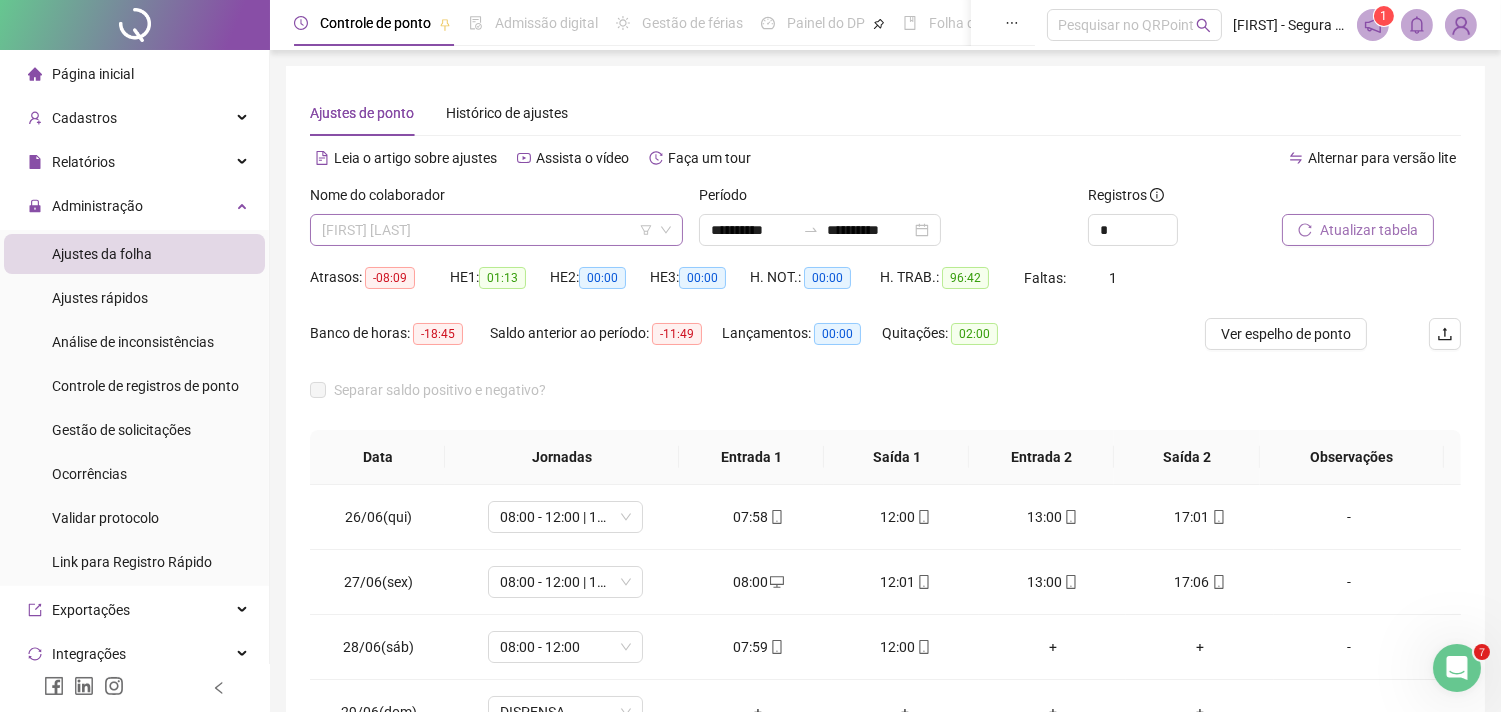 click on "[FIRST] [LAST]" at bounding box center (496, 230) 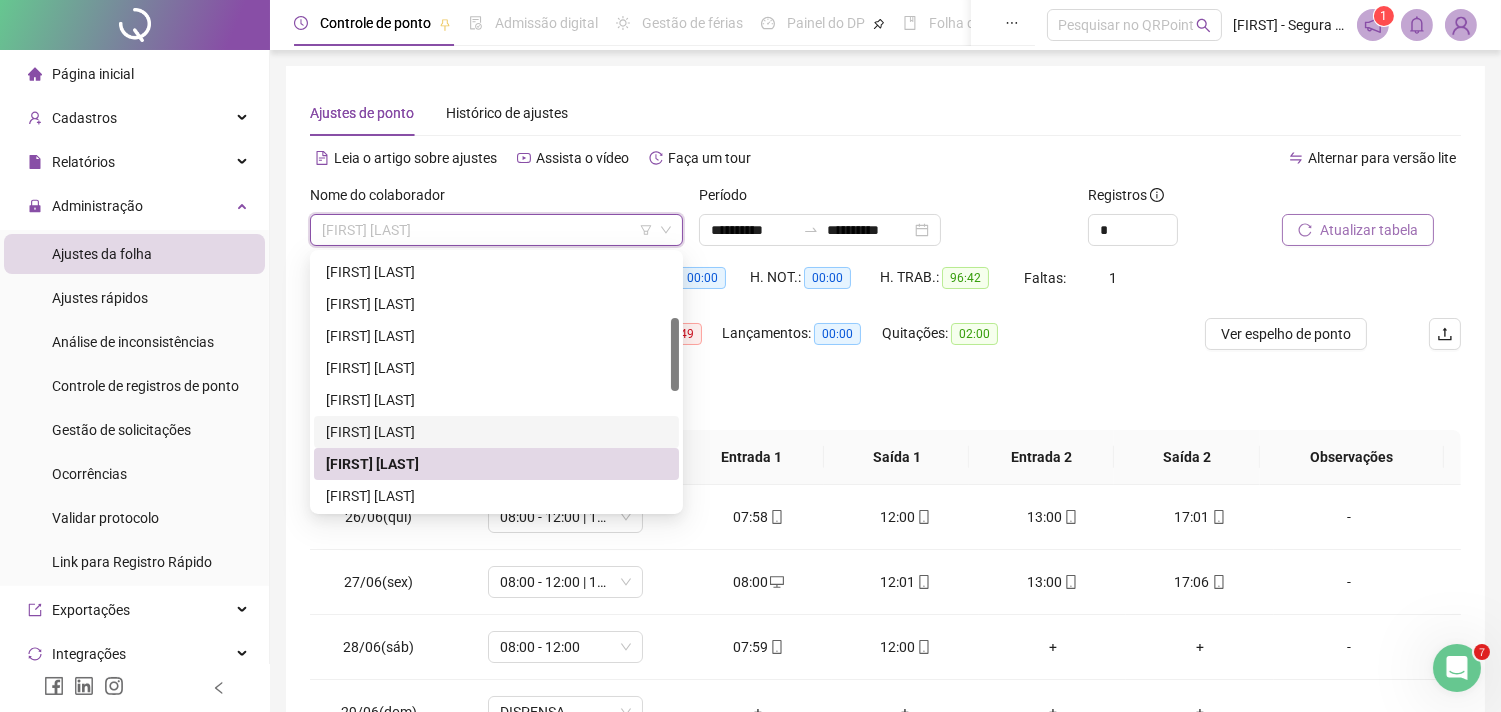 click on "[FIRST] [LAST]" at bounding box center (496, 432) 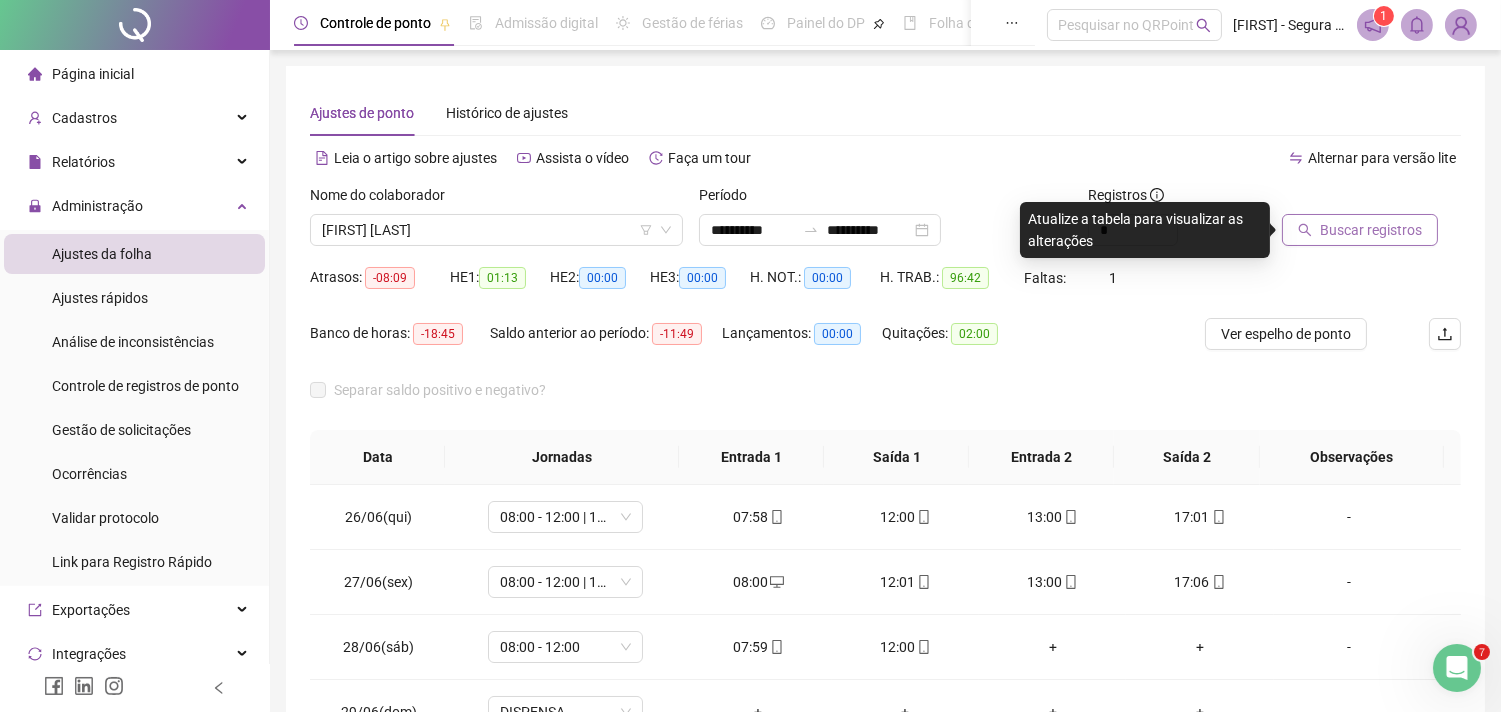 click on "Buscar registros" at bounding box center (1371, 230) 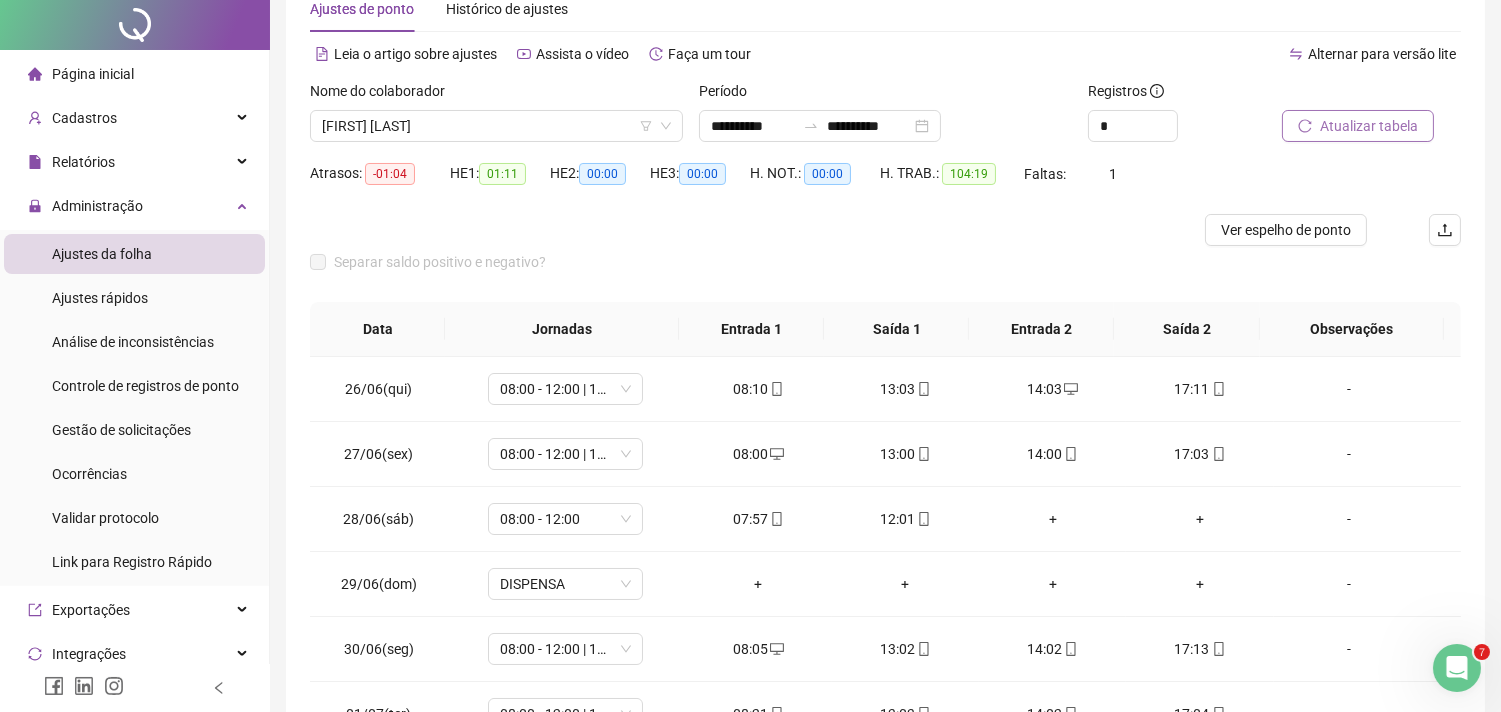 scroll, scrollTop: 285, scrollLeft: 0, axis: vertical 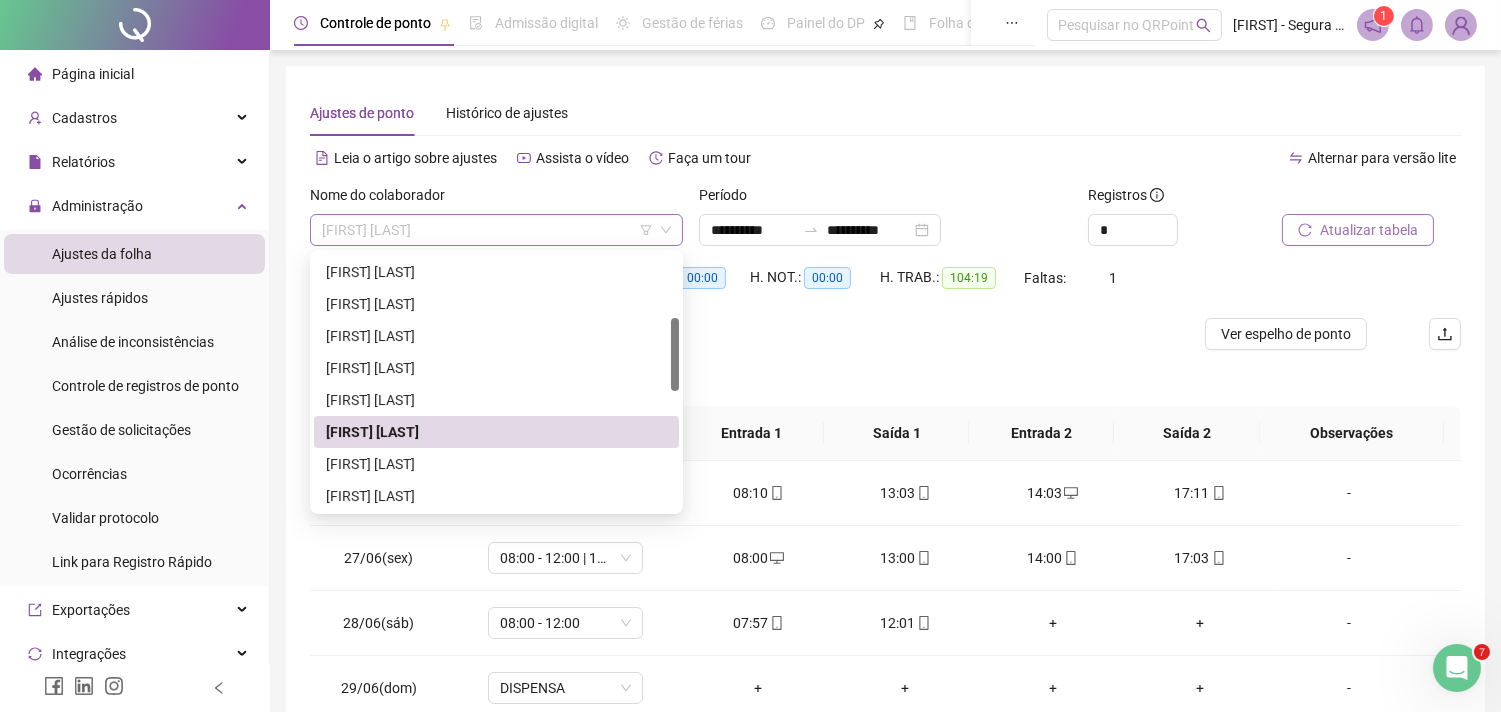 click on "[FIRST] [LAST]" at bounding box center [496, 230] 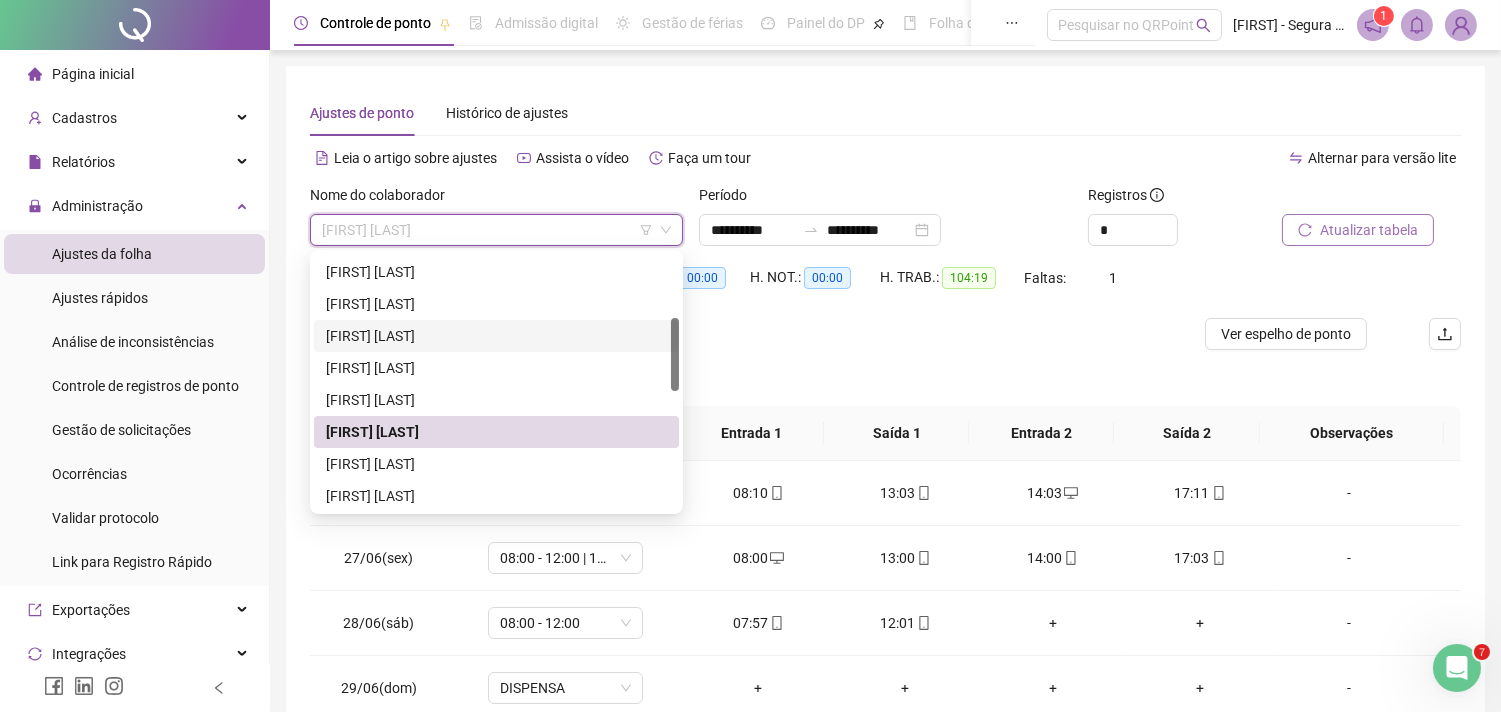 scroll, scrollTop: 333, scrollLeft: 0, axis: vertical 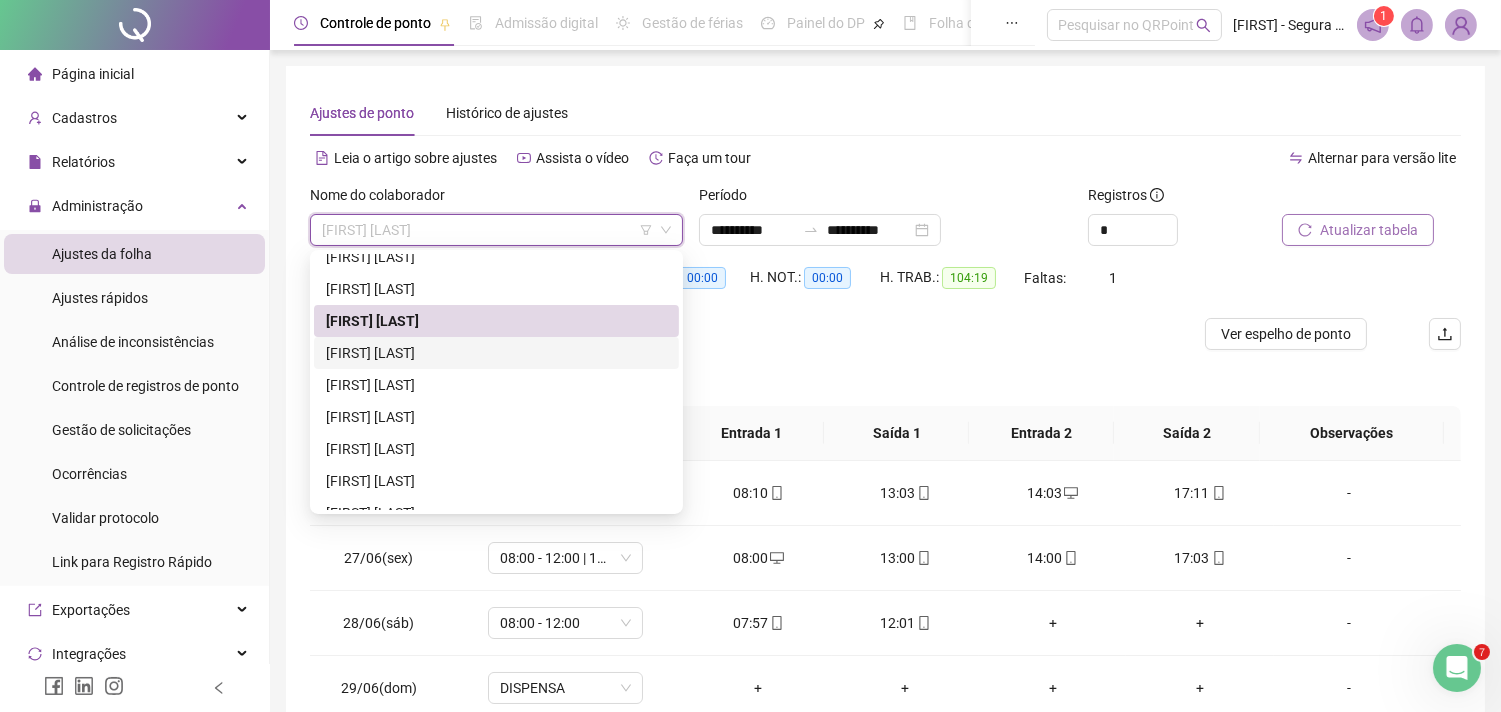 click on "[FIRST] [LAST]" at bounding box center (496, 353) 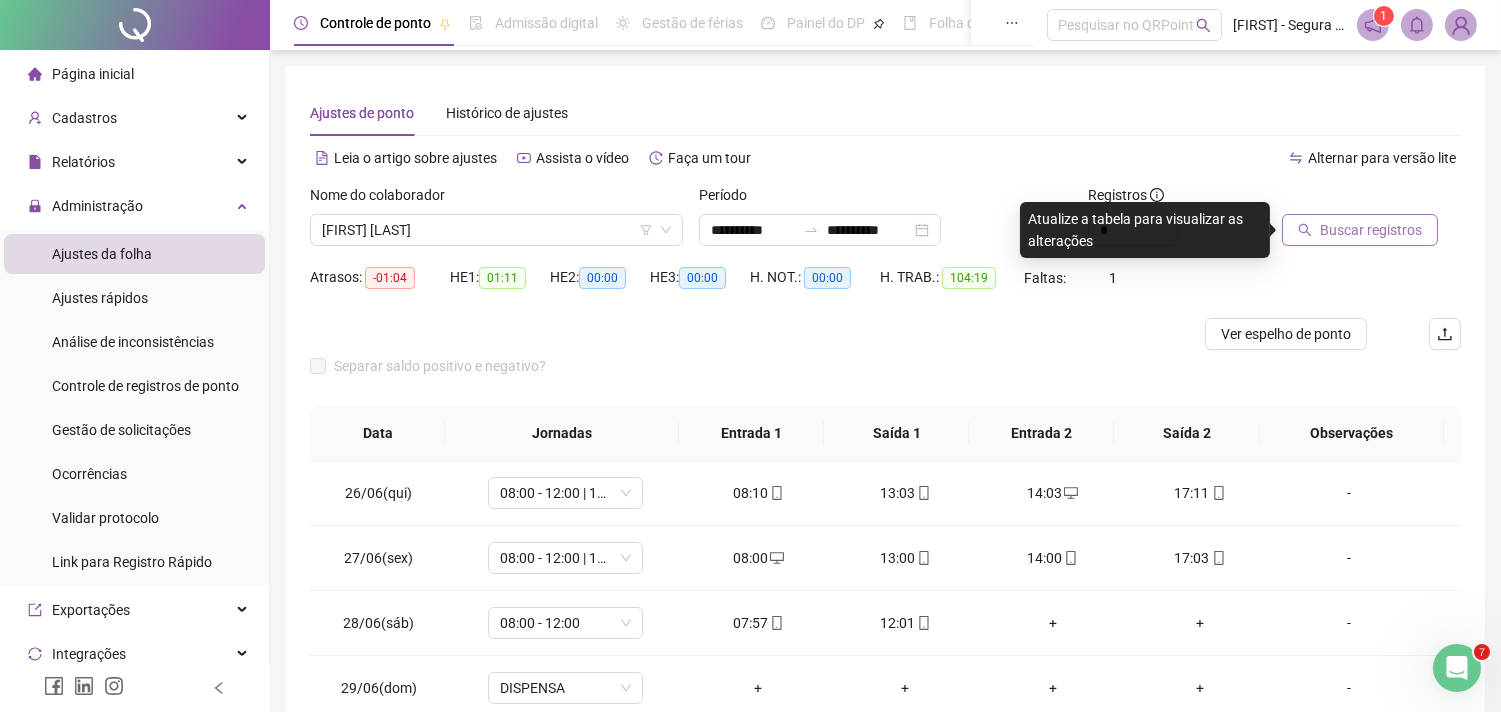 click on "Buscar registros" at bounding box center [1371, 230] 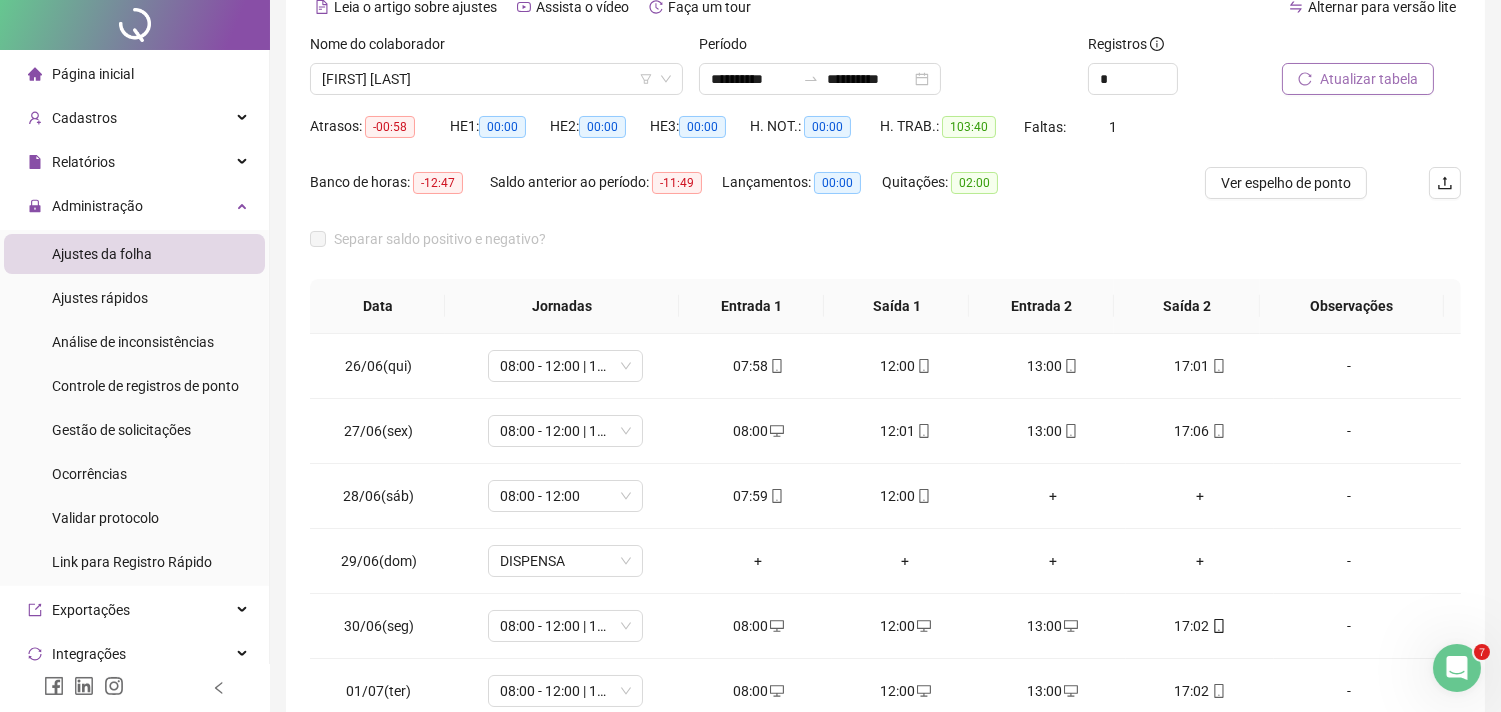 scroll, scrollTop: 310, scrollLeft: 0, axis: vertical 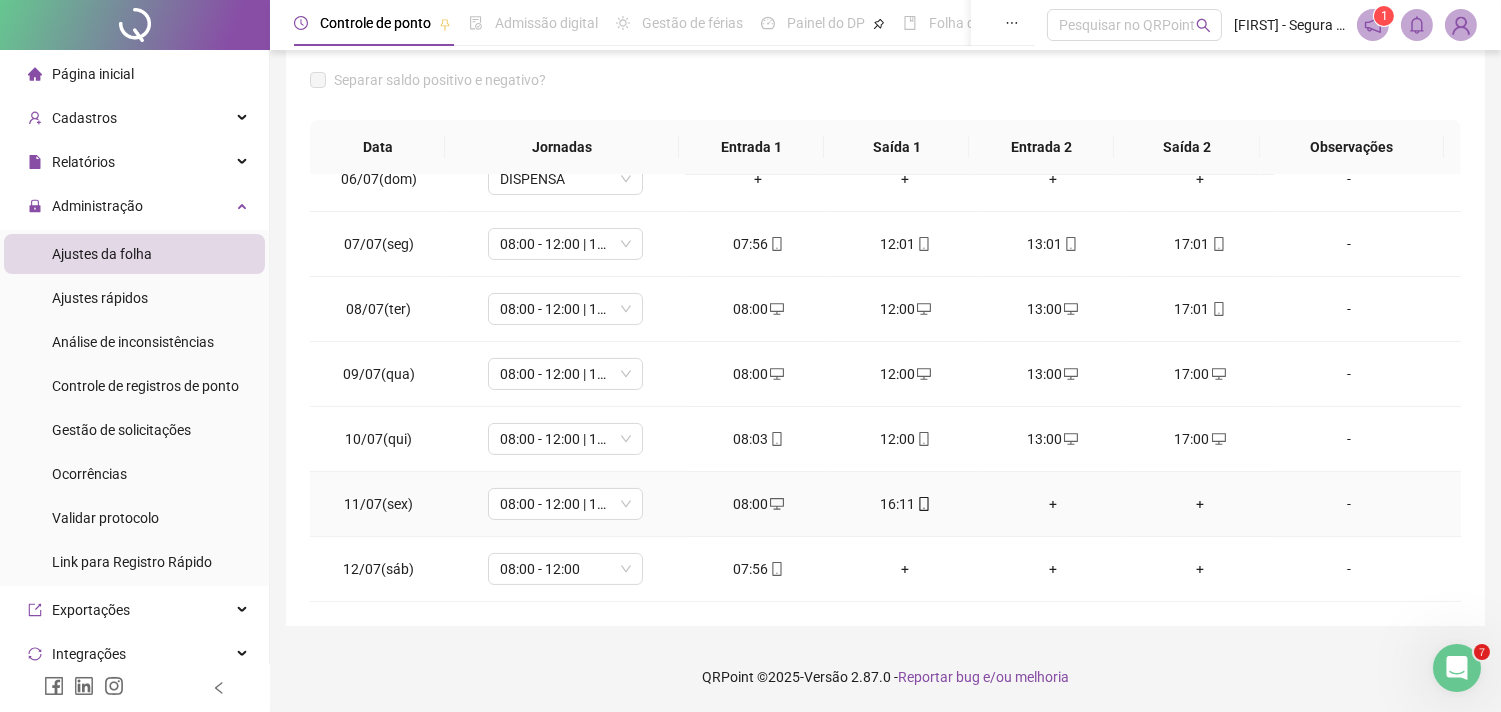 click on "+" at bounding box center [1052, 504] 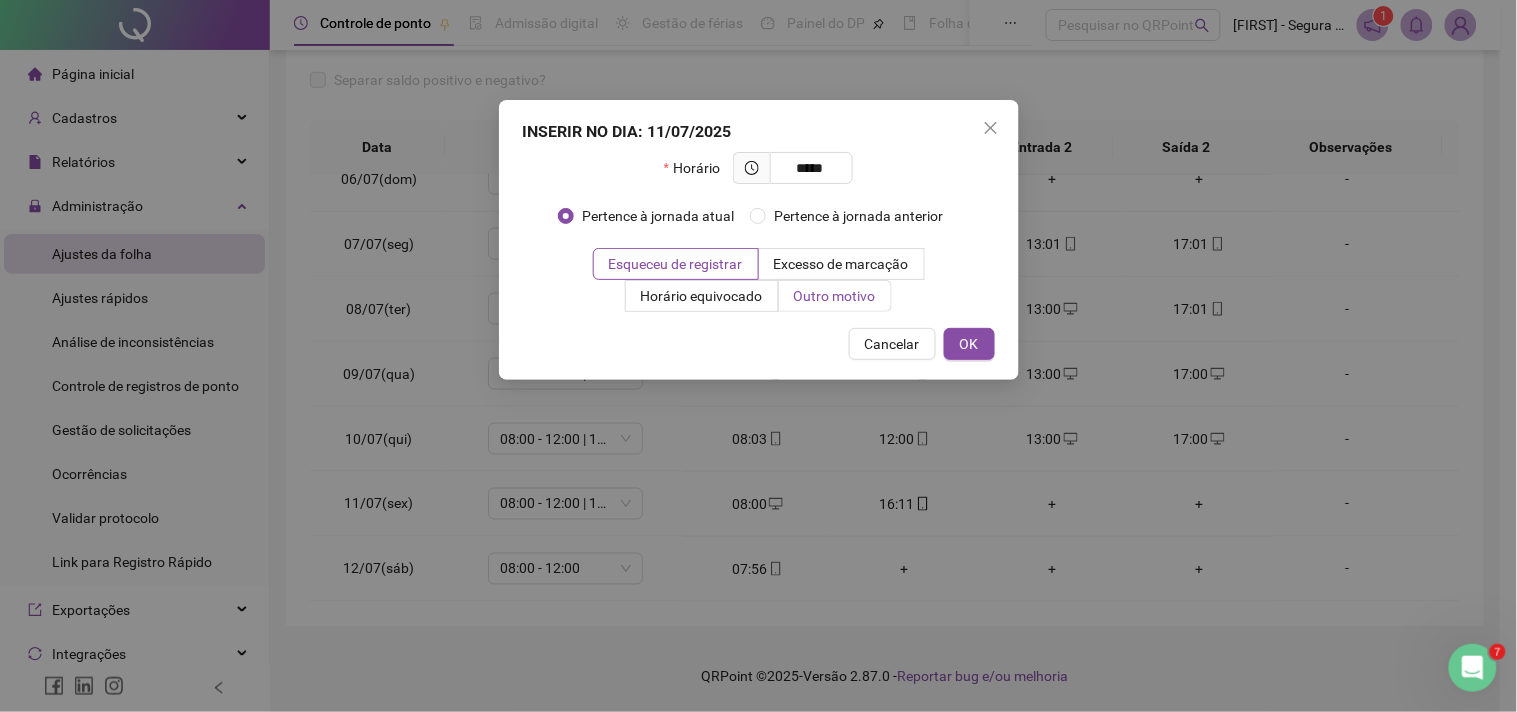 type on "*****" 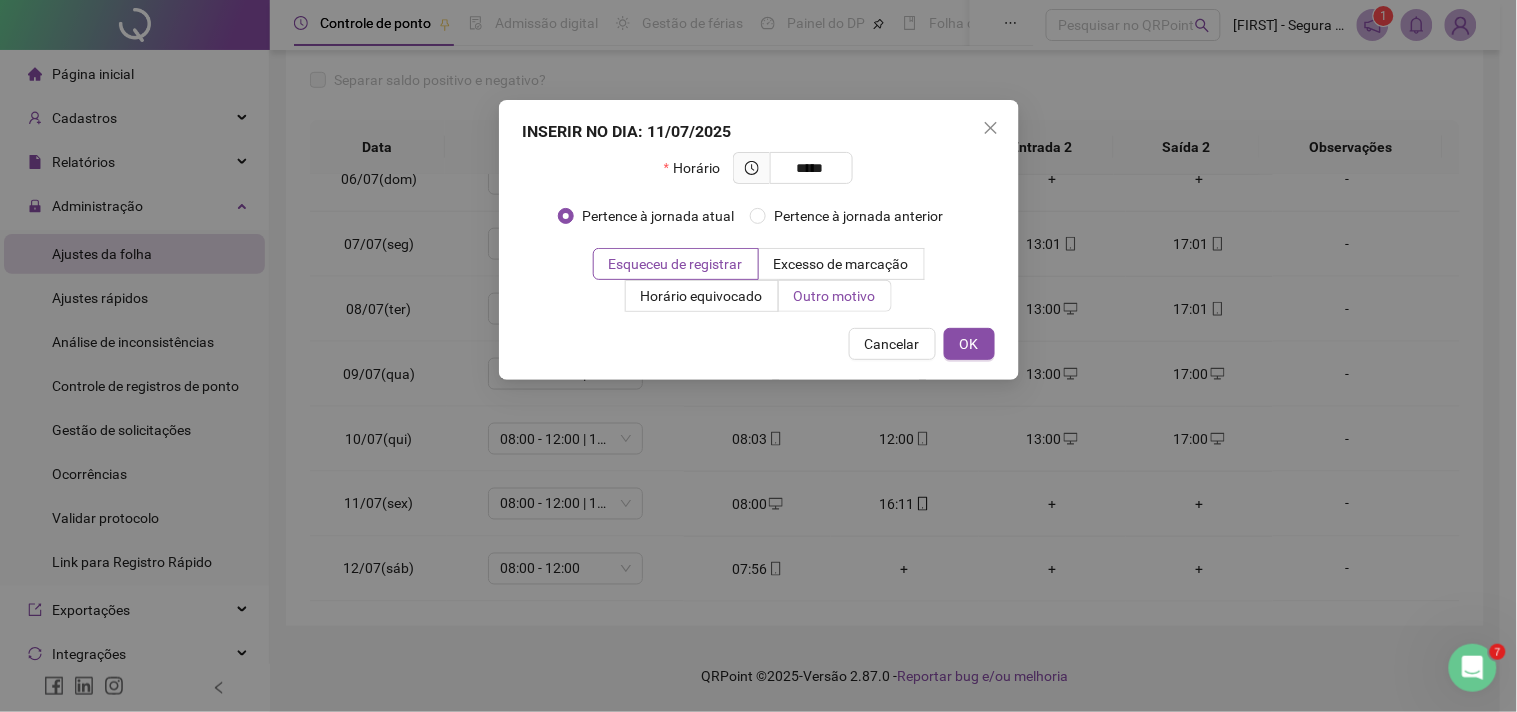 click on "Outro motivo" at bounding box center (835, 296) 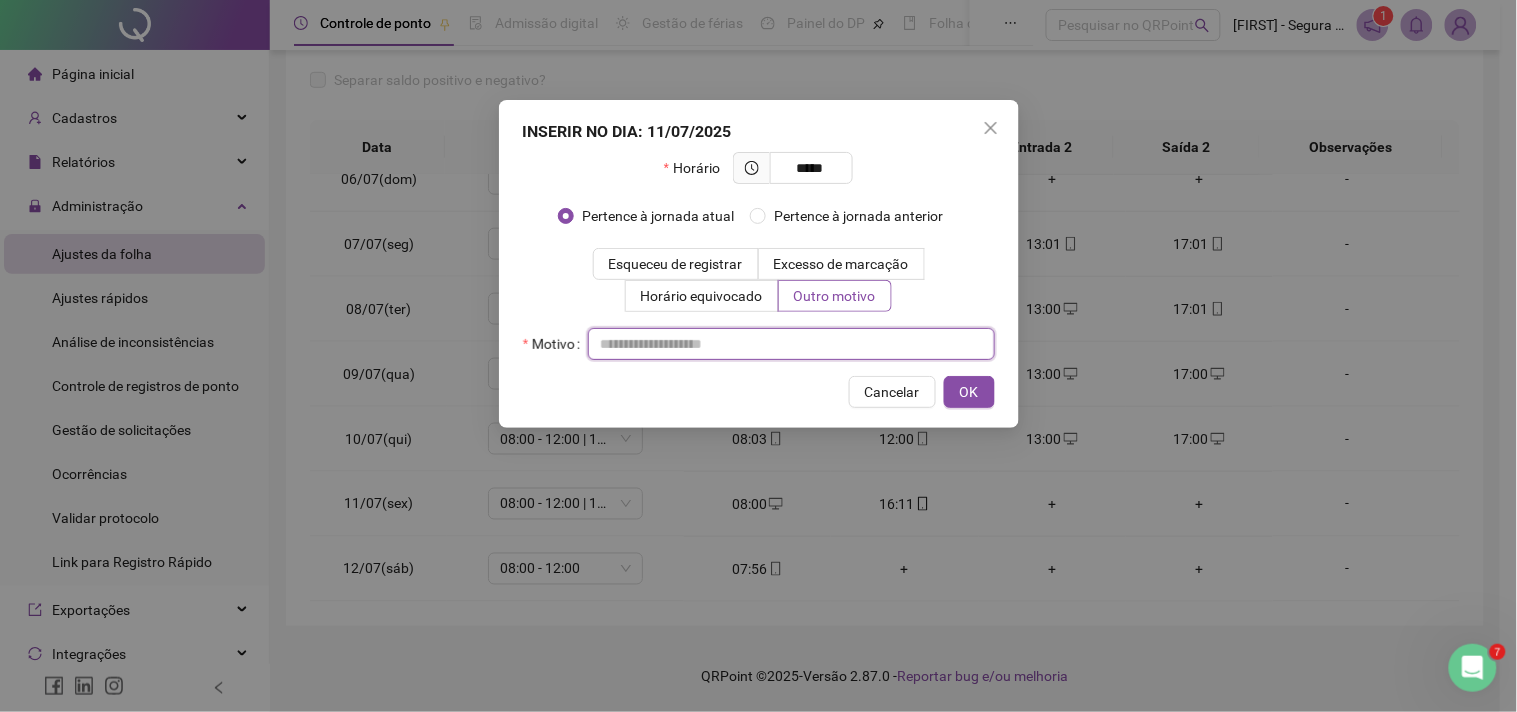 click at bounding box center [791, 344] 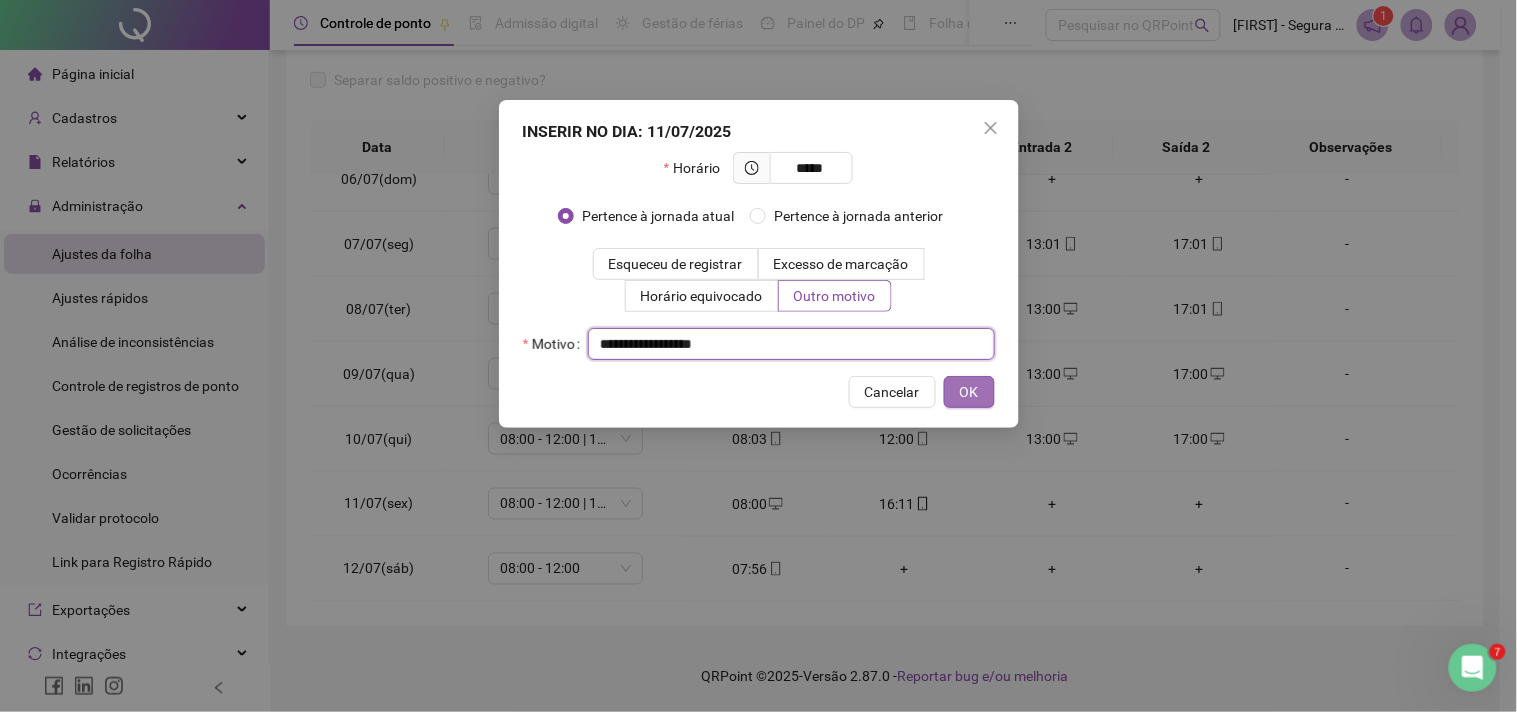 type on "**********" 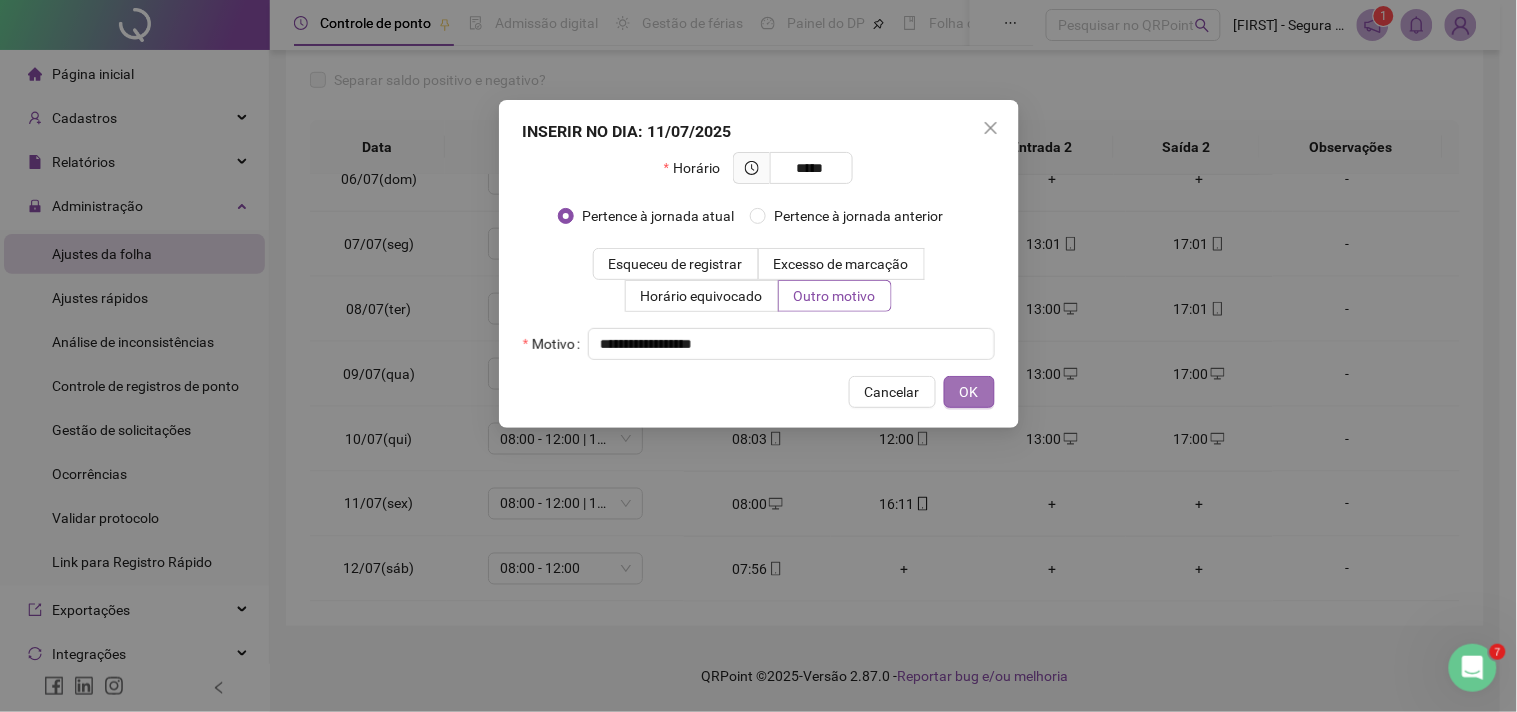 click on "OK" at bounding box center (969, 392) 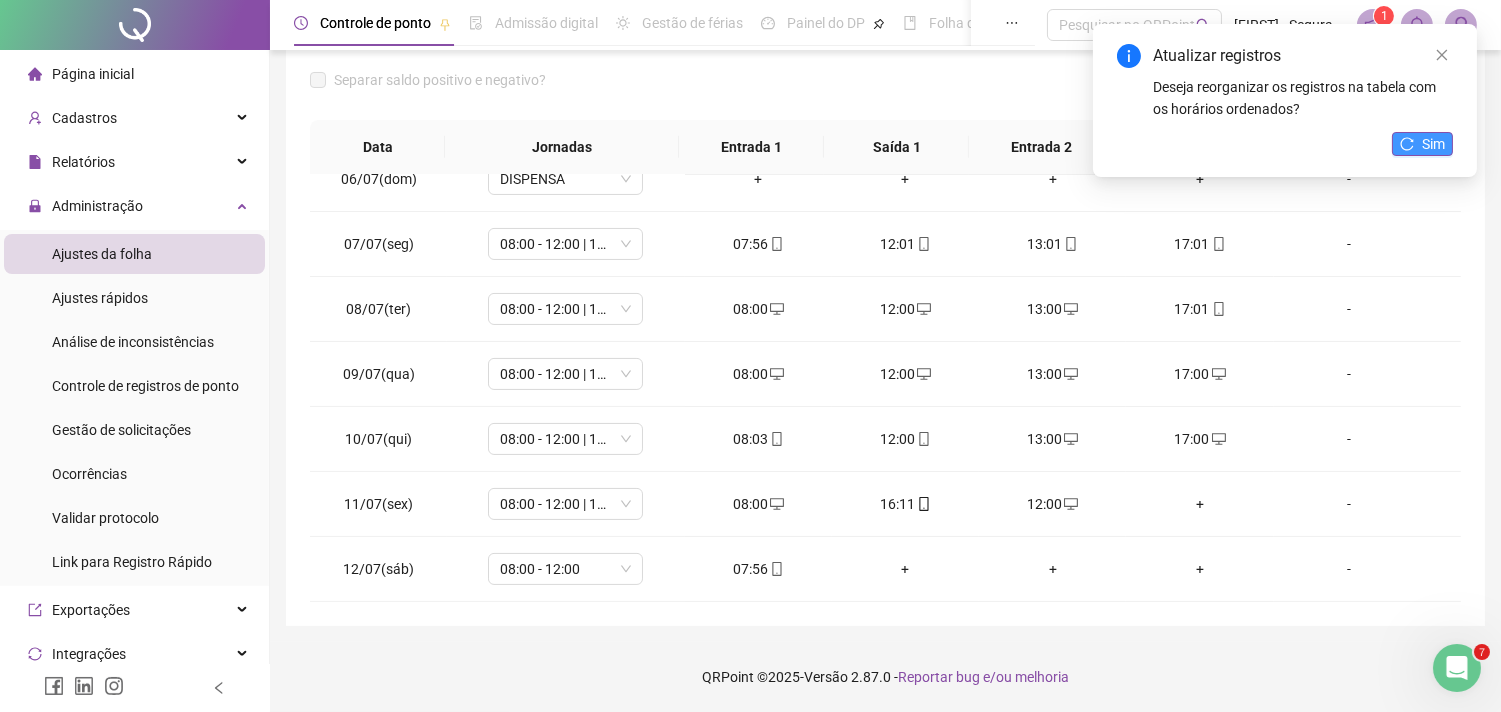click on "Sim" at bounding box center (1433, 144) 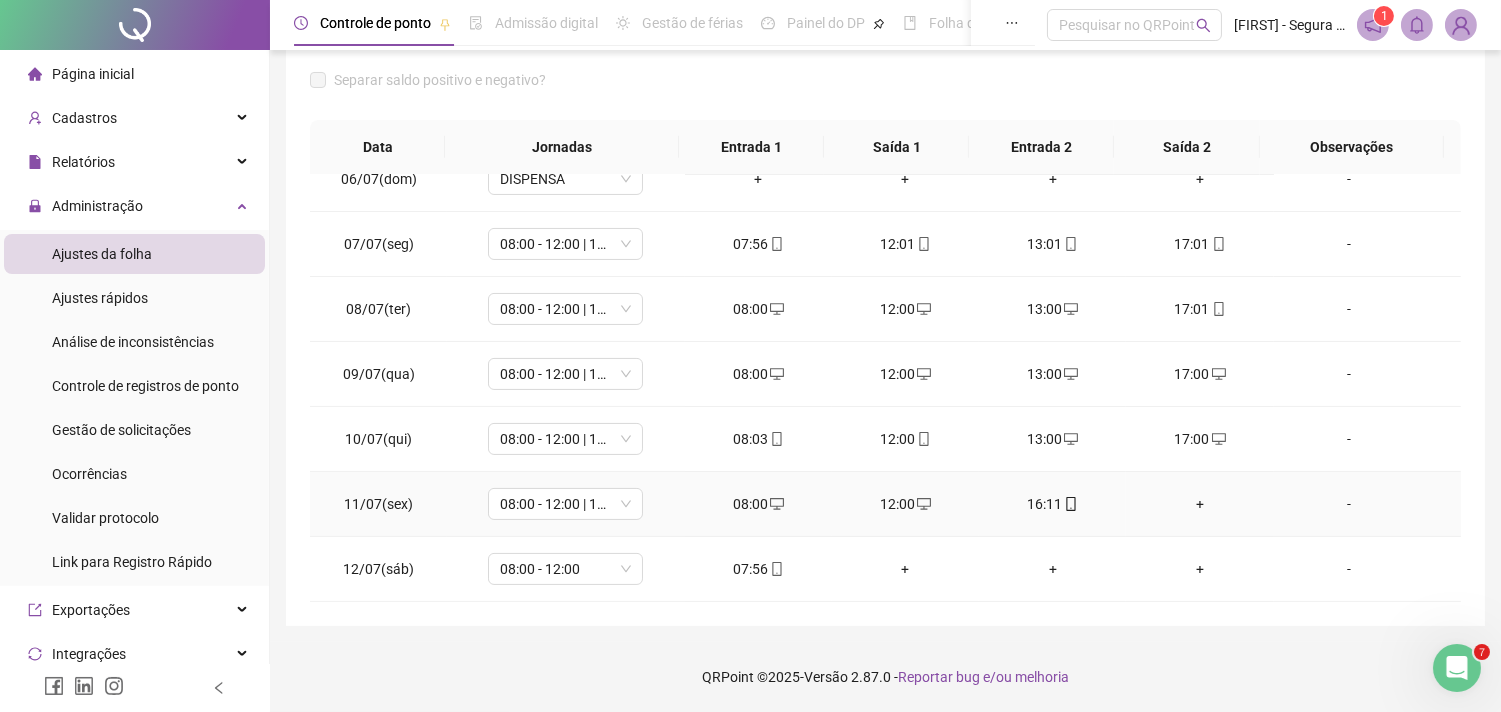 click on "+" at bounding box center (1199, 504) 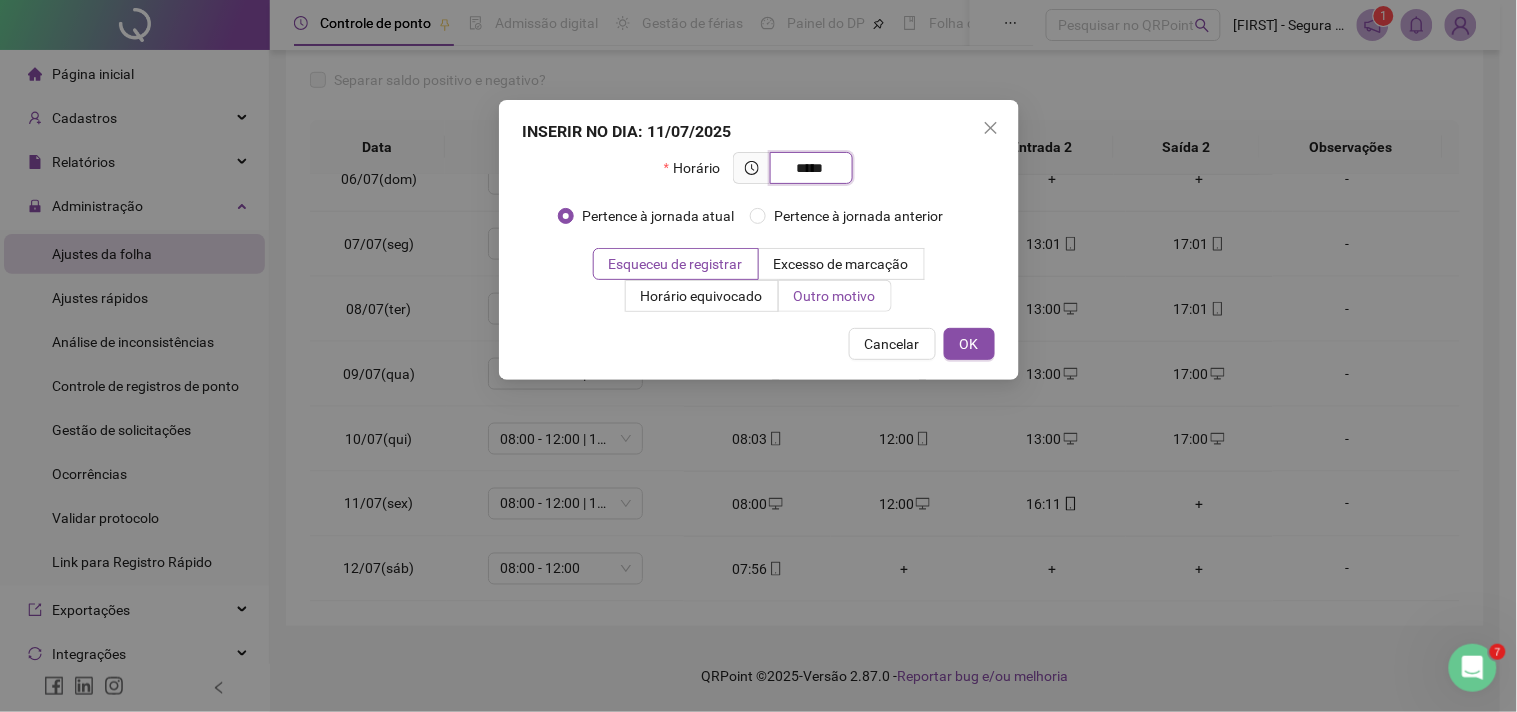 type on "*****" 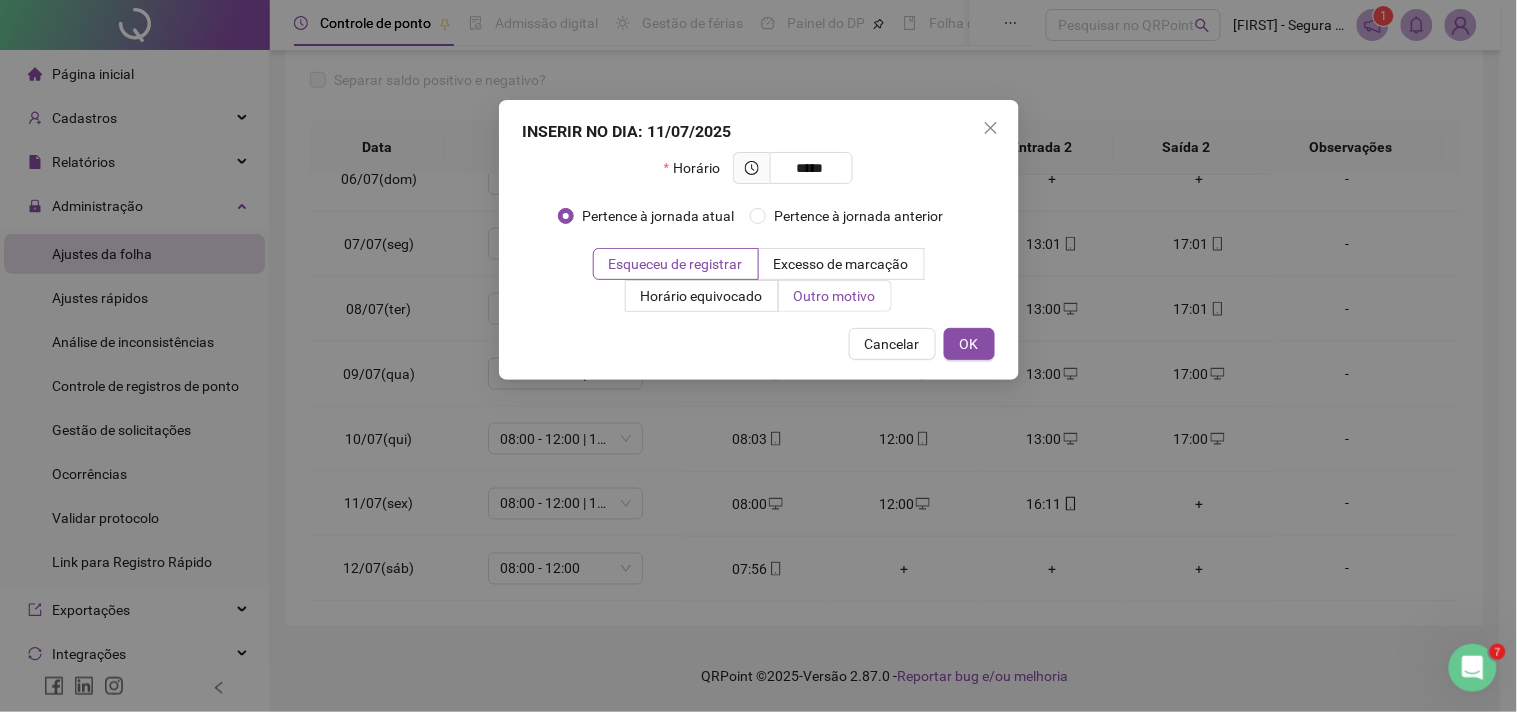 click on "Outro motivo" at bounding box center (835, 296) 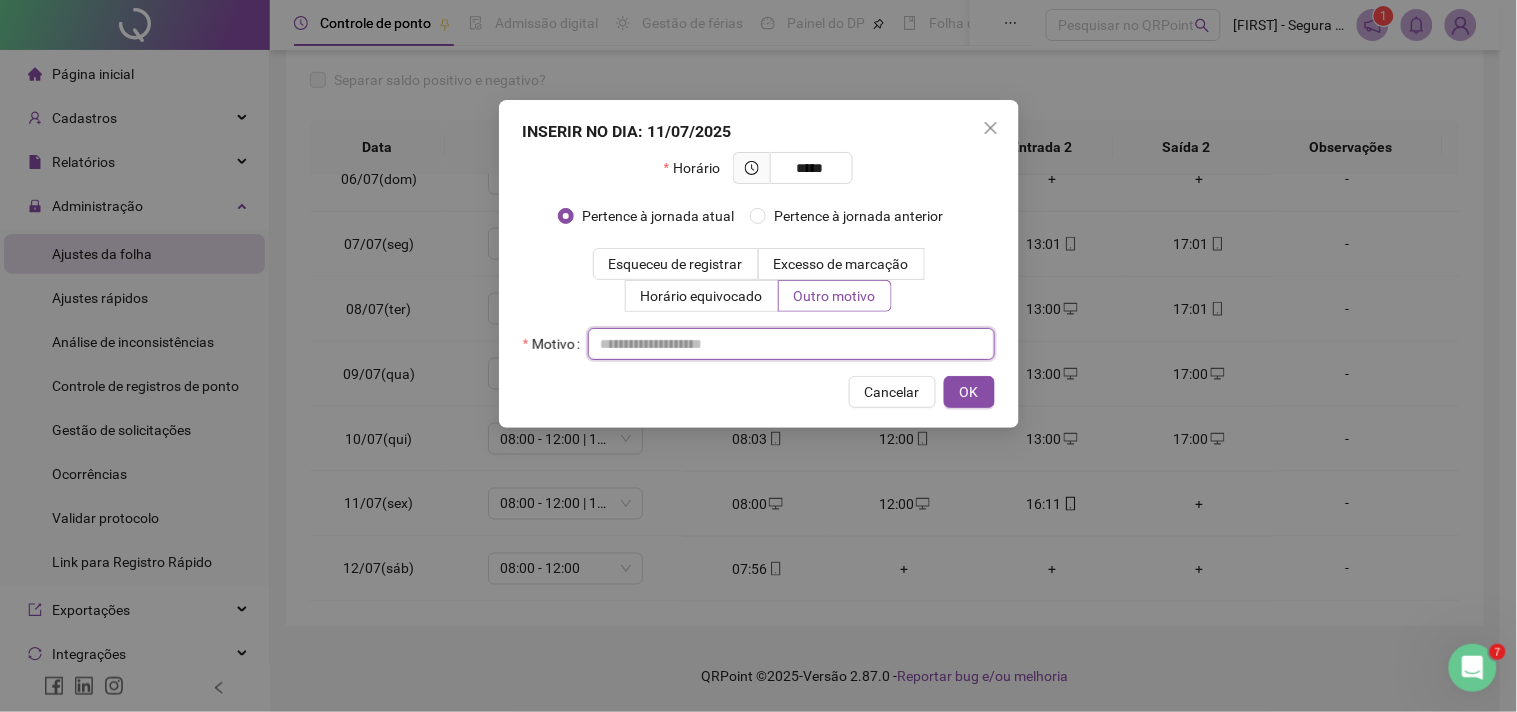 click at bounding box center (791, 344) 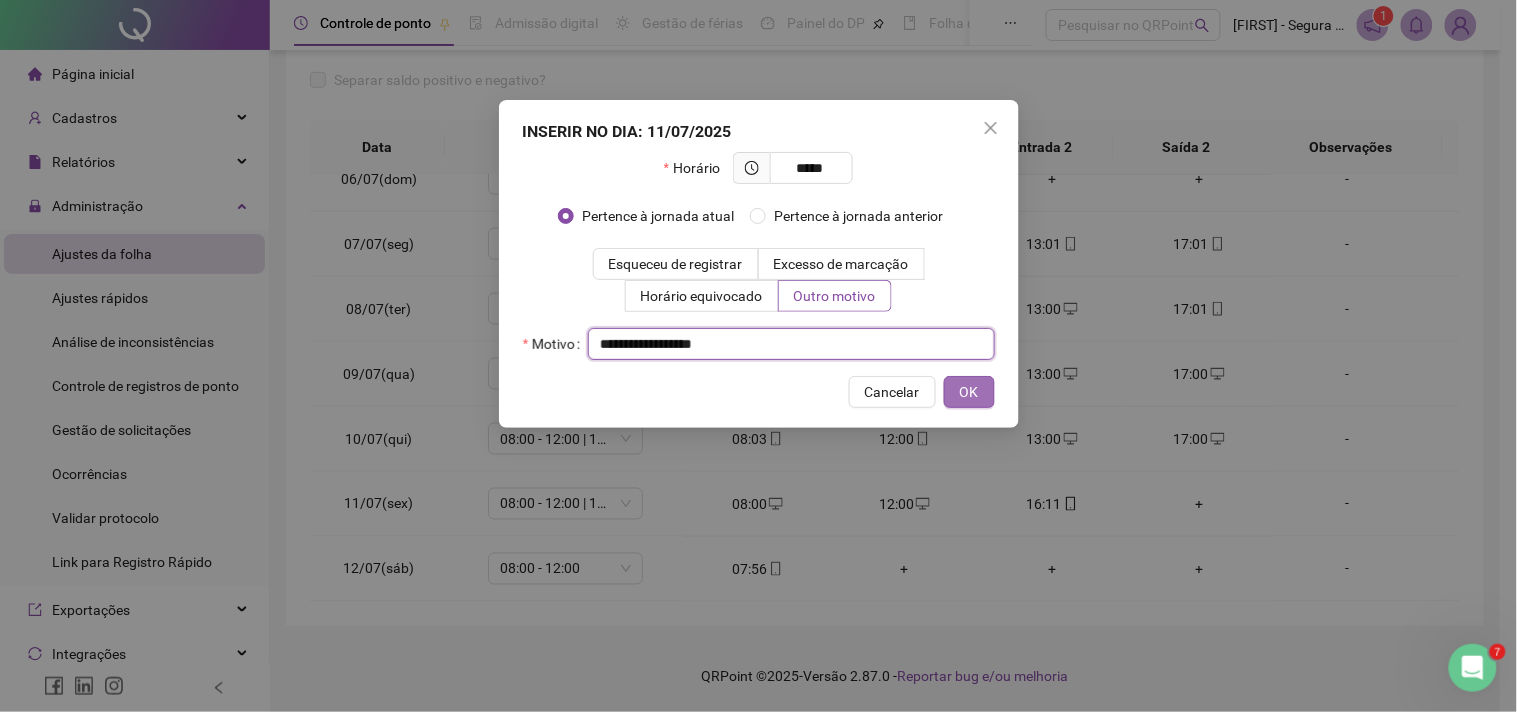 type on "**********" 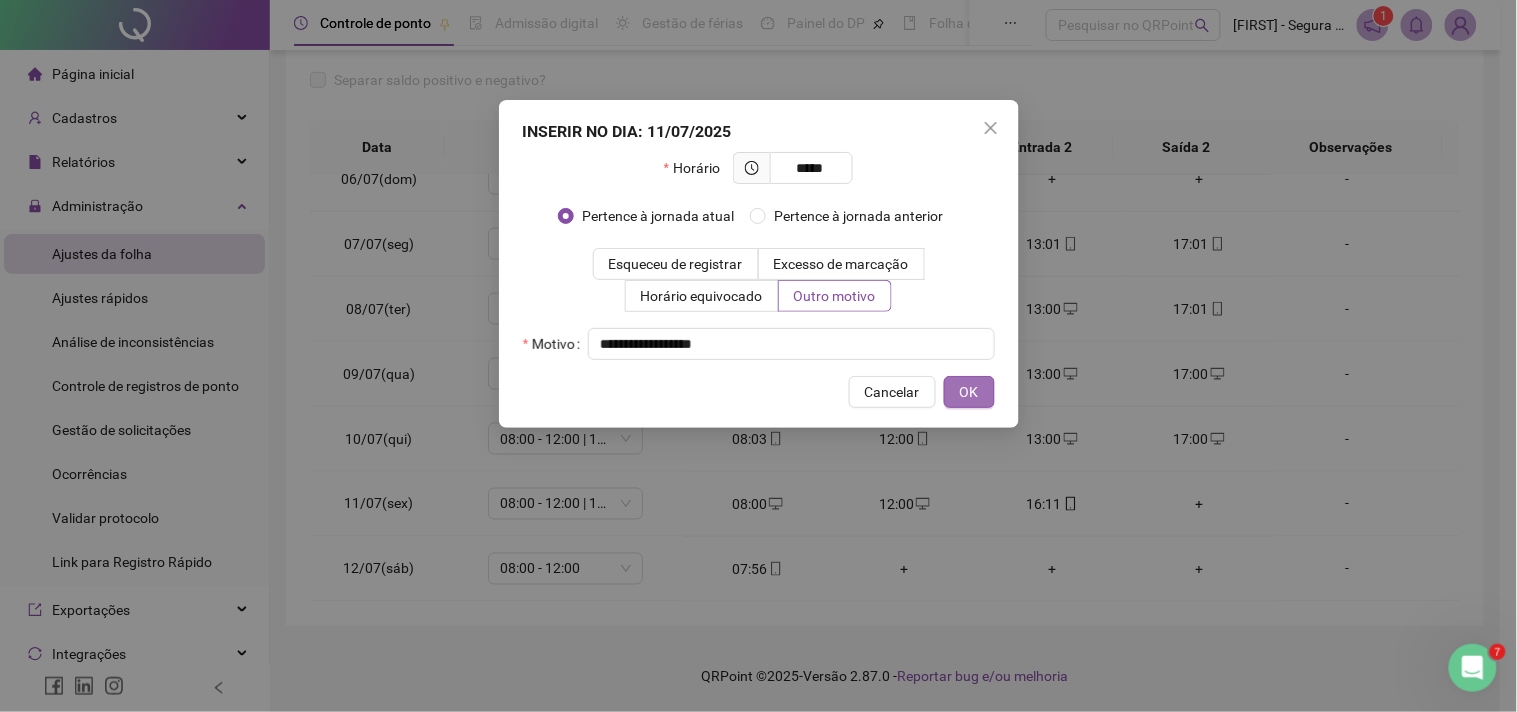click on "OK" at bounding box center (969, 392) 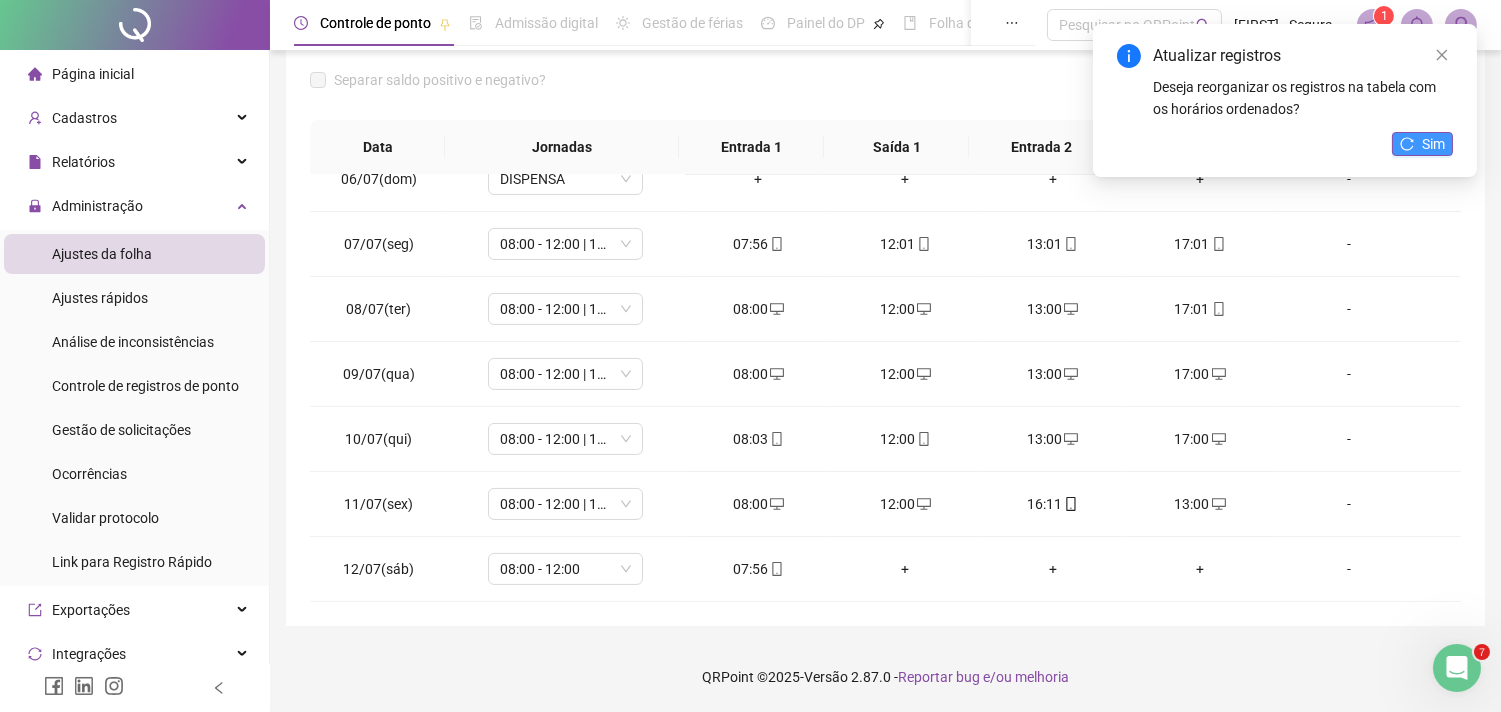 click on "Sim" at bounding box center (1433, 144) 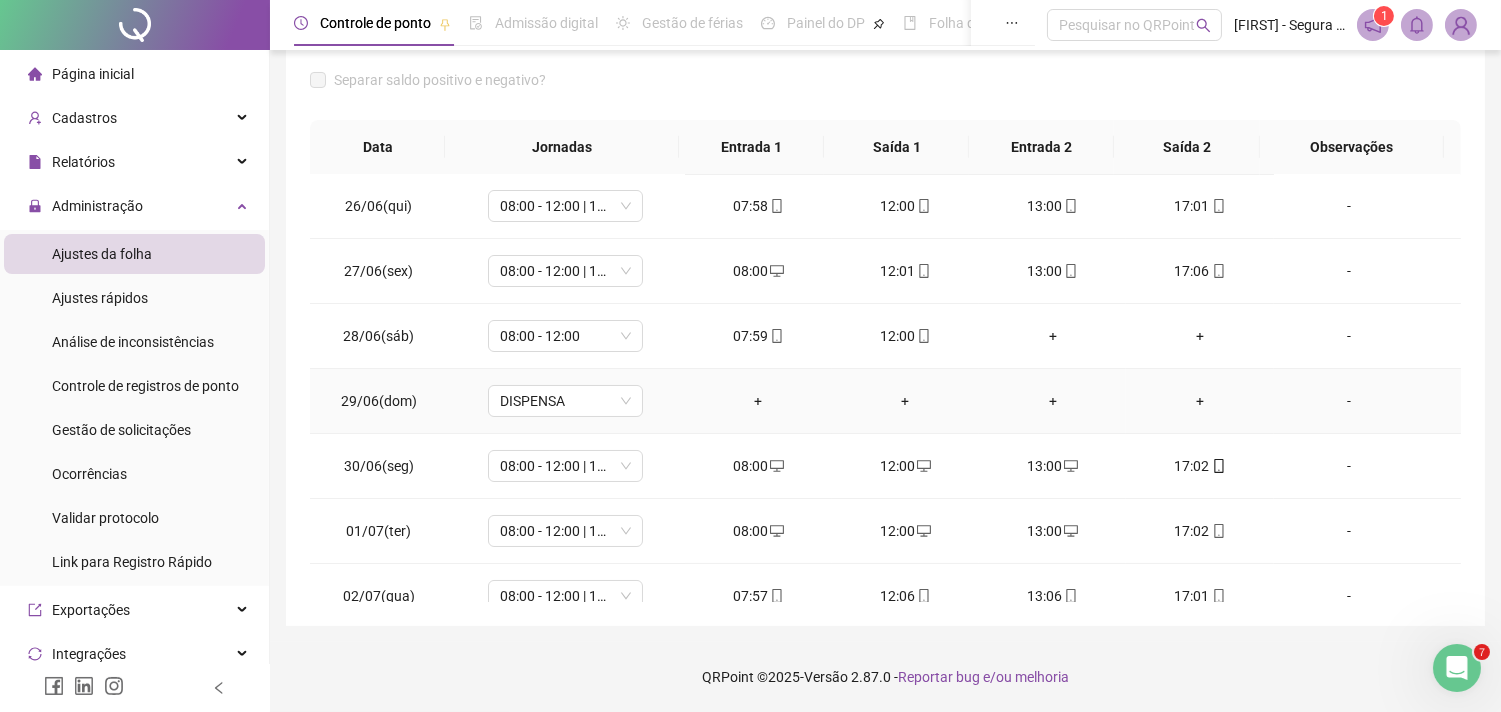 scroll, scrollTop: 0, scrollLeft: 0, axis: both 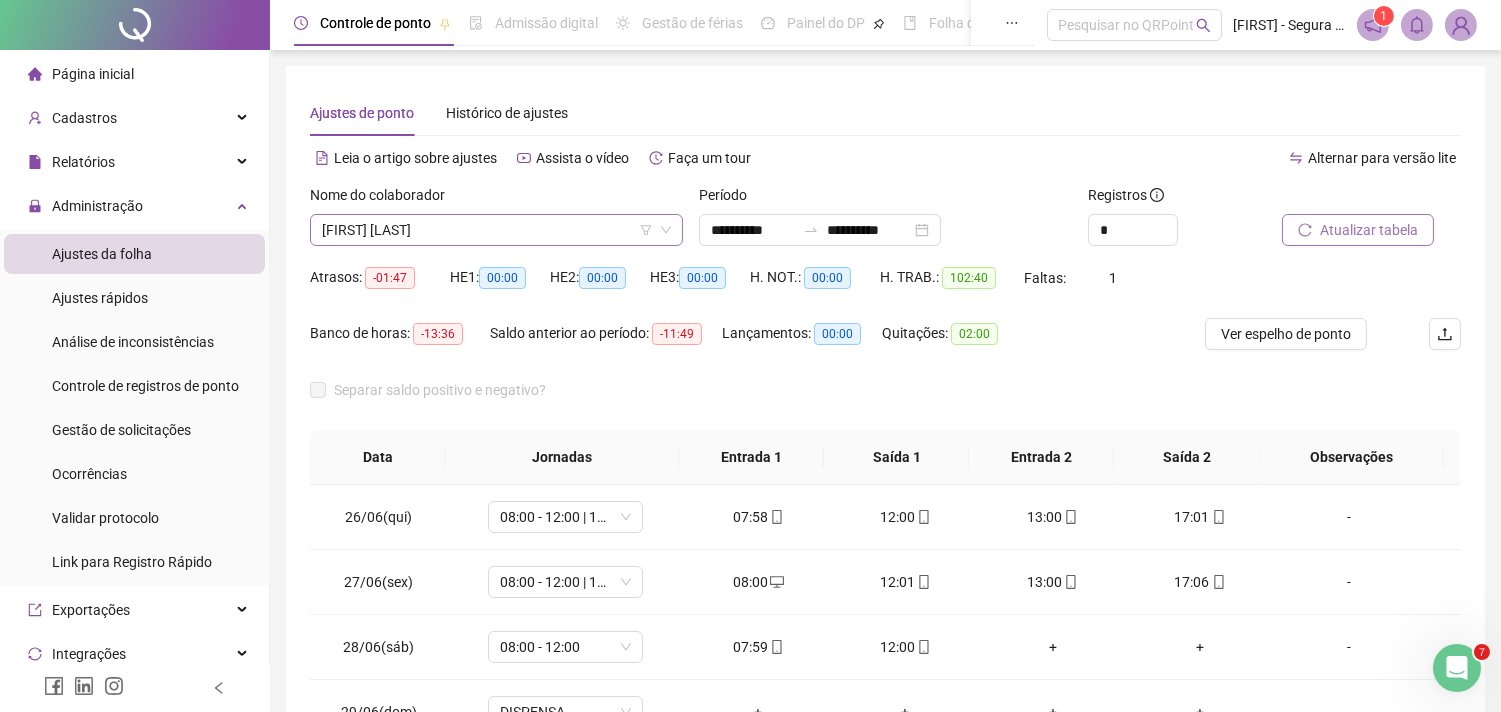 click on "[FIRST] [LAST]" at bounding box center [496, 230] 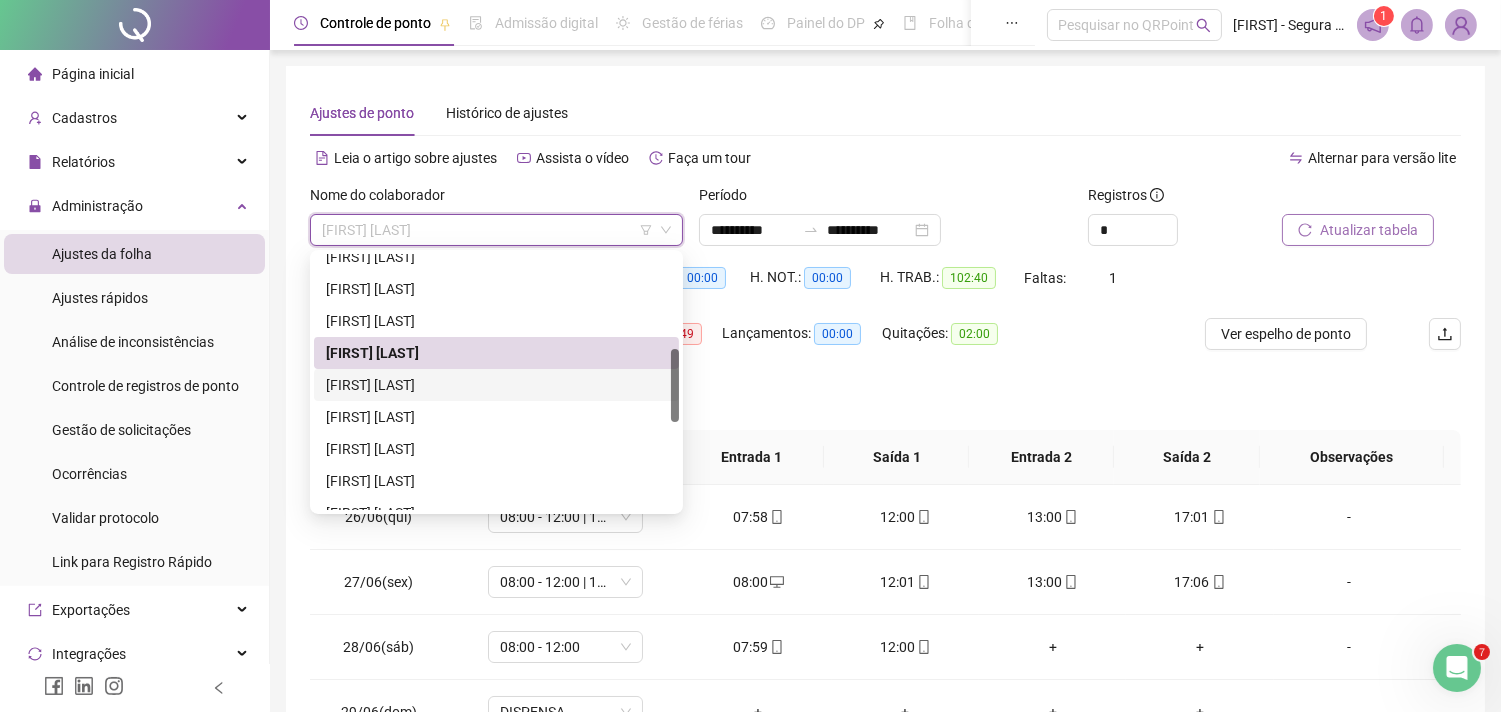 drag, startPoint x: 595, startPoint y: 384, endPoint x: 880, endPoint y: 364, distance: 285.7009 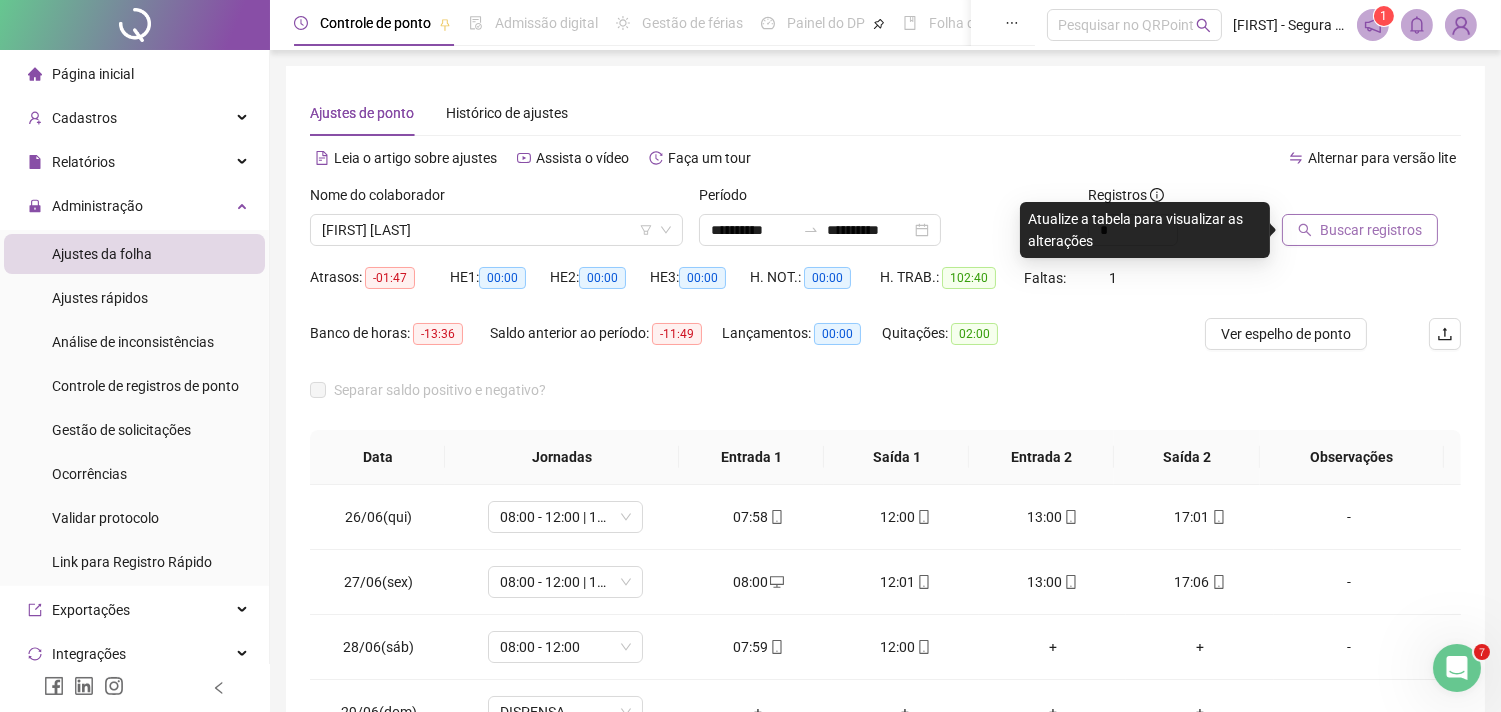 click on "Buscar registros" at bounding box center [1371, 230] 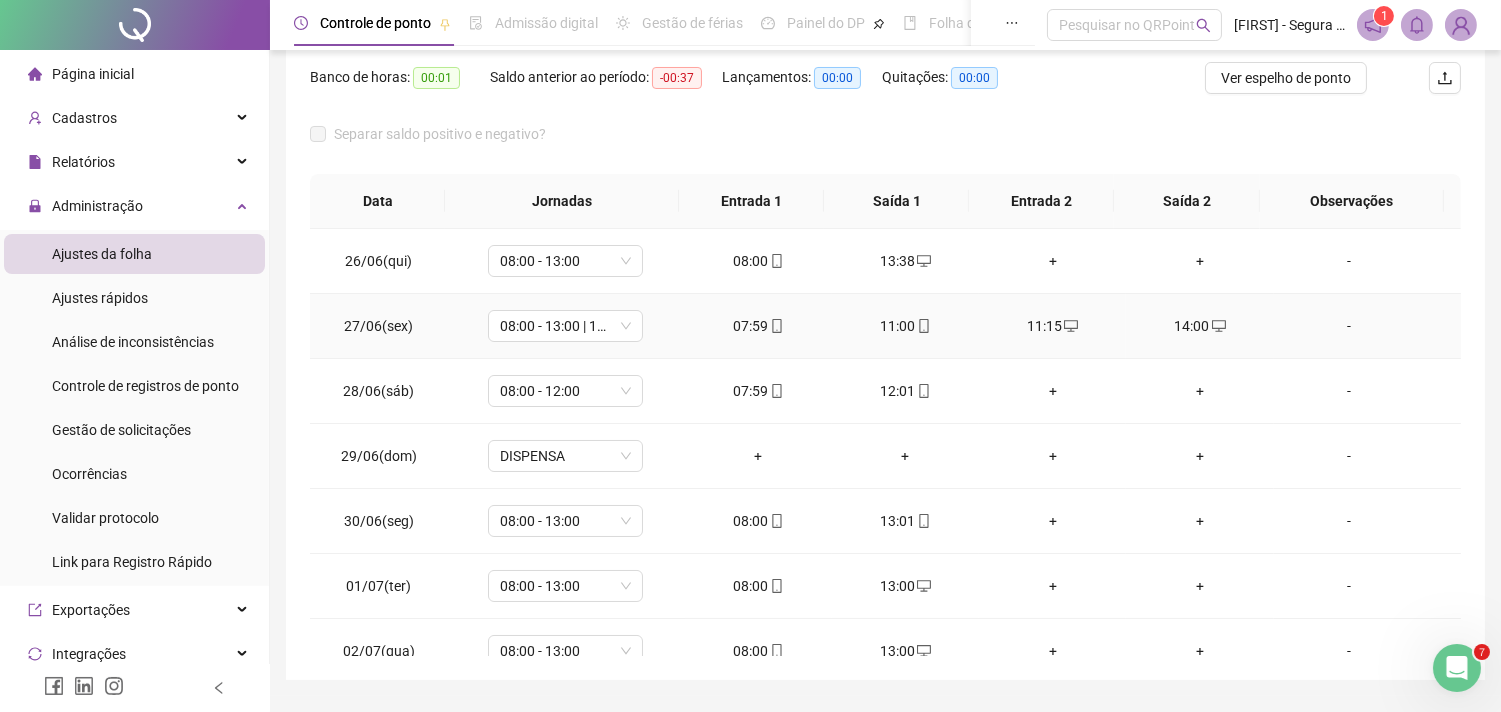 scroll, scrollTop: 310, scrollLeft: 0, axis: vertical 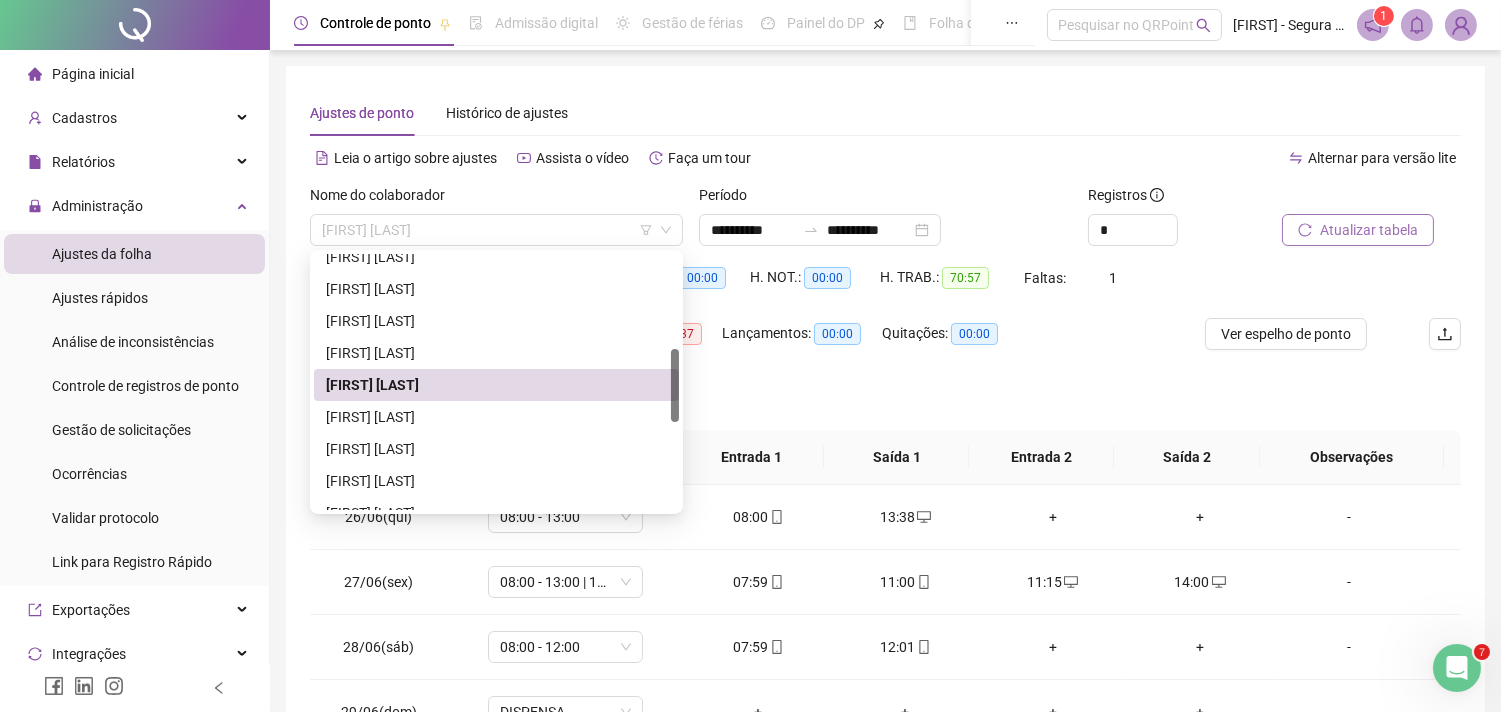 drag, startPoint x: 601, startPoint y: 233, endPoint x: 602, endPoint y: 256, distance: 23.021729 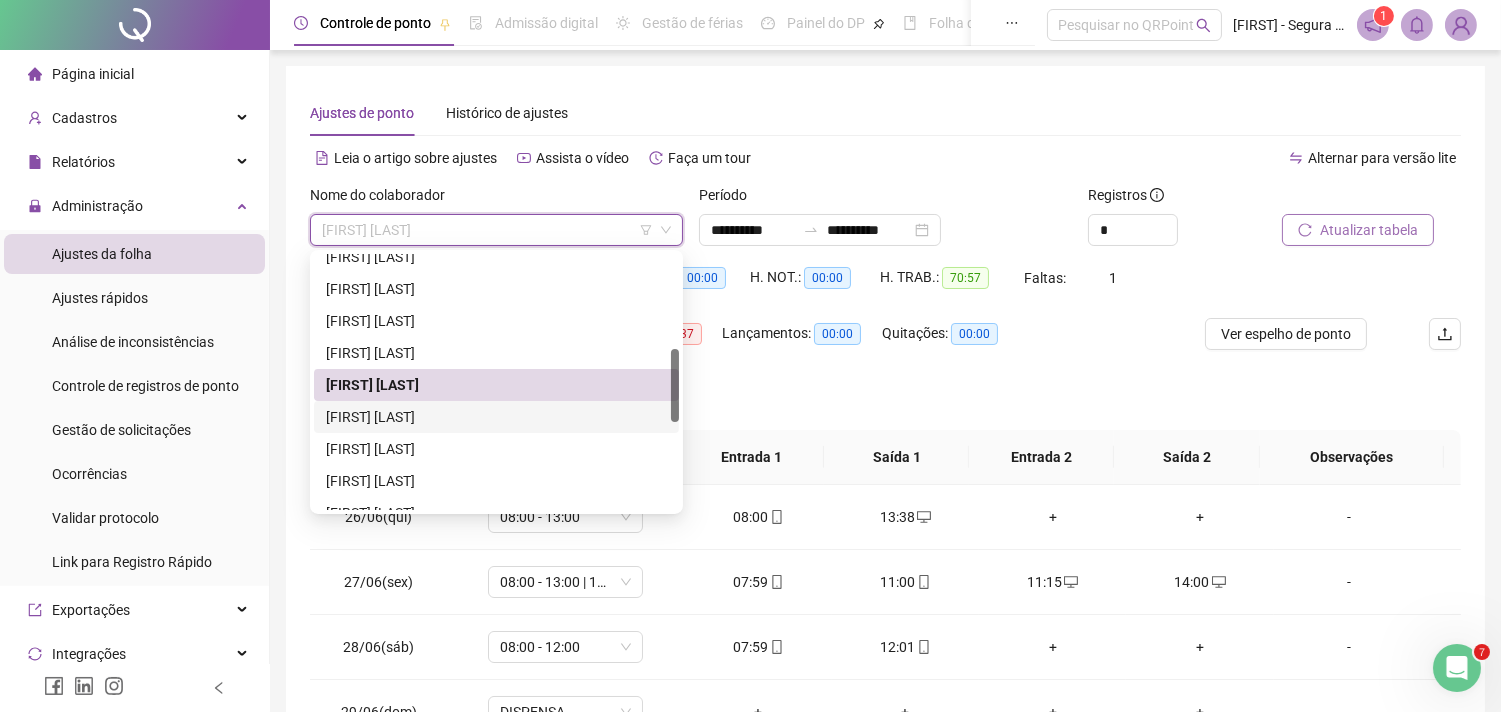 drag, startPoint x: 592, startPoint y: 418, endPoint x: 615, endPoint y: 402, distance: 28.01785 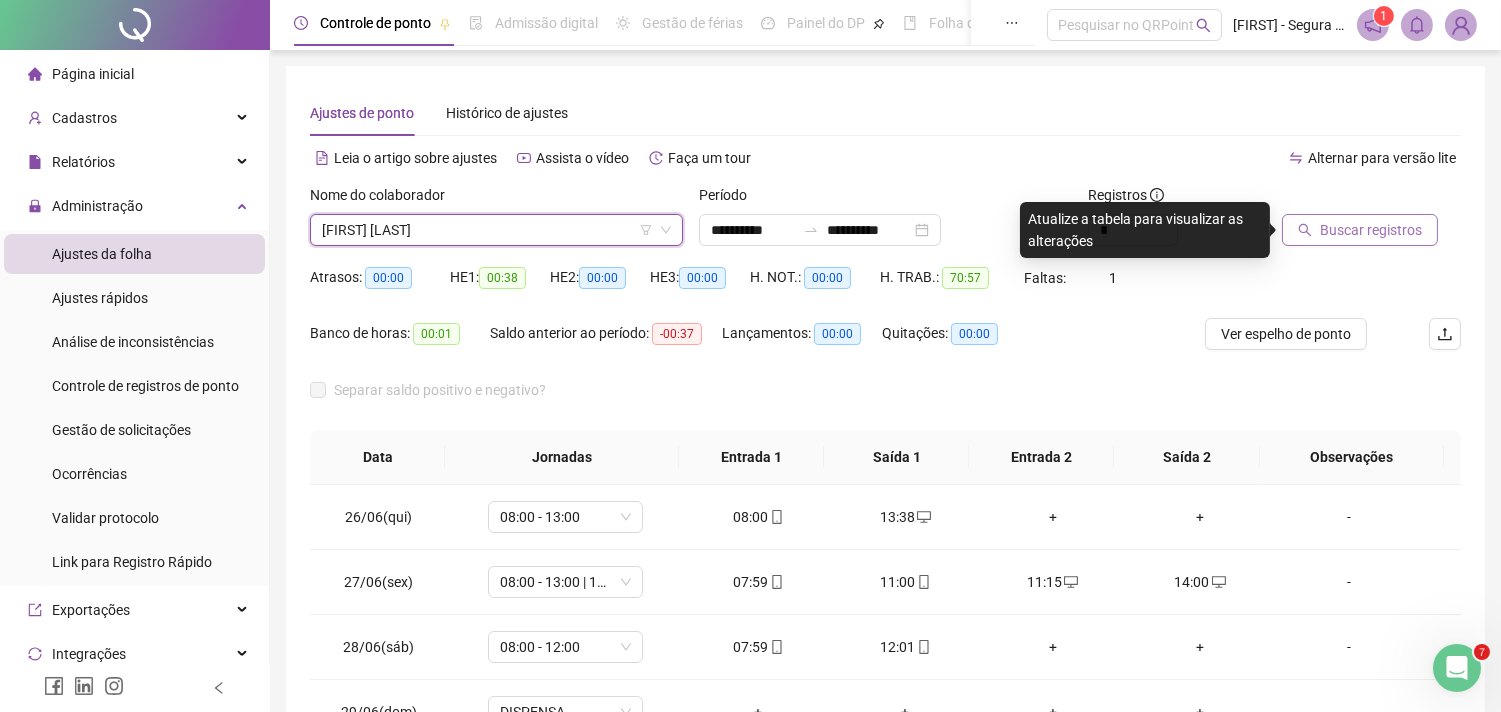 click on "Buscar registros" at bounding box center (1371, 230) 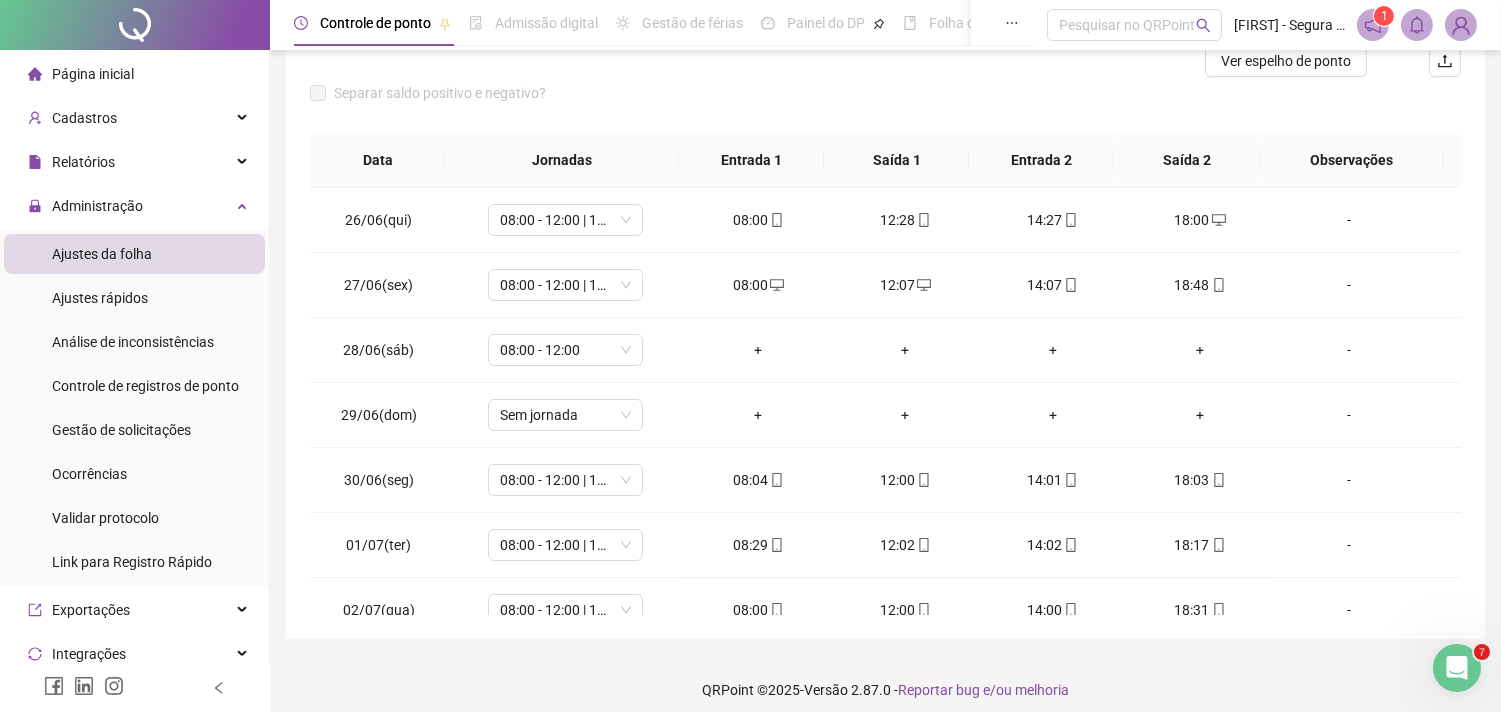 scroll, scrollTop: 285, scrollLeft: 0, axis: vertical 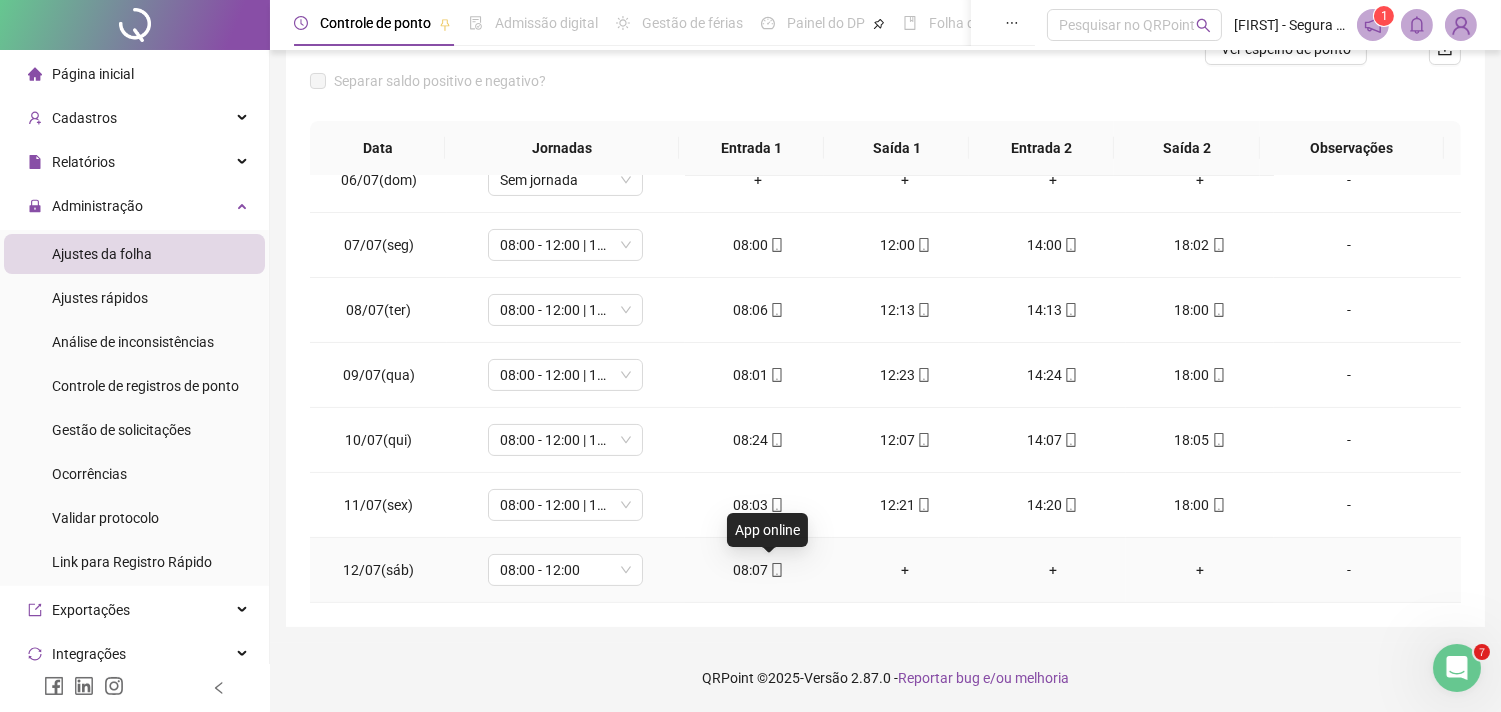 click 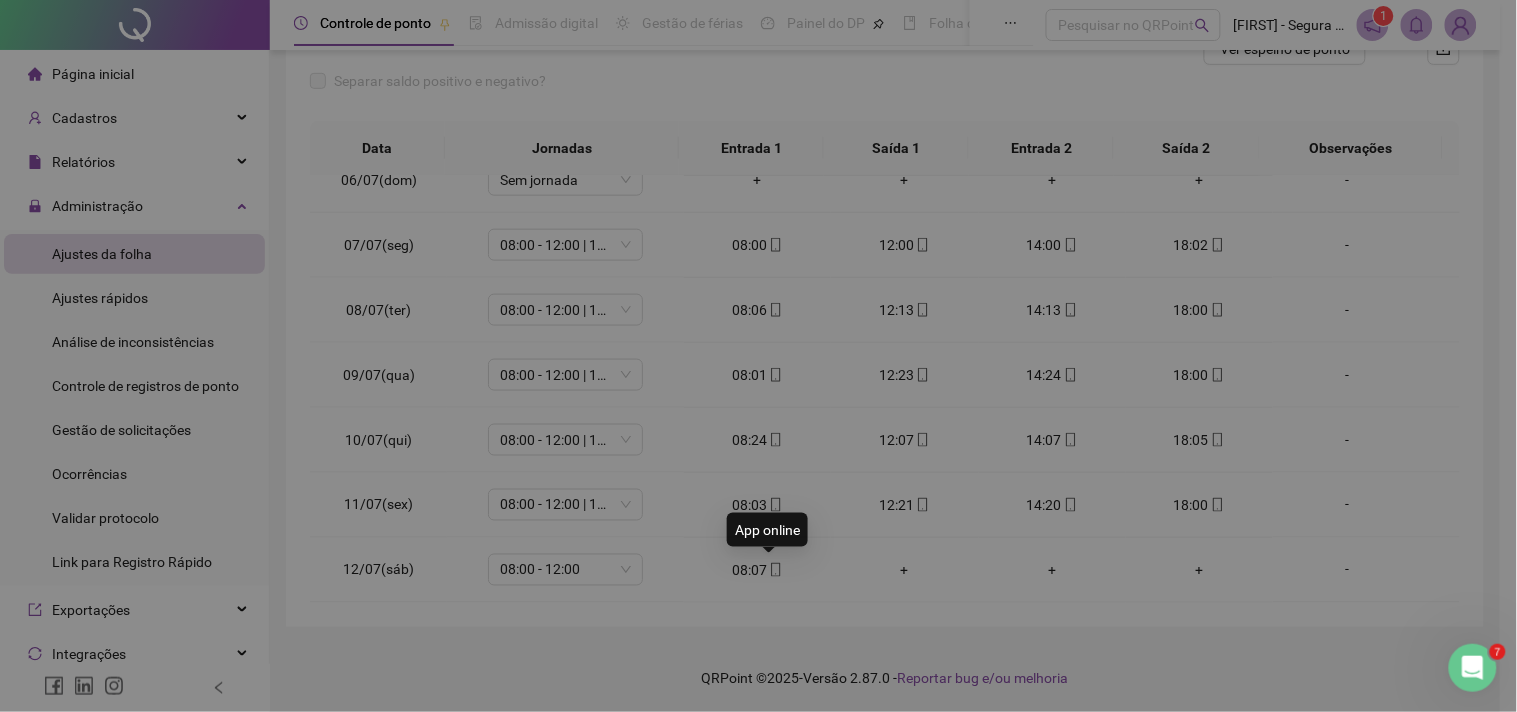 type on "**********" 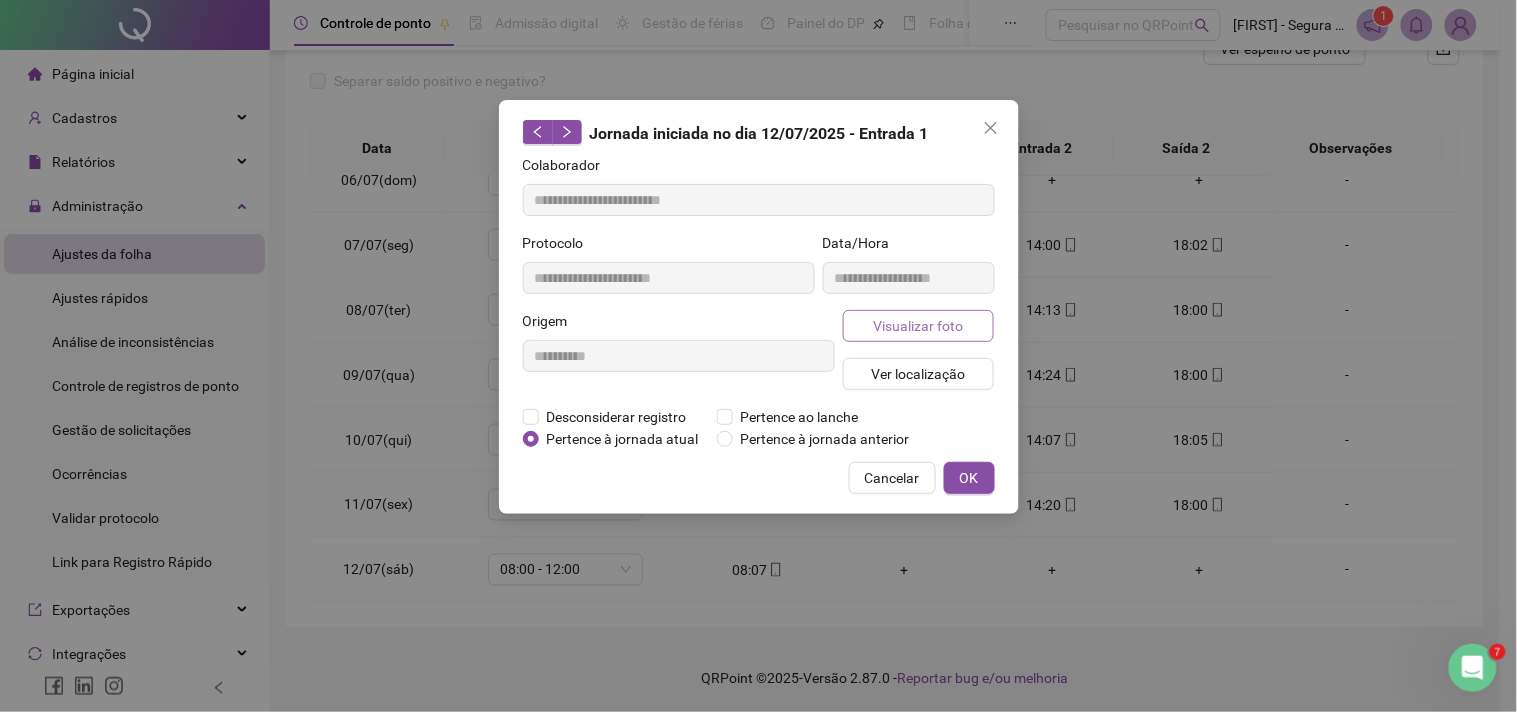 click on "Visualizar foto" at bounding box center (918, 326) 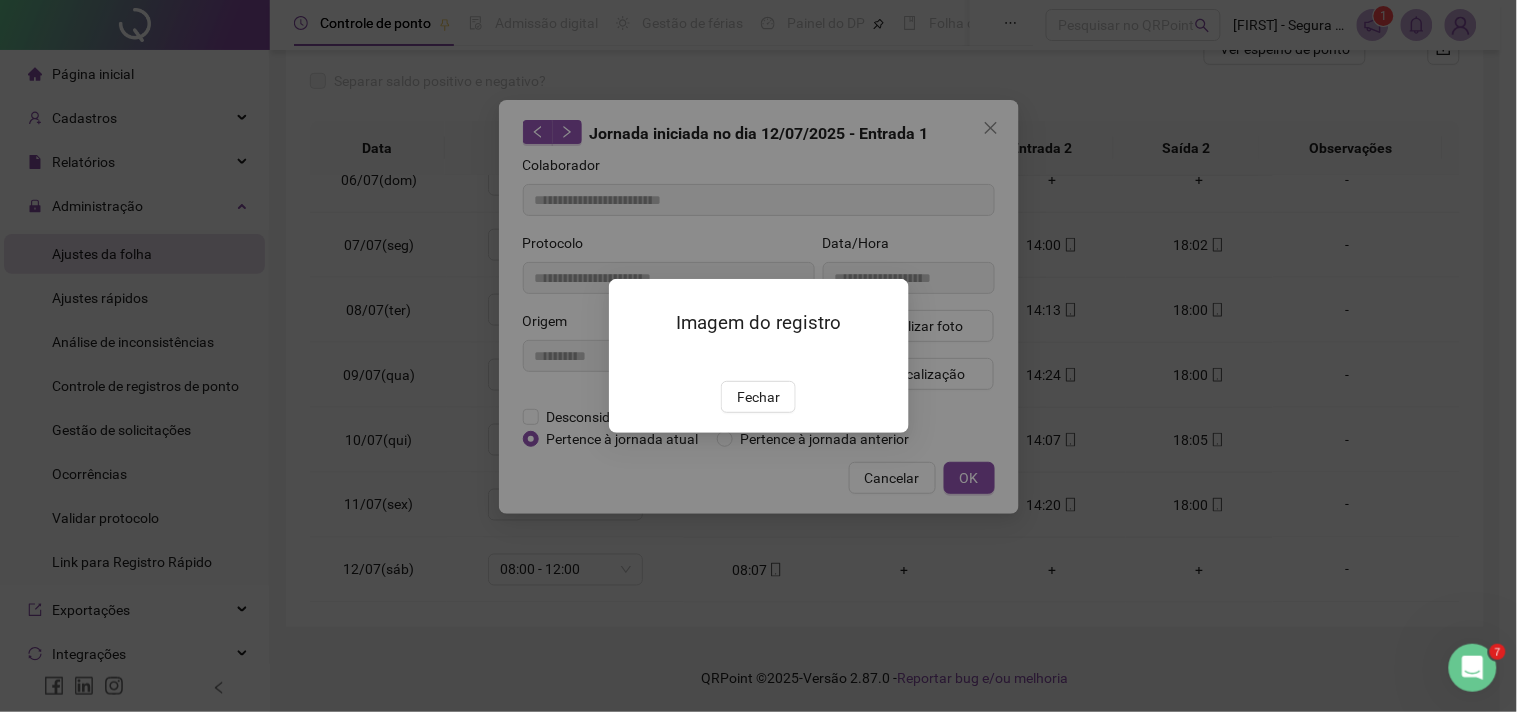 click at bounding box center (633, 359) 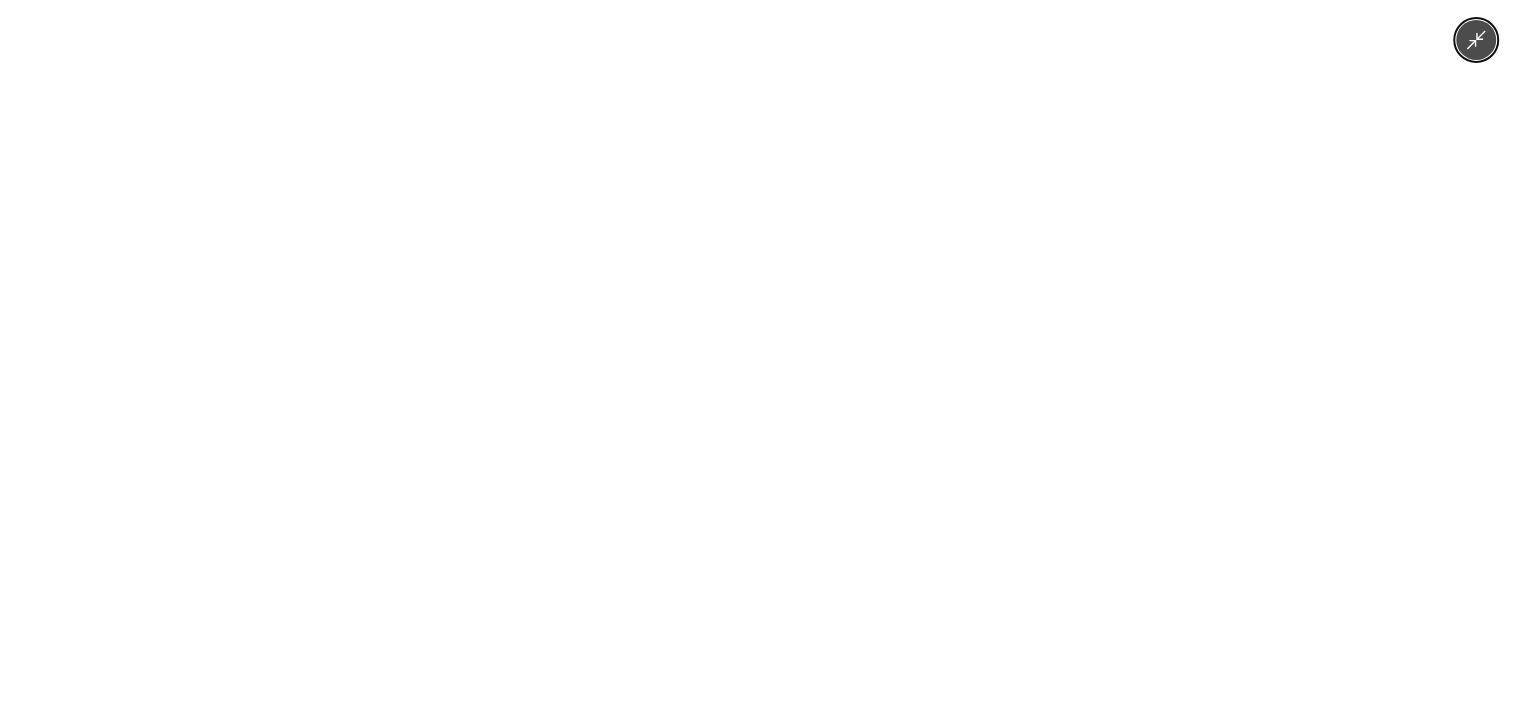 click at bounding box center [758, 356] 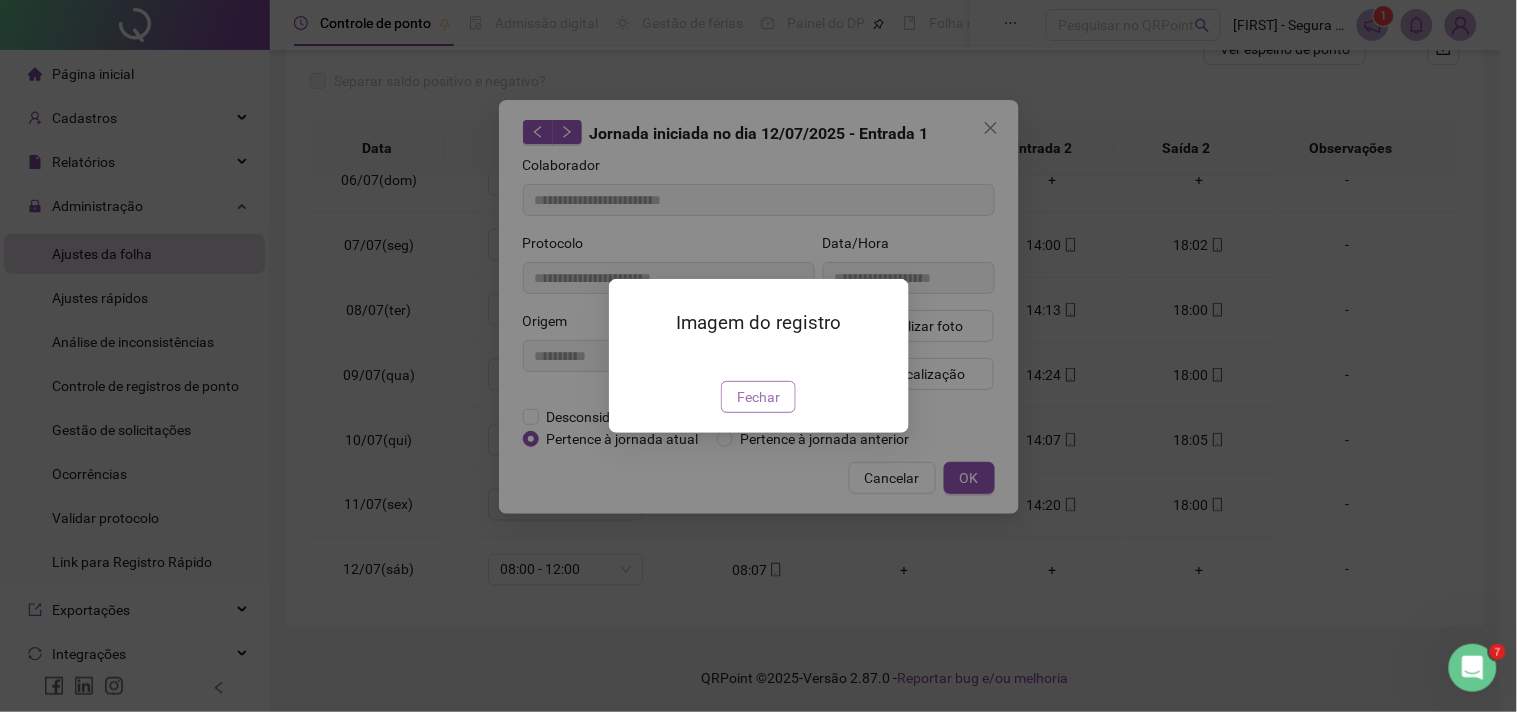 click on "Fechar" at bounding box center [758, 397] 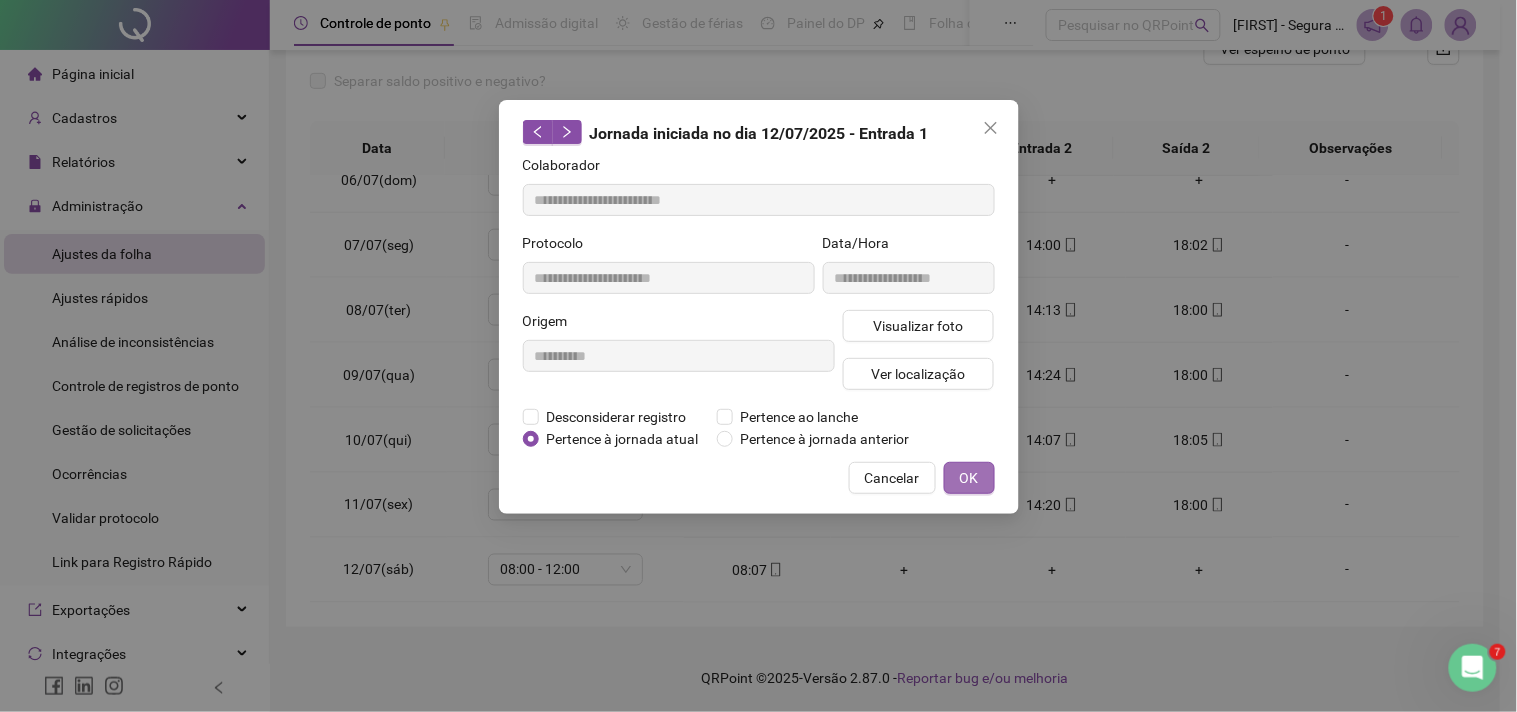 click on "OK" at bounding box center [969, 478] 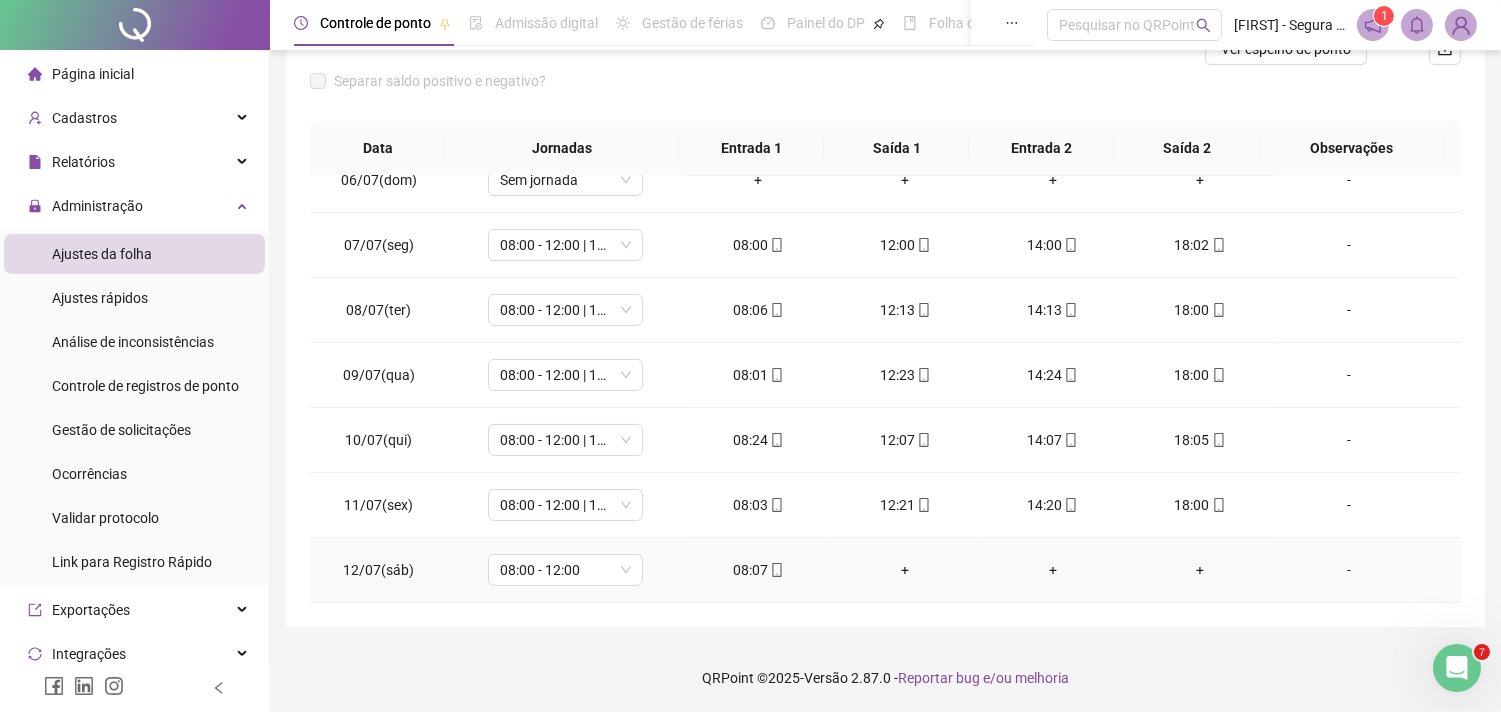 scroll, scrollTop: 0, scrollLeft: 0, axis: both 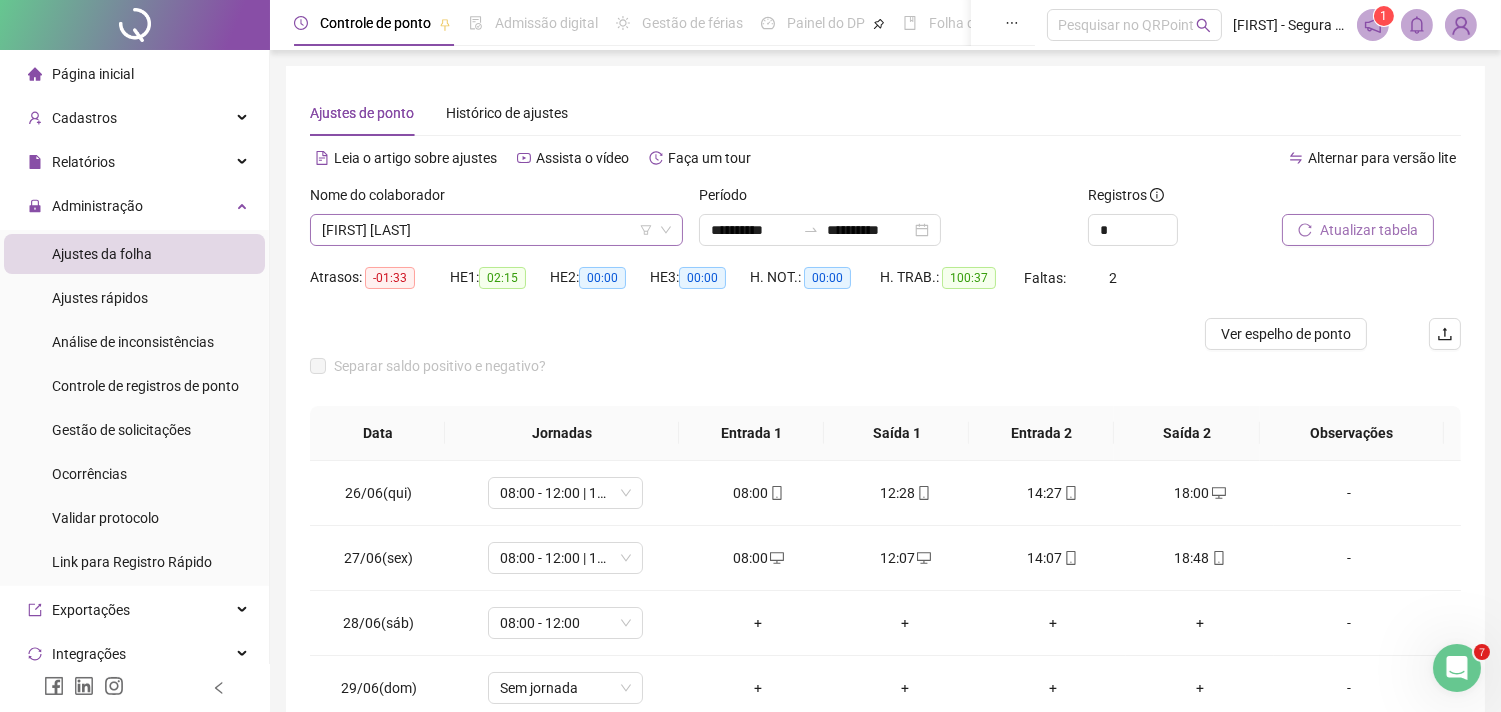 click on "[FIRST] [LAST]" at bounding box center [496, 230] 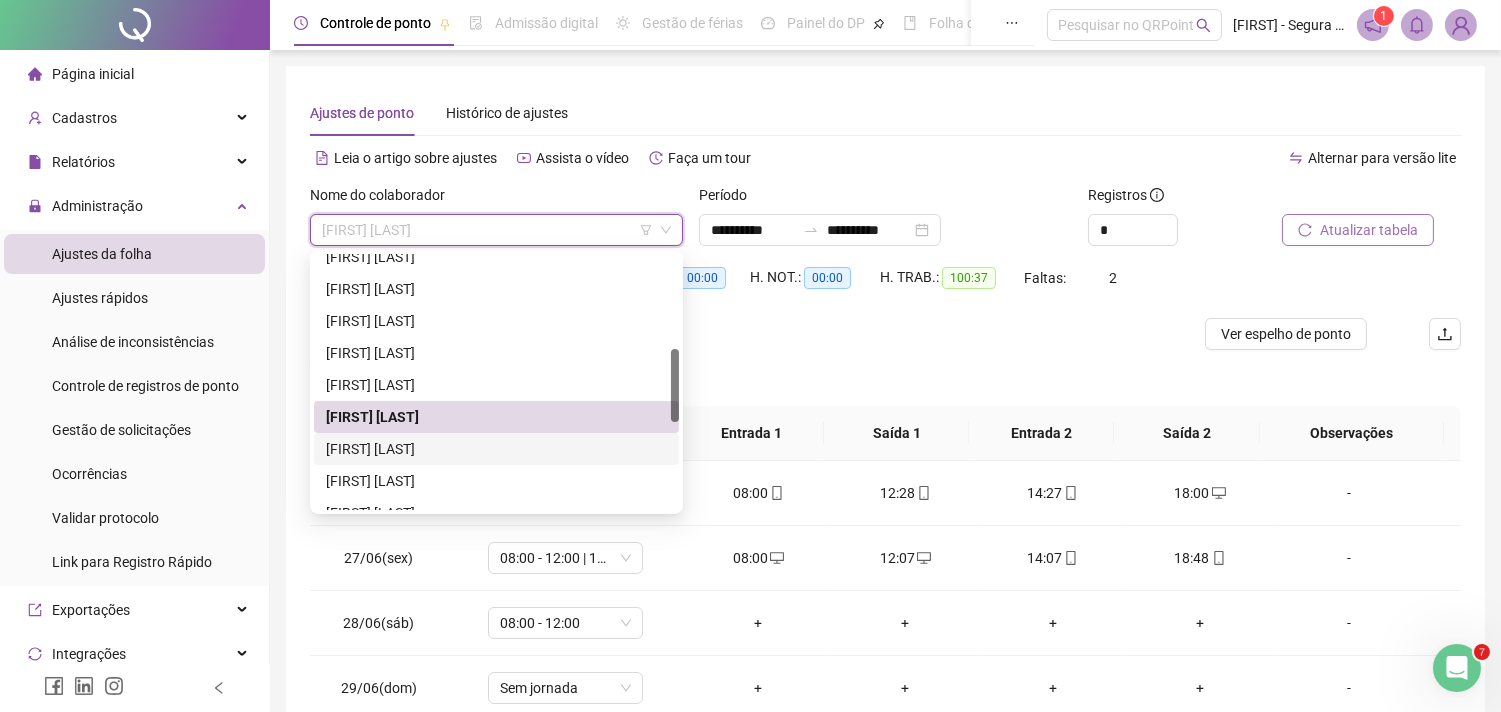 click on "[FIRST] [LAST]" at bounding box center [496, 449] 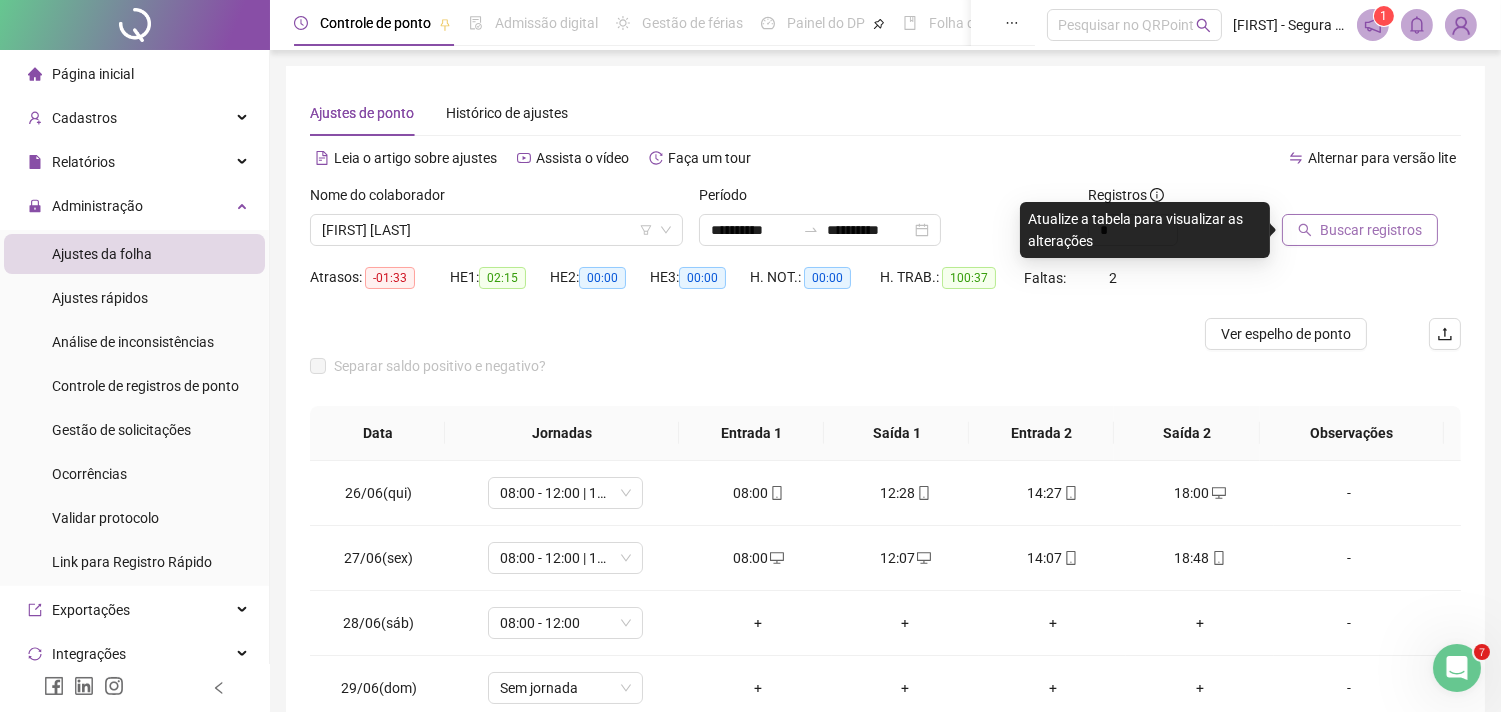 click on "Buscar registros" at bounding box center (1371, 230) 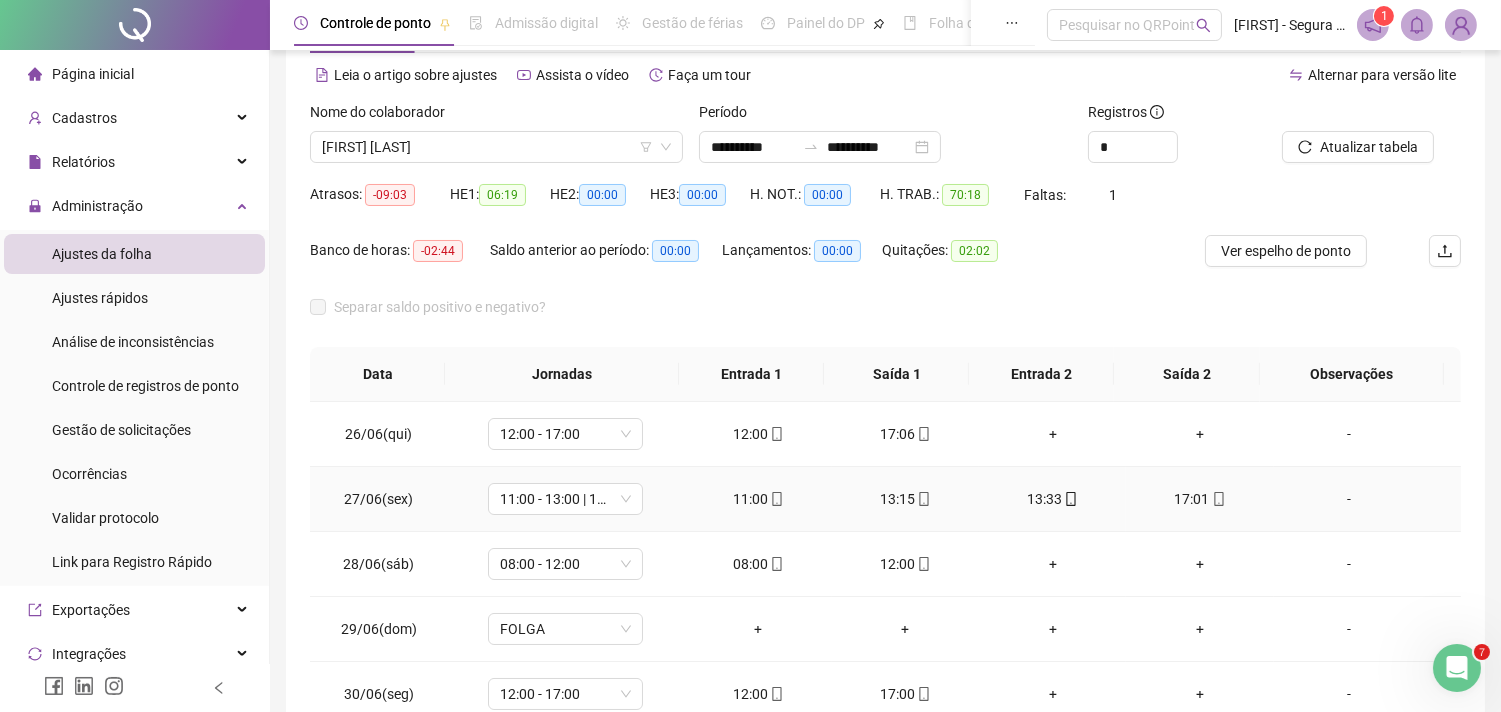 scroll, scrollTop: 310, scrollLeft: 0, axis: vertical 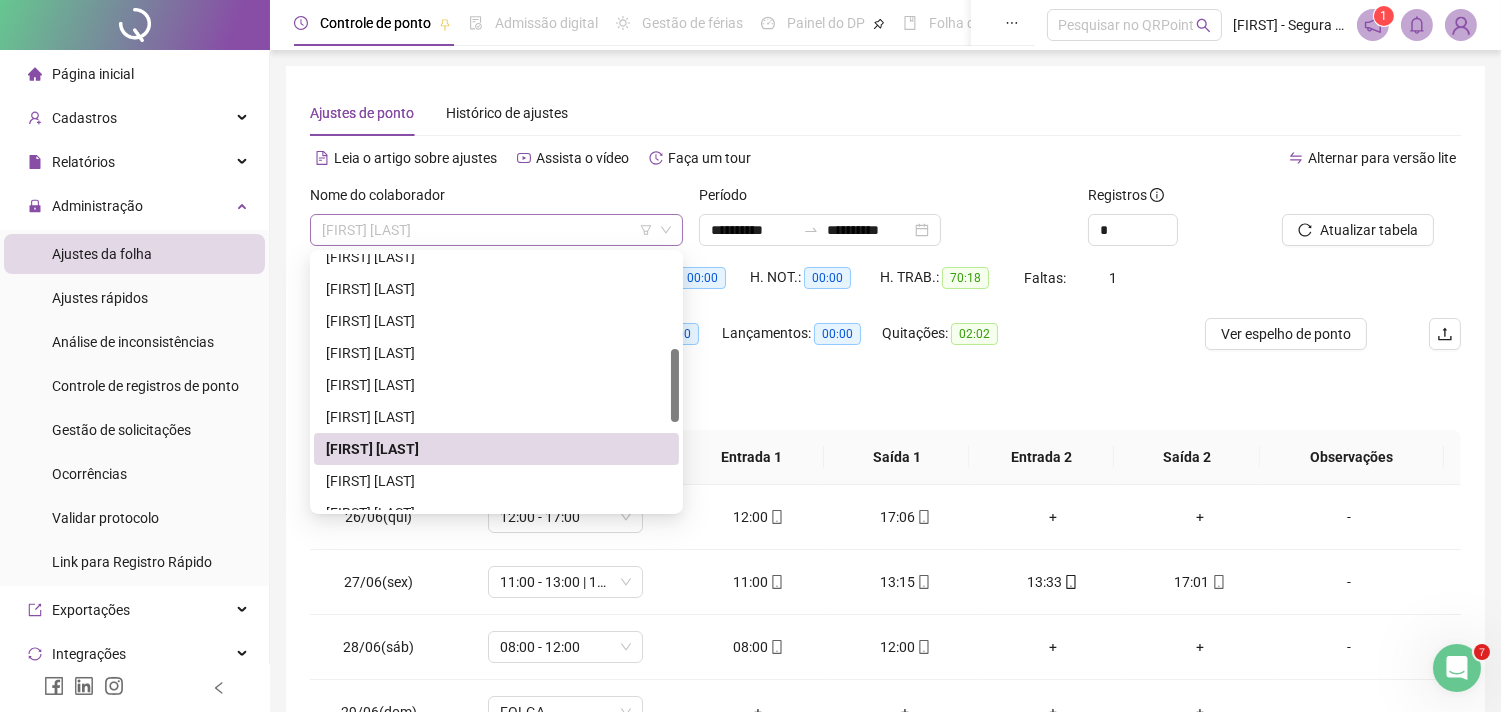 click on "[FIRST] [LAST]" at bounding box center (496, 230) 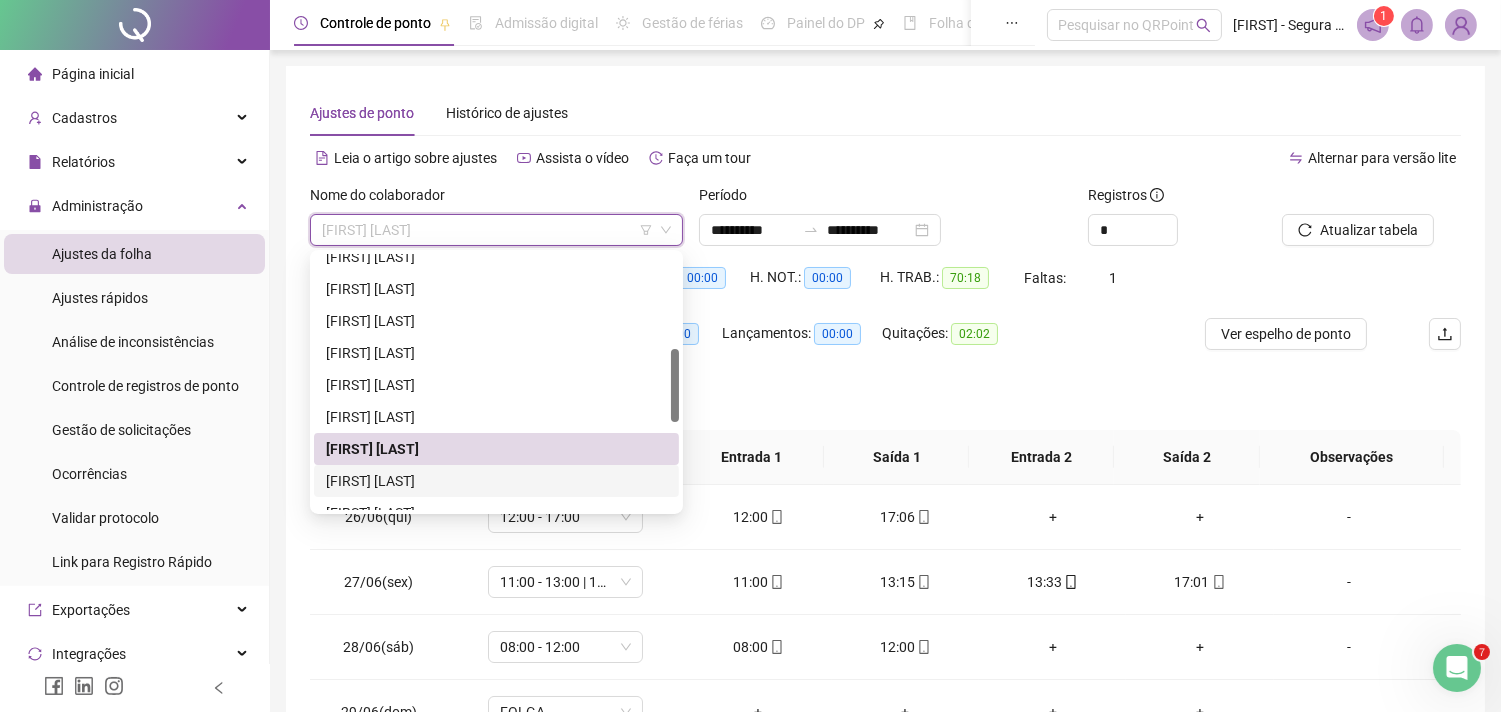 drag, startPoint x: 604, startPoint y: 478, endPoint x: 680, endPoint y: 454, distance: 79.69943 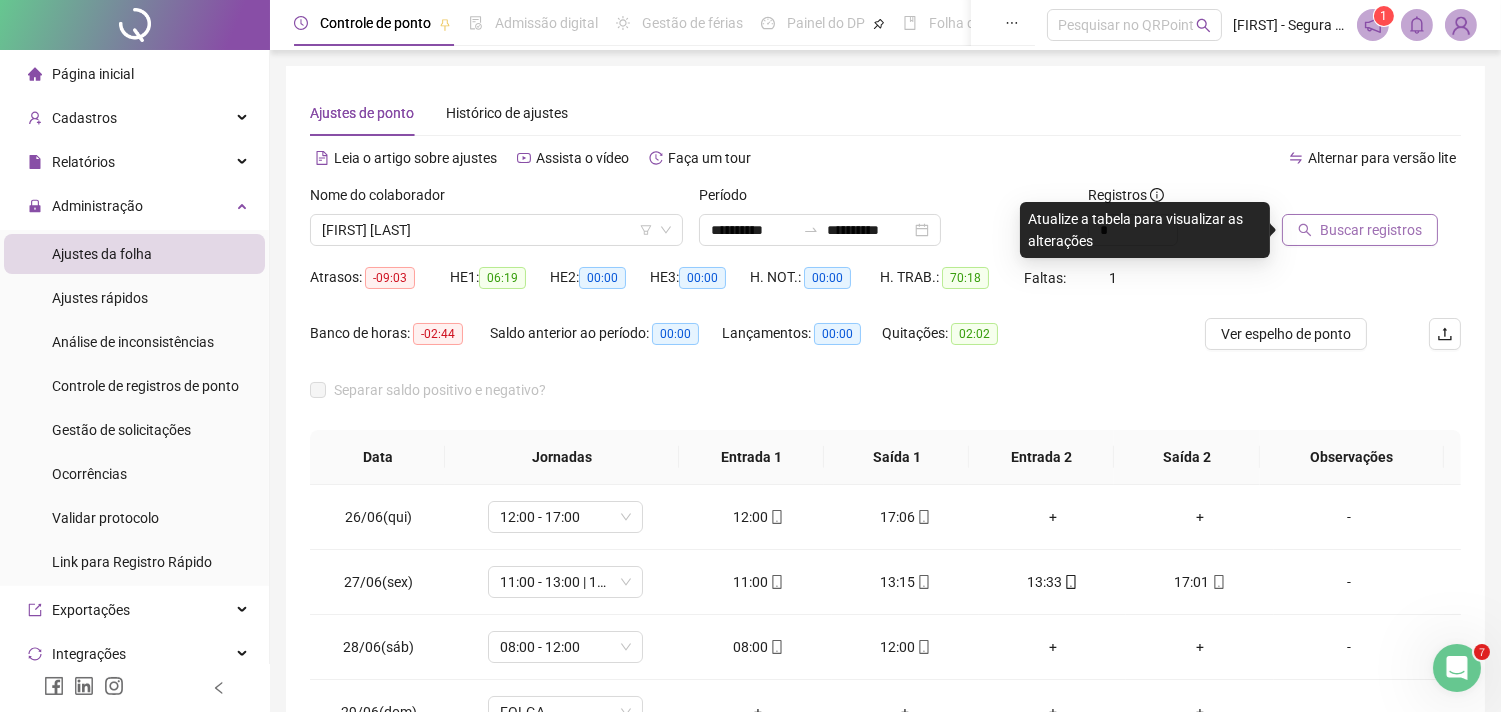 click on "Buscar registros" at bounding box center (1371, 230) 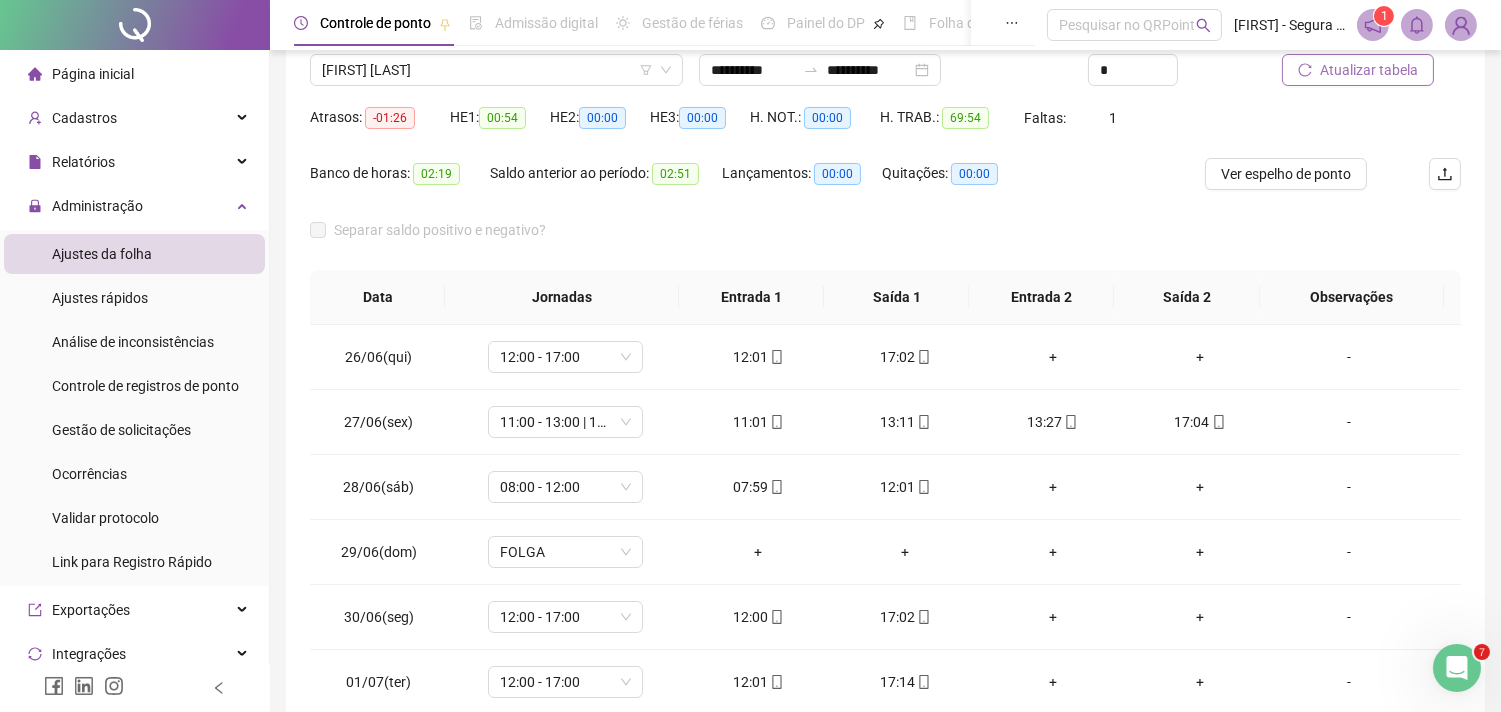 scroll, scrollTop: 310, scrollLeft: 0, axis: vertical 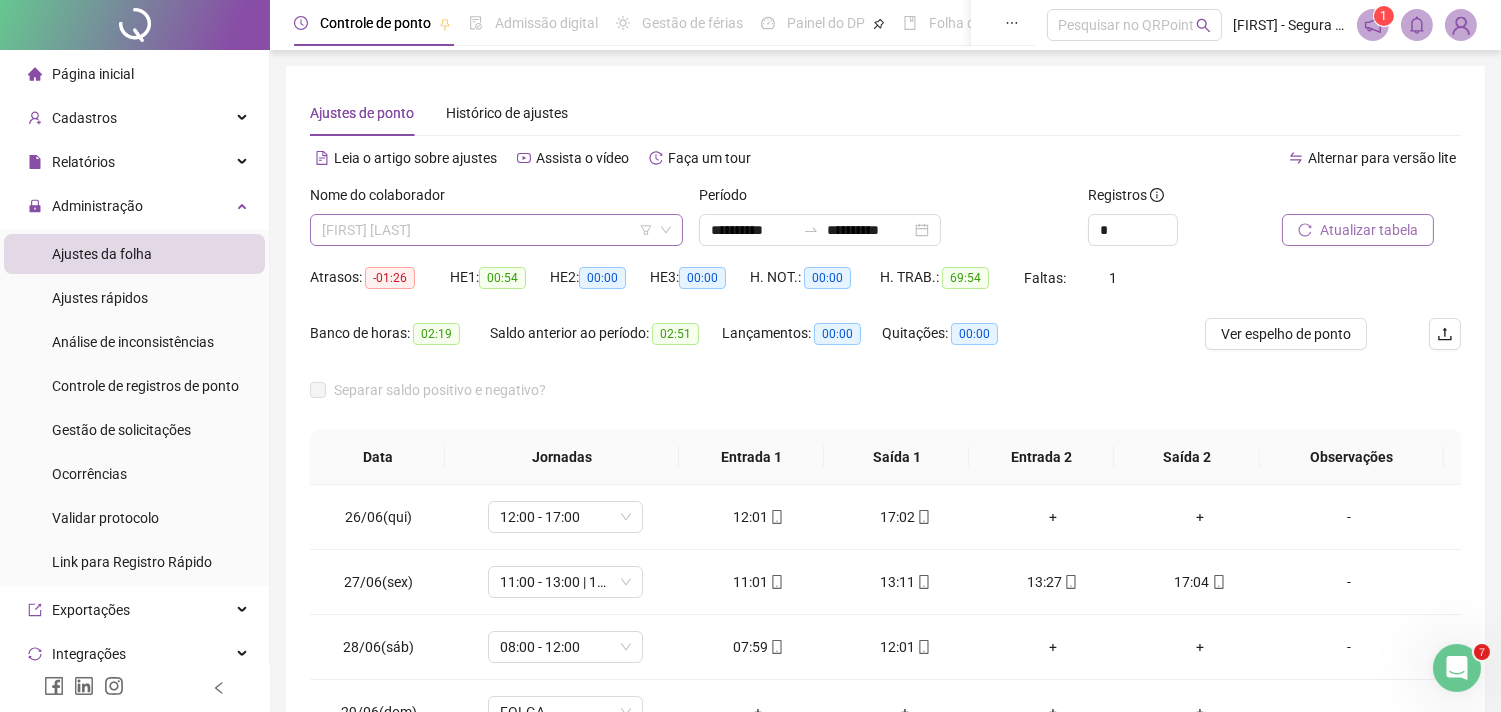 click on "[FIRST] [LAST]" at bounding box center (496, 230) 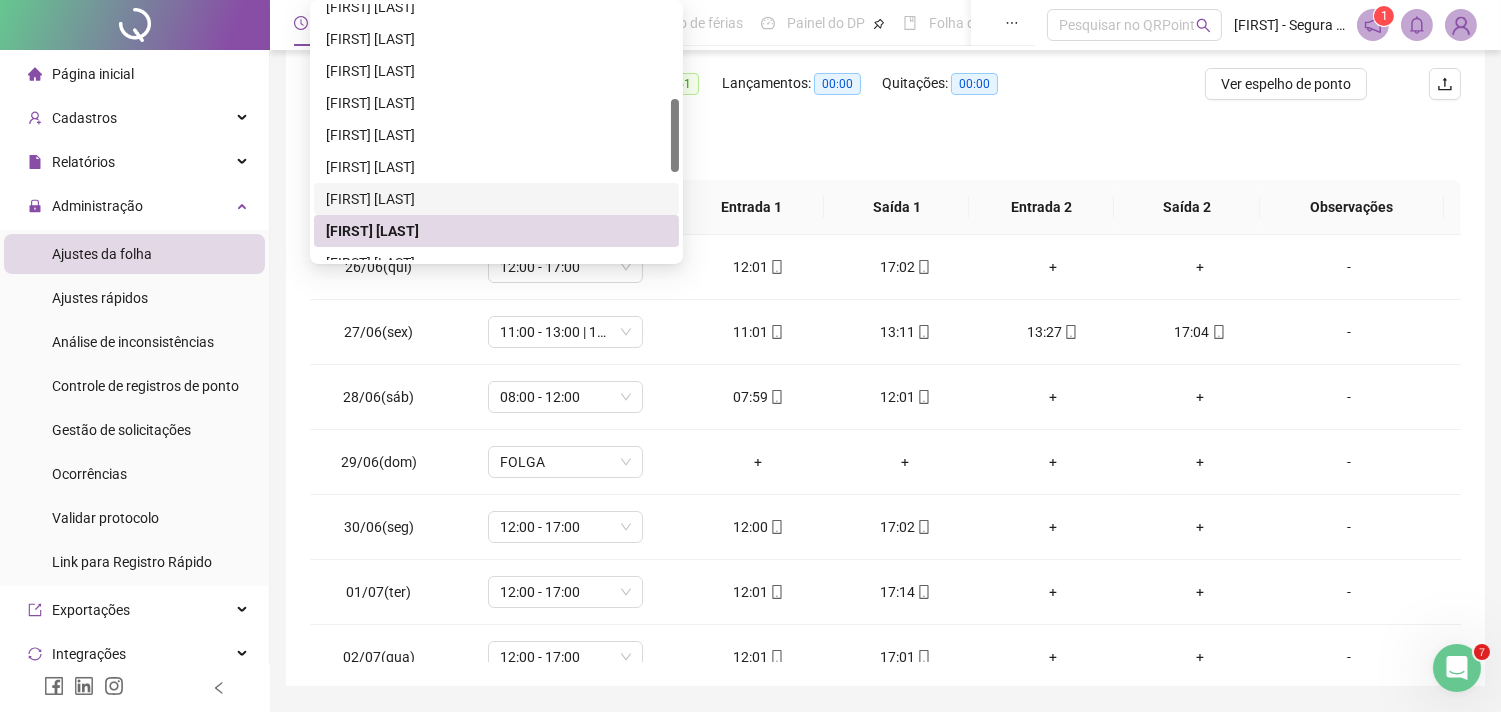 scroll, scrollTop: 310, scrollLeft: 0, axis: vertical 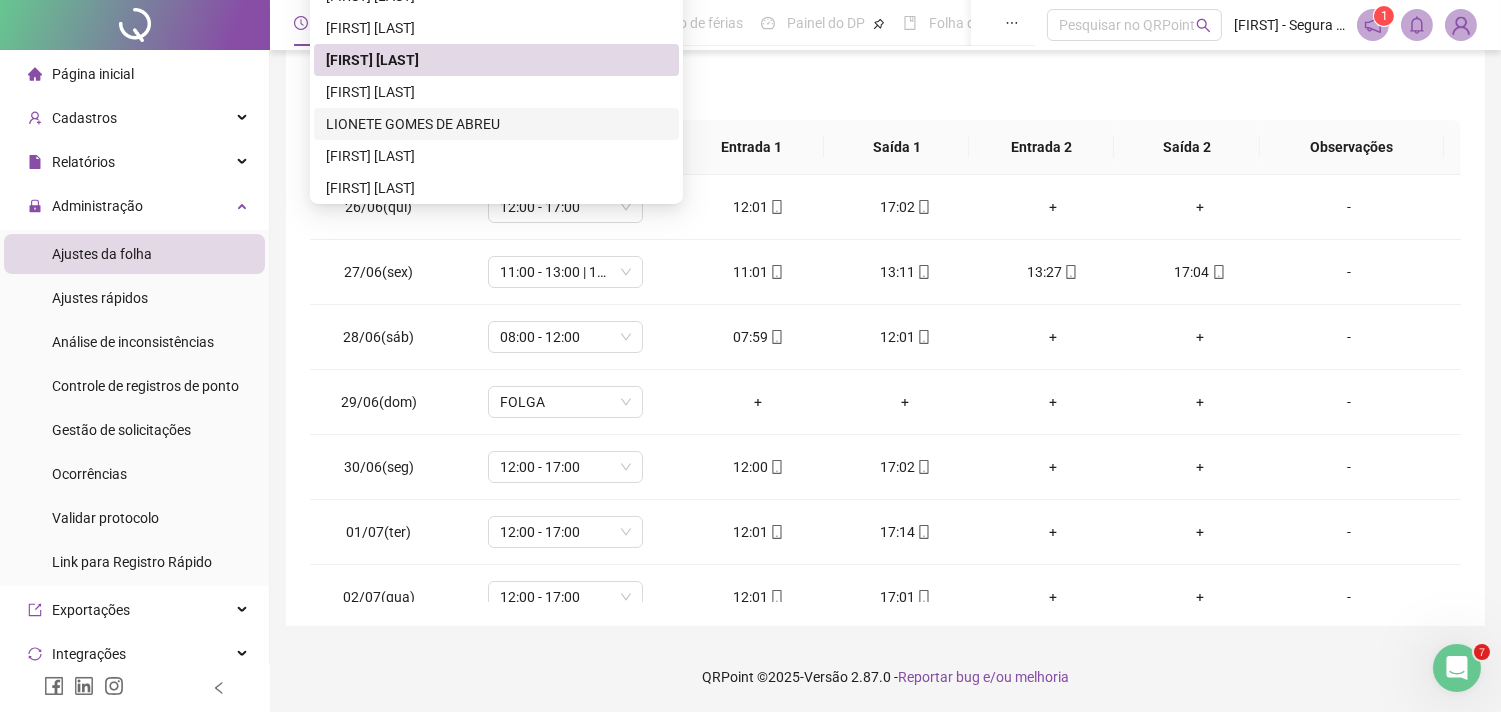 click on "LIONETE GOMES DE ABREU" at bounding box center (496, 124) 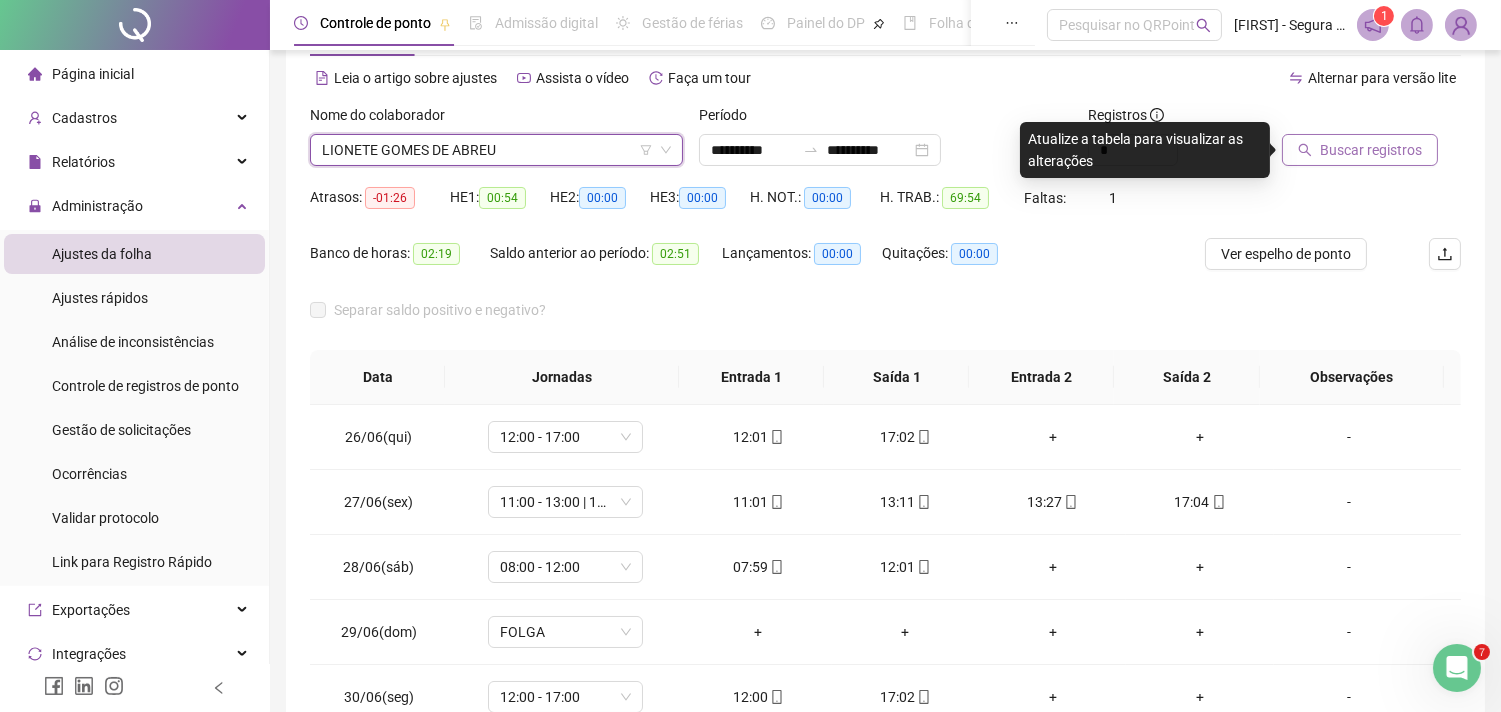 scroll, scrollTop: 0, scrollLeft: 0, axis: both 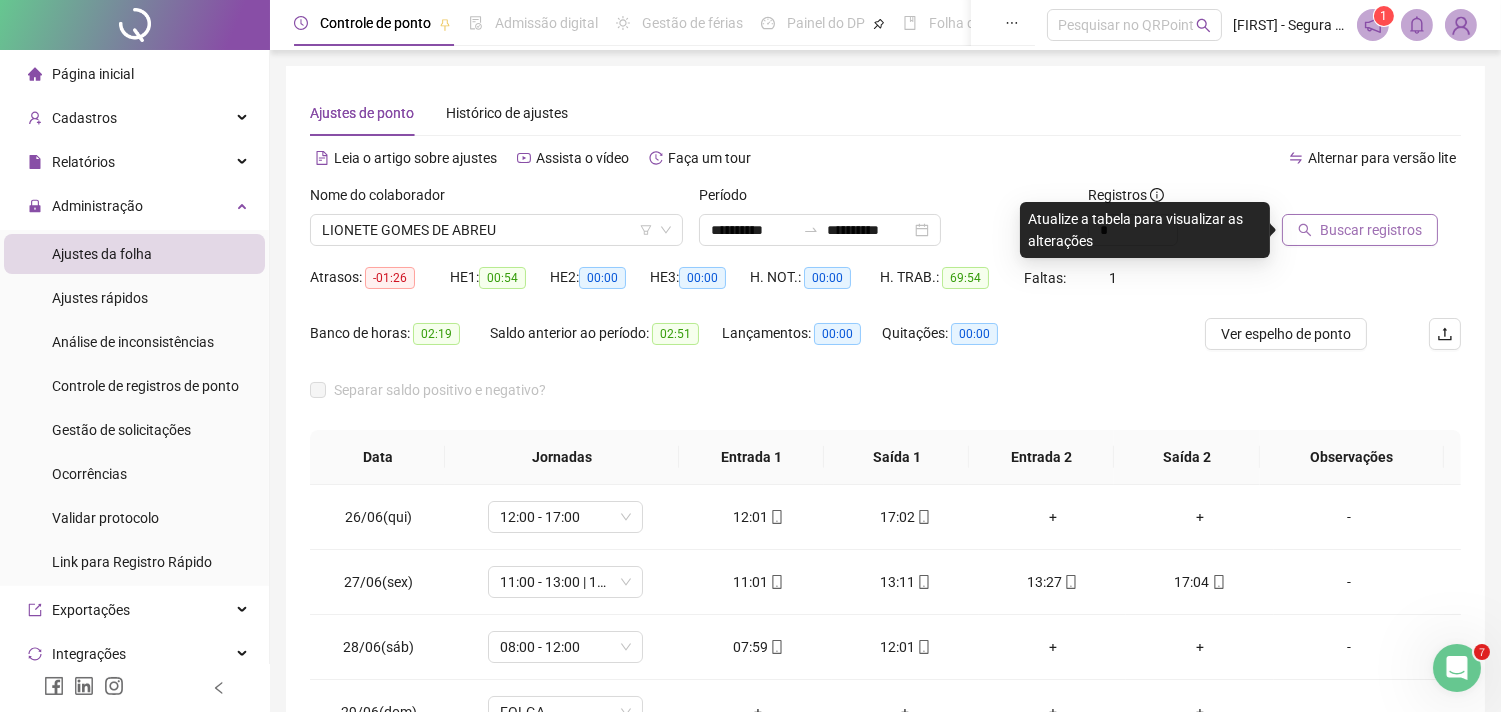 click on "Buscar registros" at bounding box center (1371, 230) 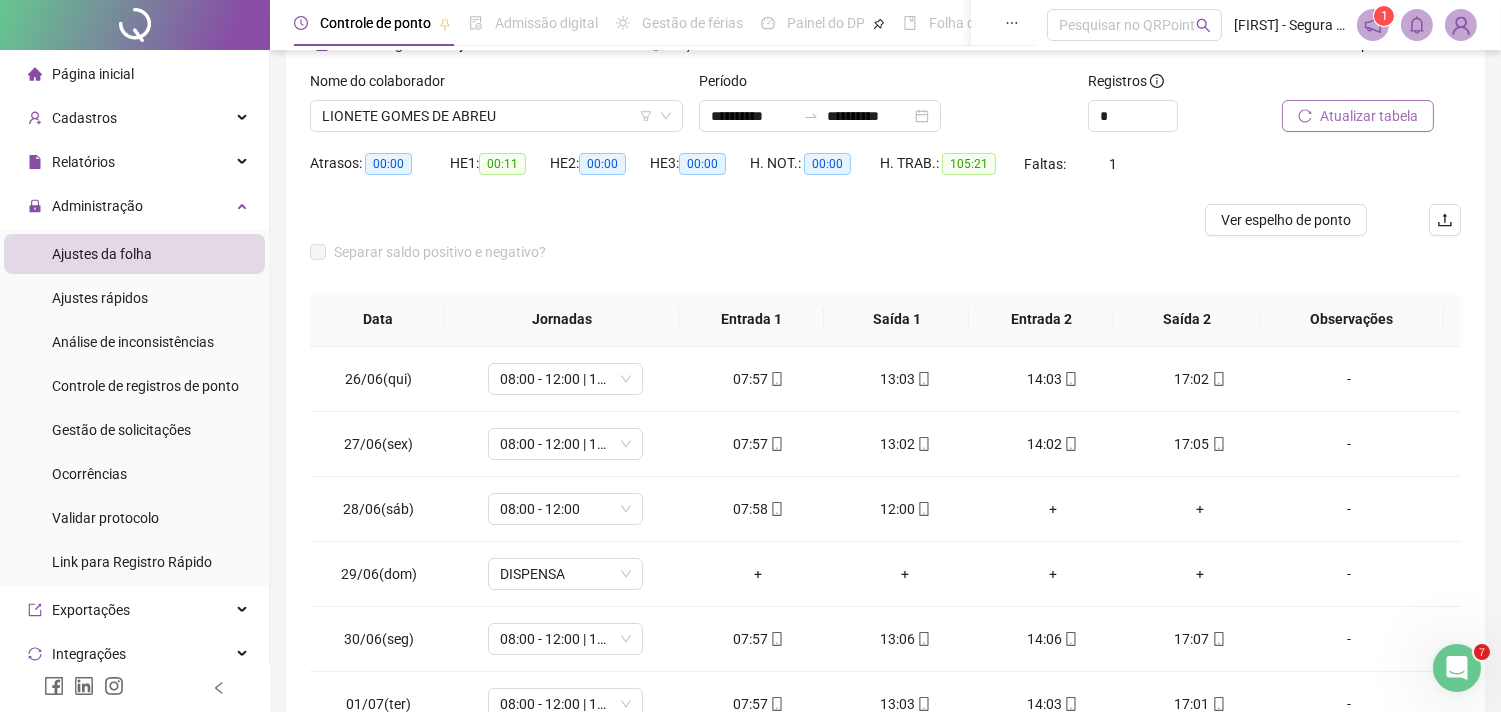 scroll, scrollTop: 222, scrollLeft: 0, axis: vertical 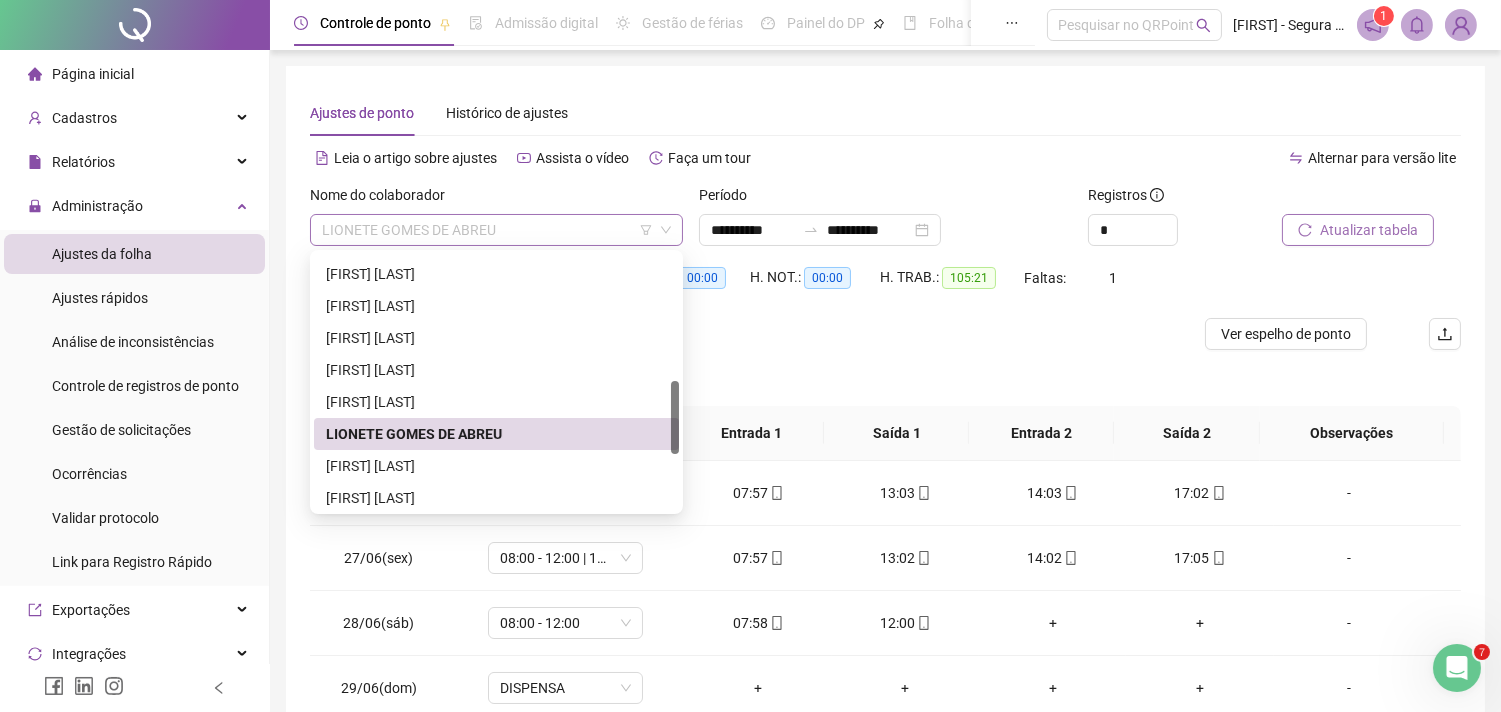 click on "LIONETE GOMES DE ABREU" at bounding box center [496, 230] 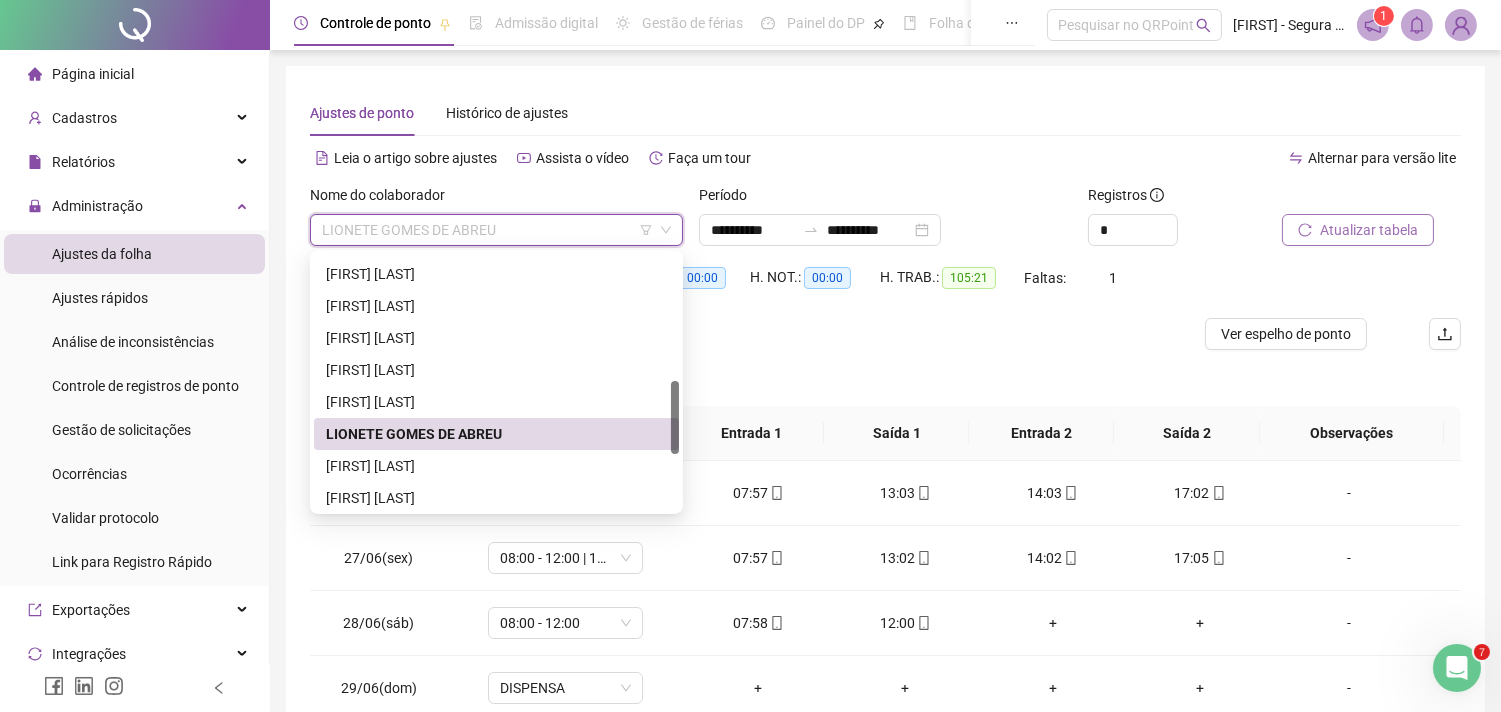 drag, startPoint x: 592, startPoint y: 432, endPoint x: 710, endPoint y: 425, distance: 118.20744 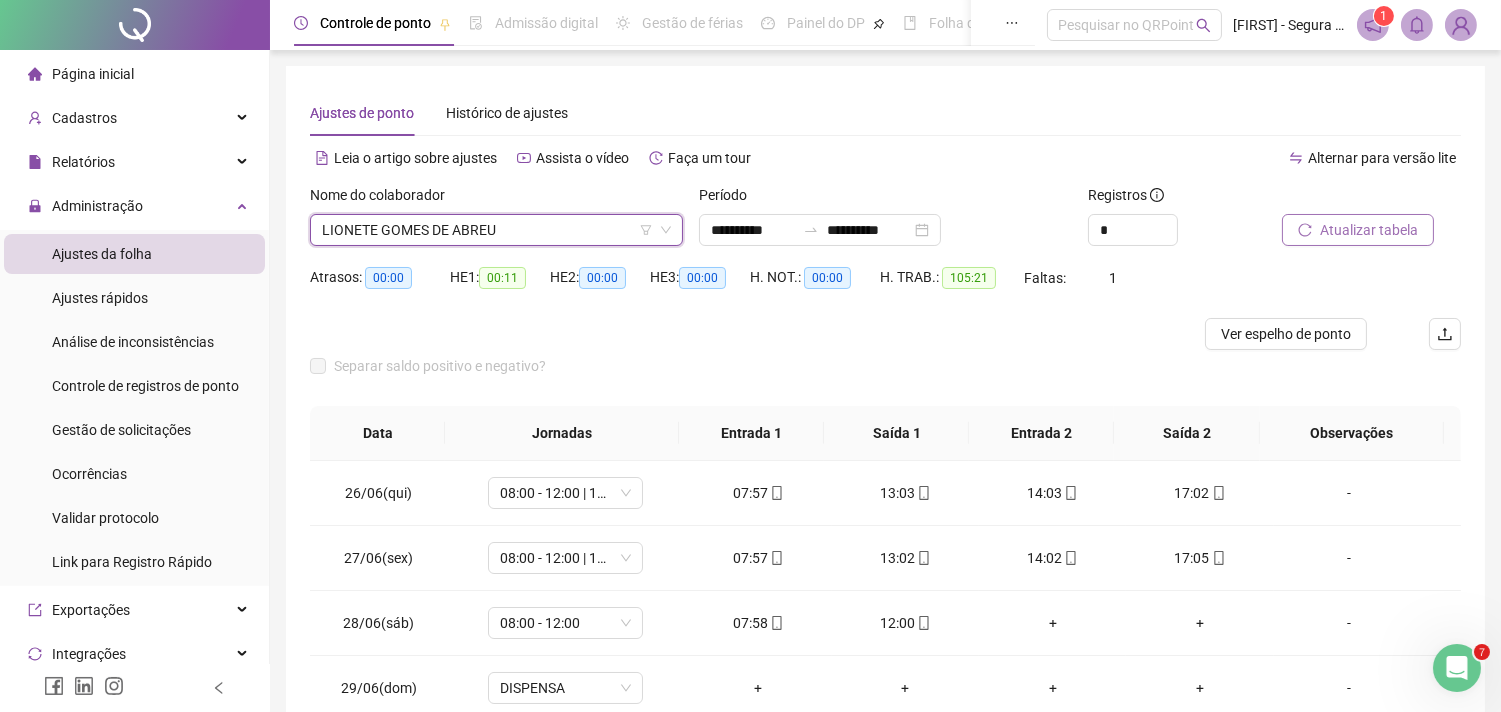 click on "Atualizar tabela" at bounding box center (1369, 230) 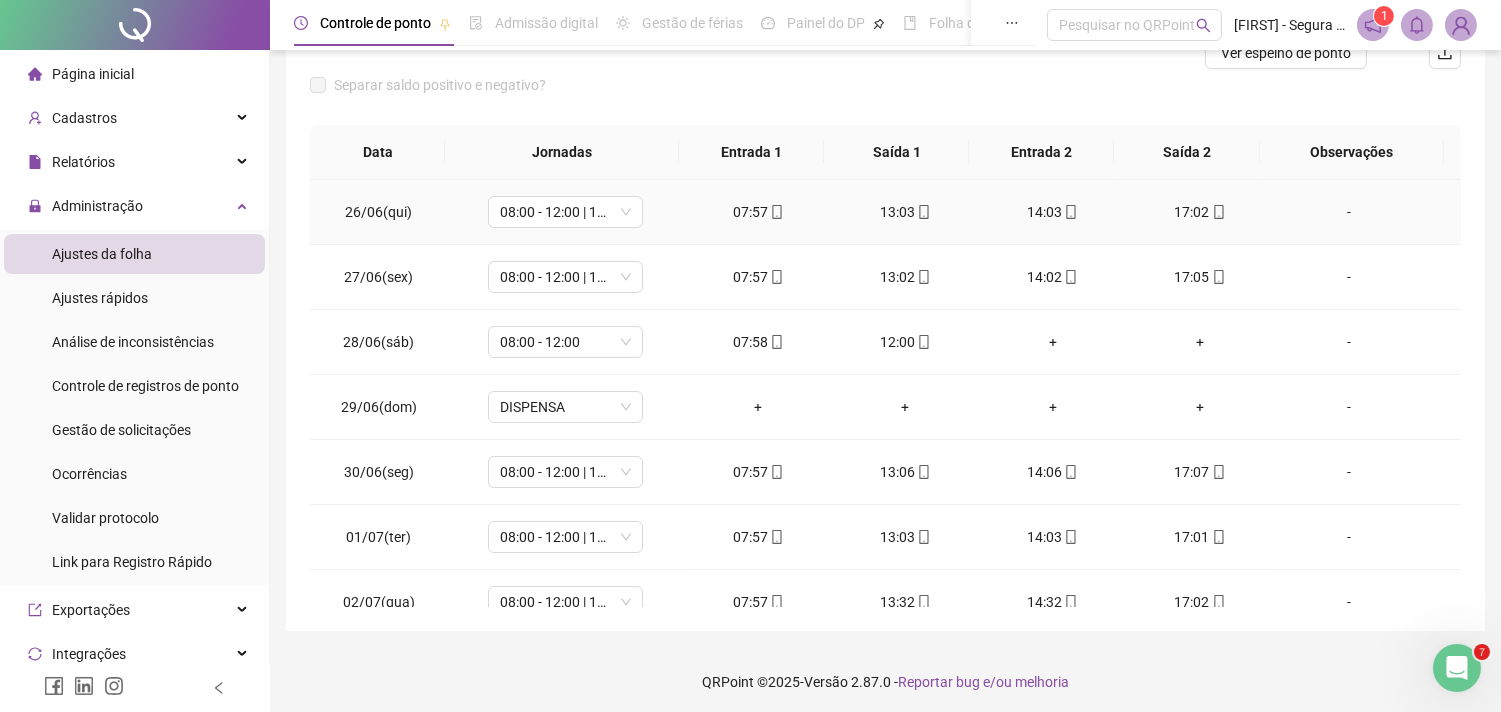 scroll, scrollTop: 285, scrollLeft: 0, axis: vertical 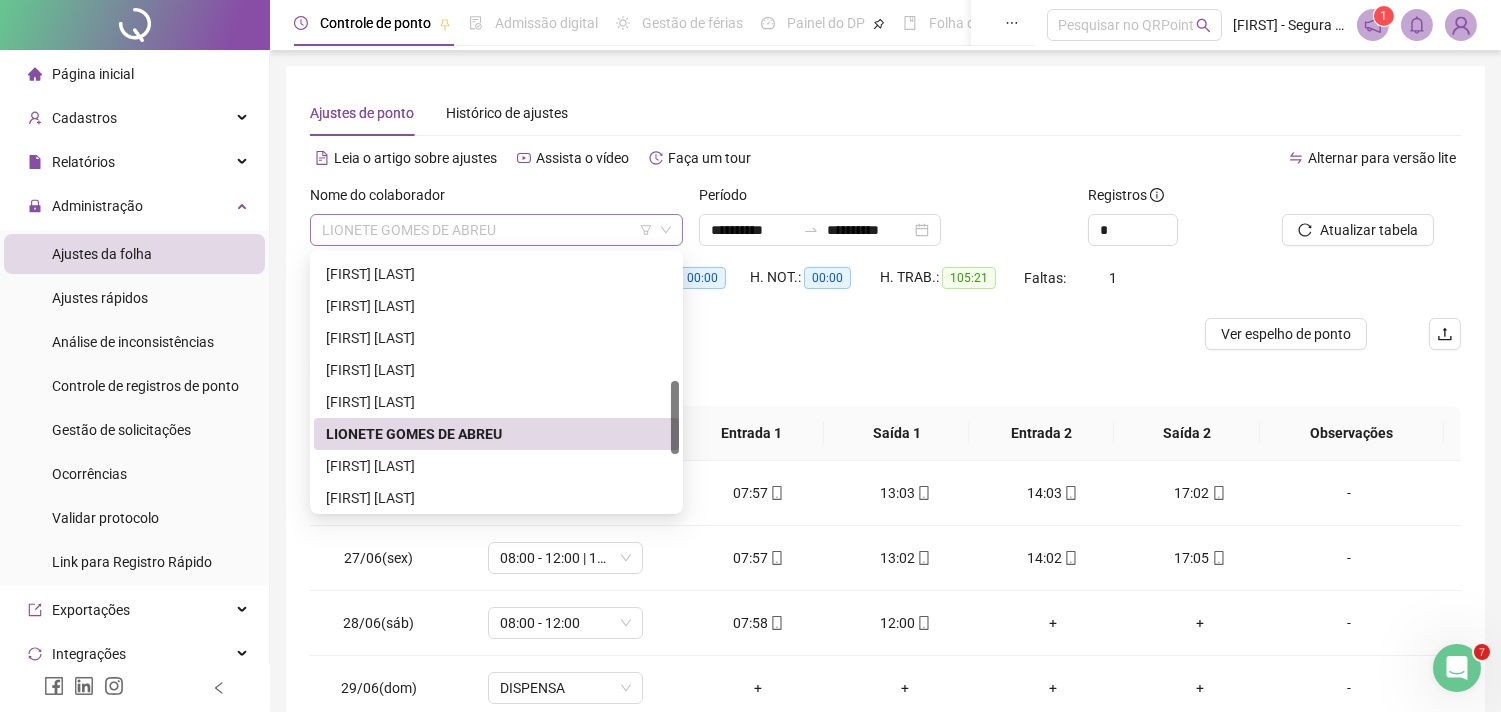 click on "LIONETE GOMES DE ABREU" at bounding box center [496, 230] 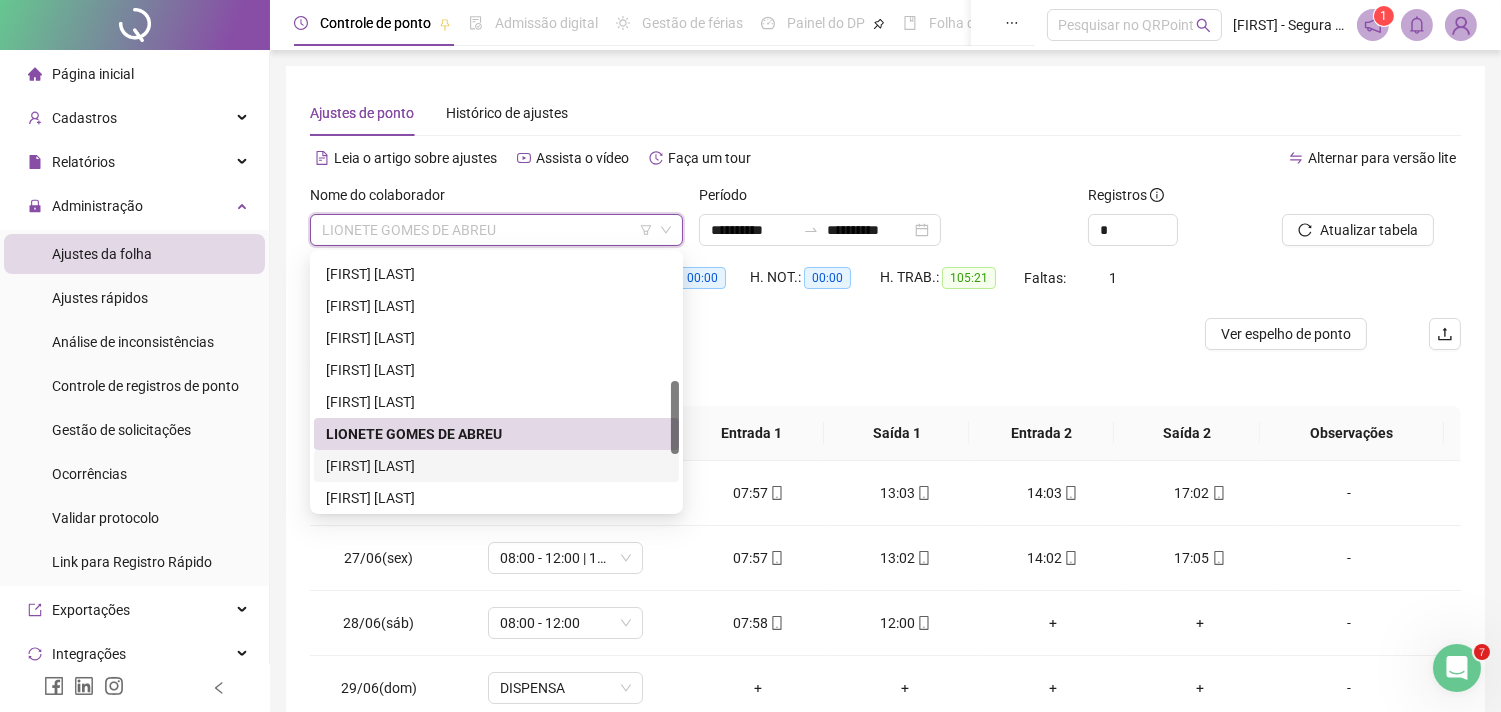 click on "[FIRST] [LAST]" at bounding box center [496, 466] 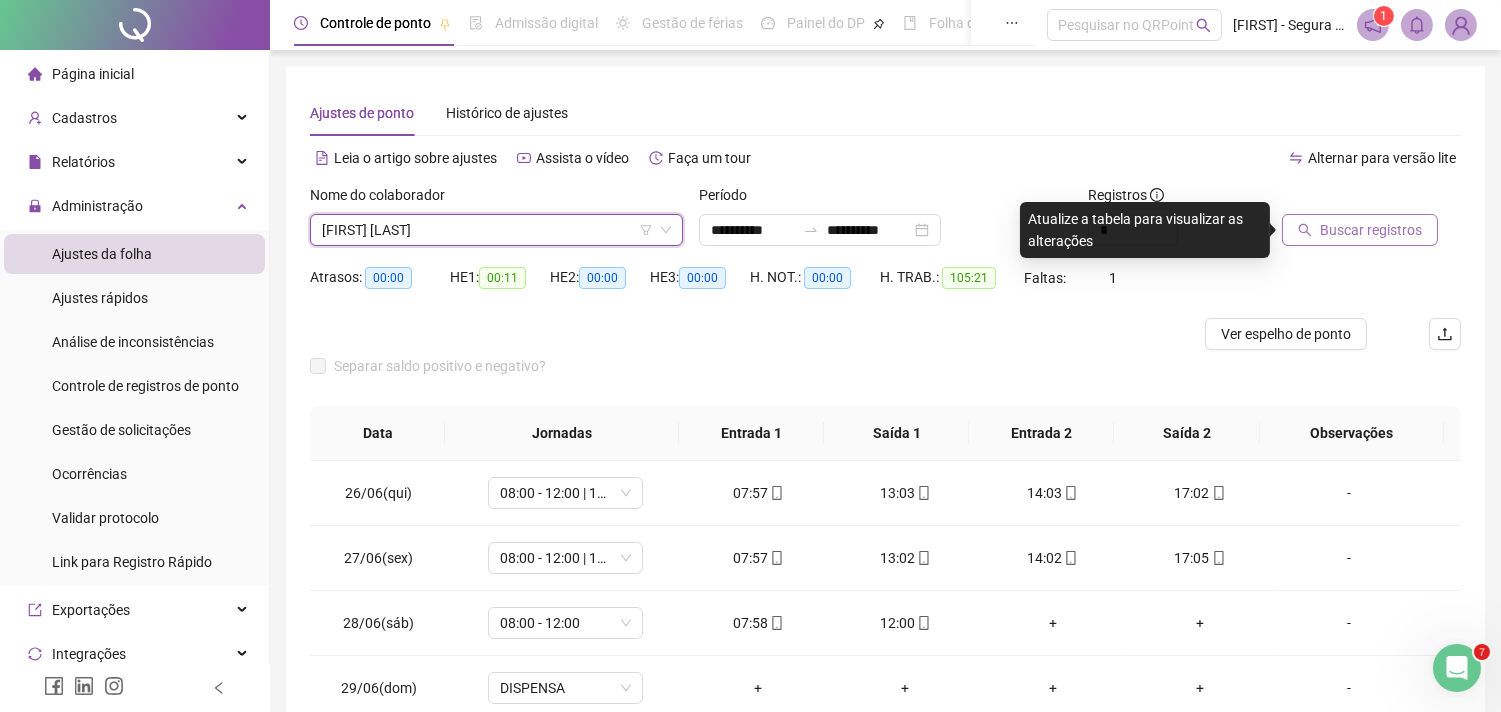 click on "Buscar registros" at bounding box center (1371, 230) 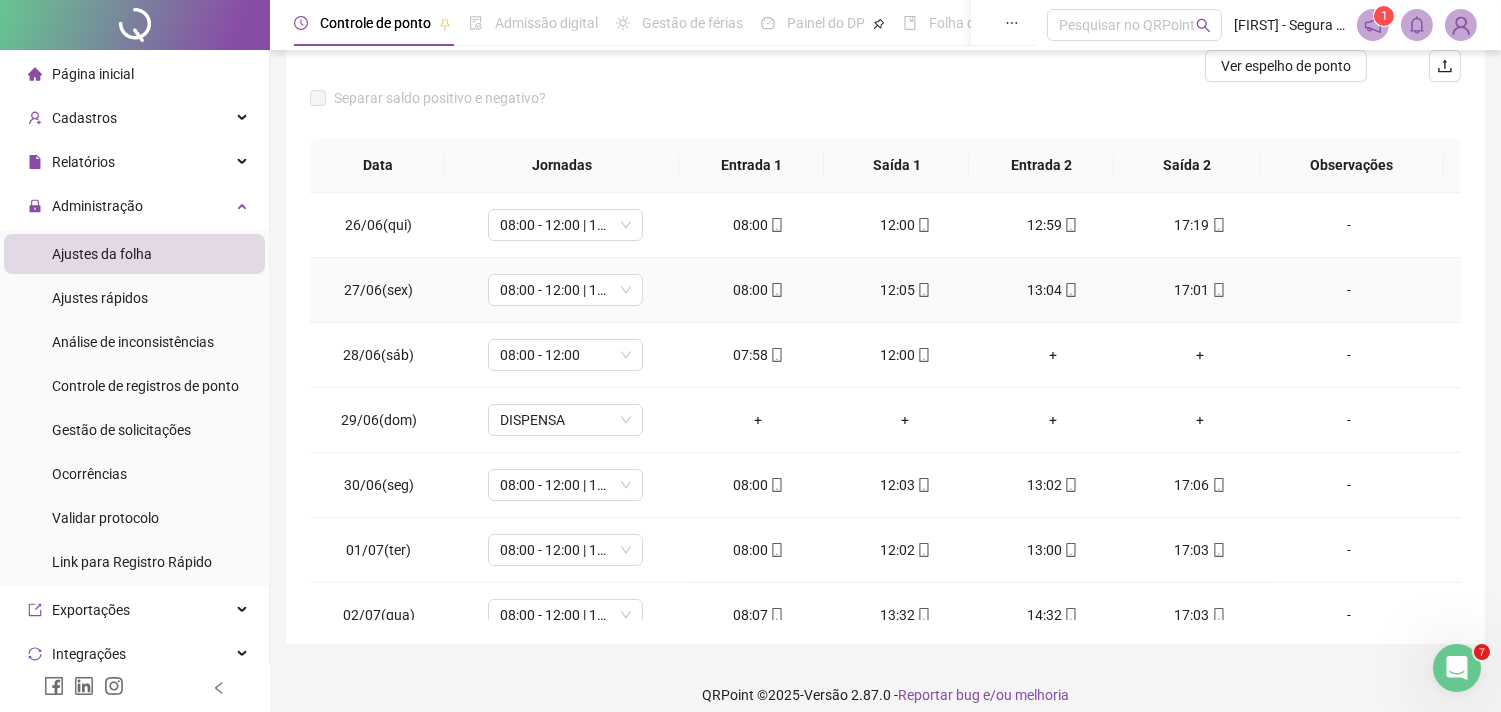 scroll, scrollTop: 285, scrollLeft: 0, axis: vertical 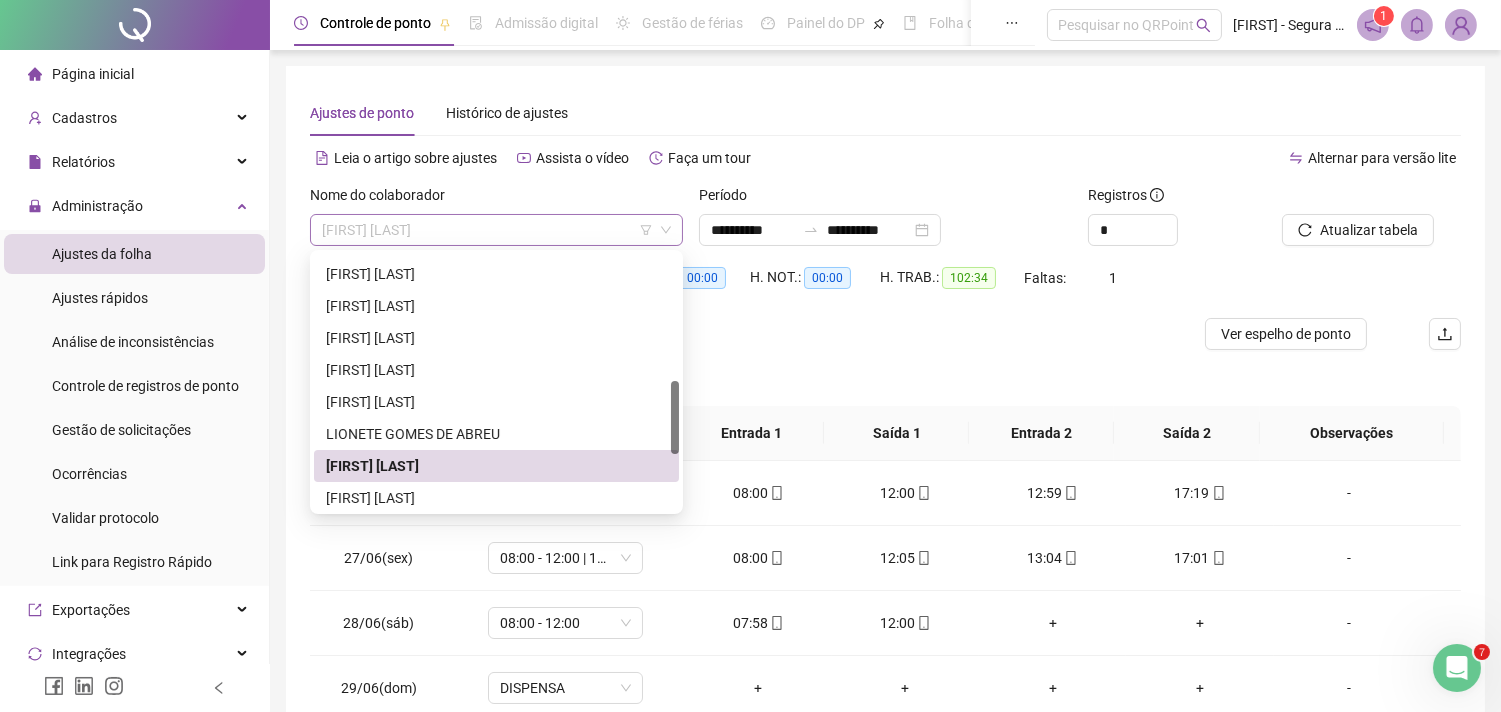 click on "[FIRST] [LAST]" at bounding box center (496, 230) 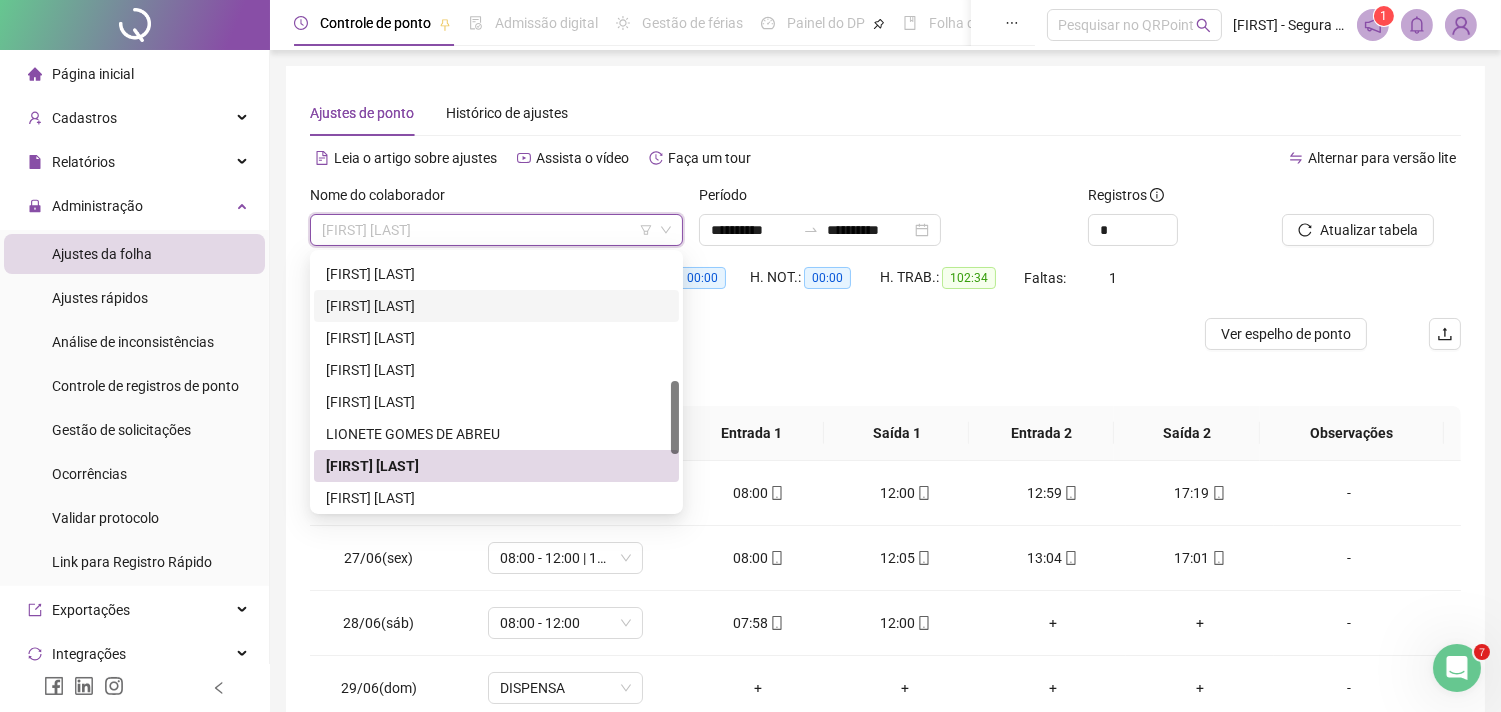 scroll, scrollTop: 555, scrollLeft: 0, axis: vertical 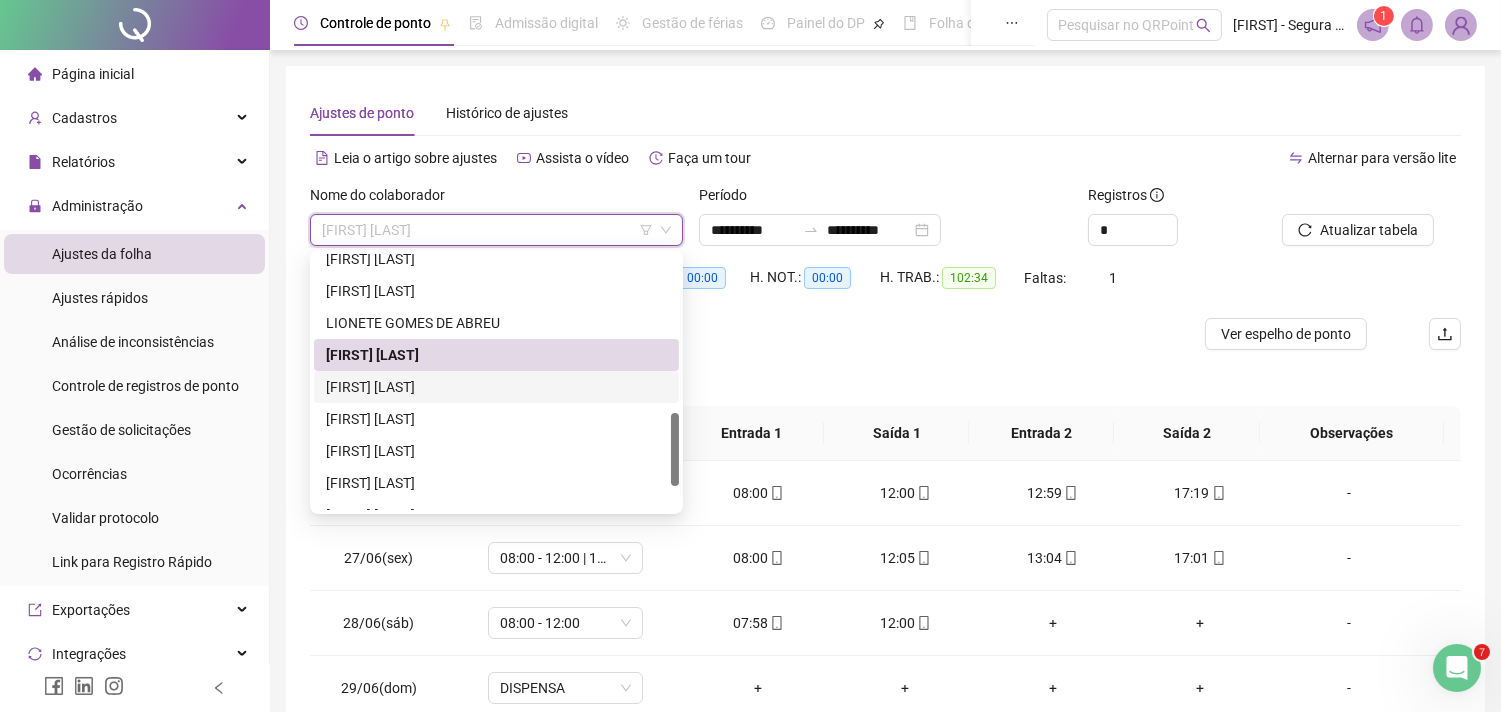 click on "[FIRST] [LAST]" at bounding box center (496, 387) 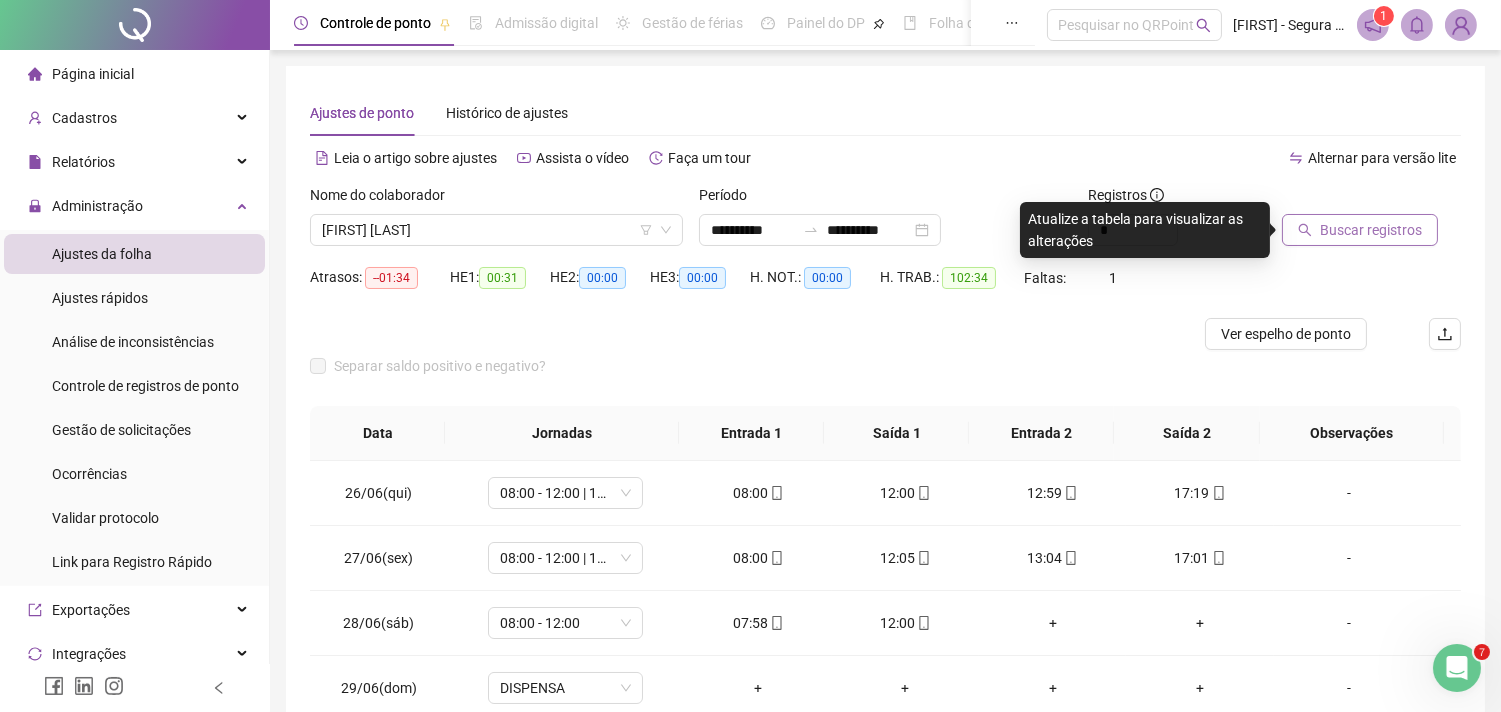 click on "Buscar registros" at bounding box center (1371, 230) 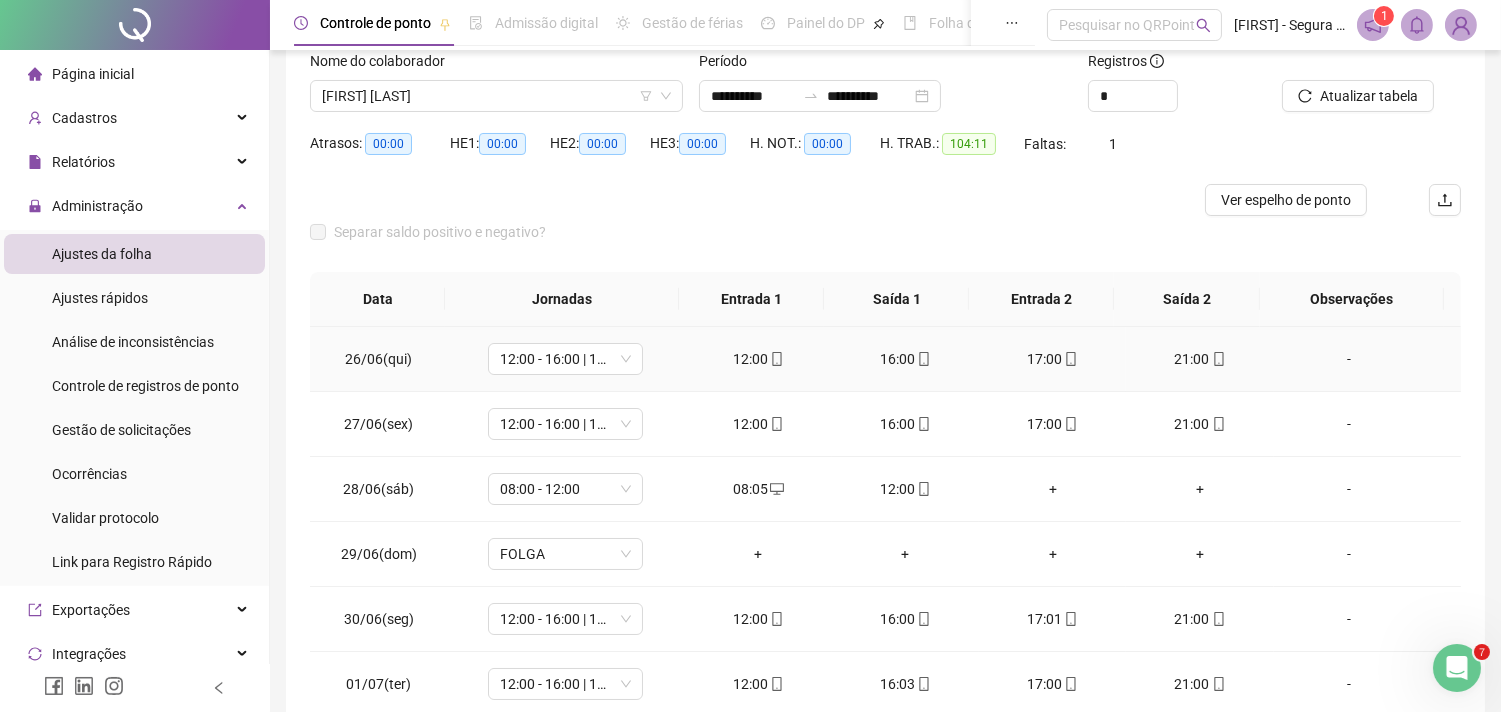 scroll, scrollTop: 285, scrollLeft: 0, axis: vertical 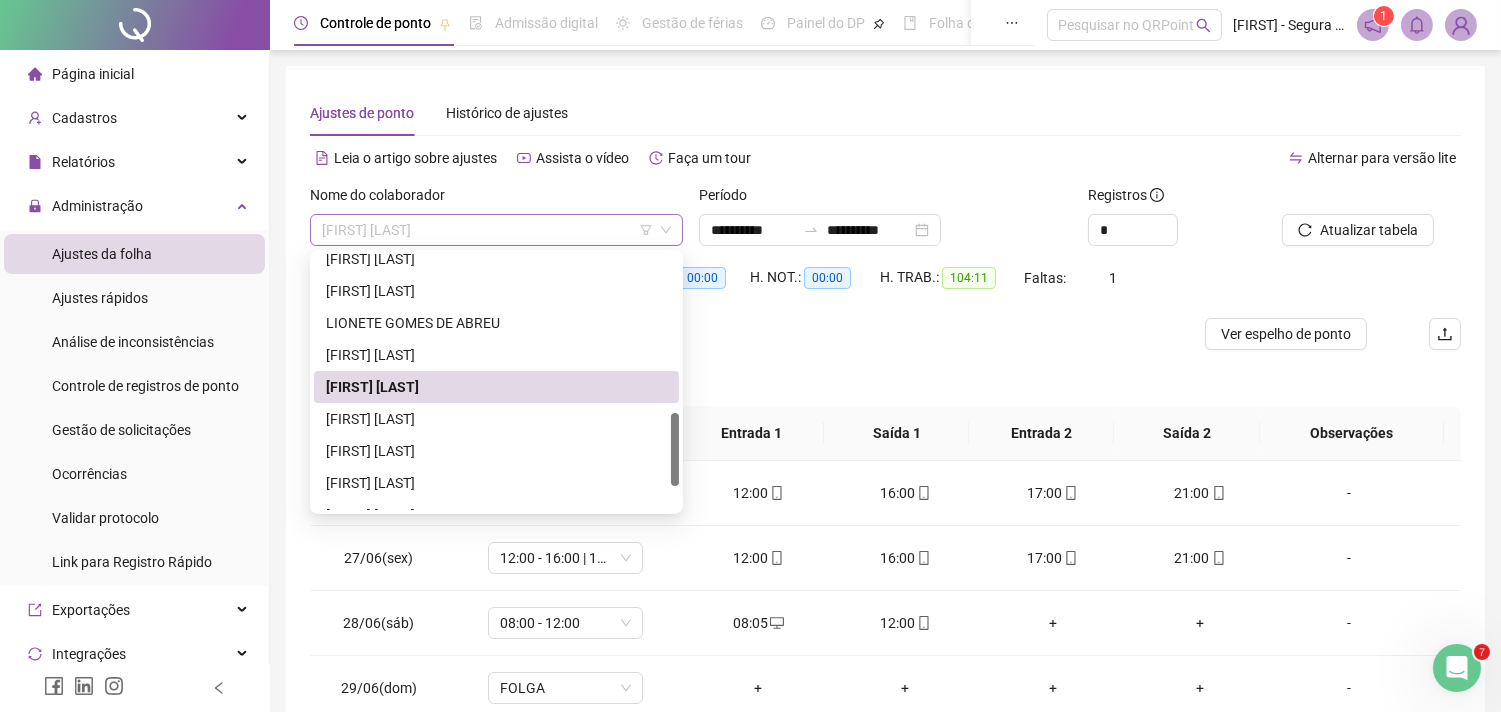 click on "[FIRST] [LAST]" at bounding box center [496, 230] 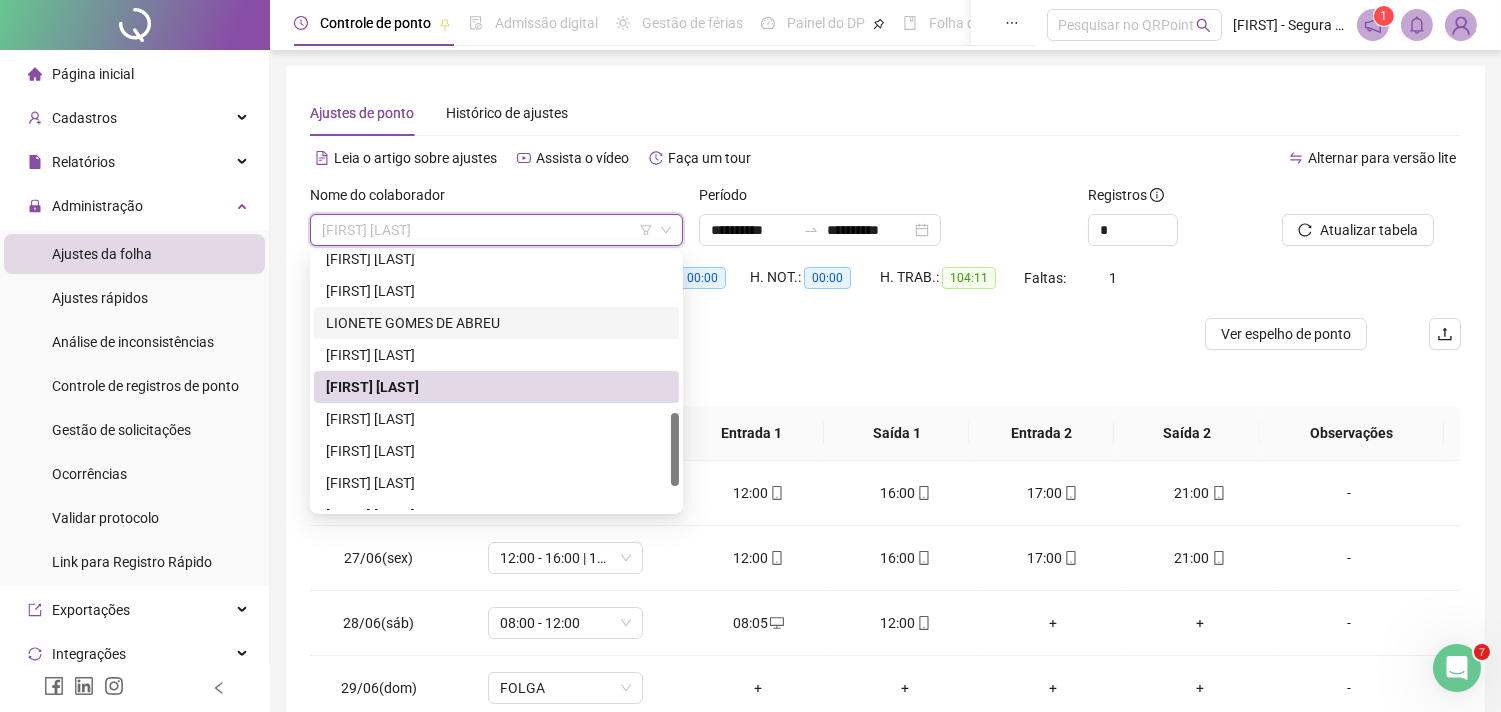 click on "LIONETE GOMES DE ABREU" at bounding box center [496, 323] 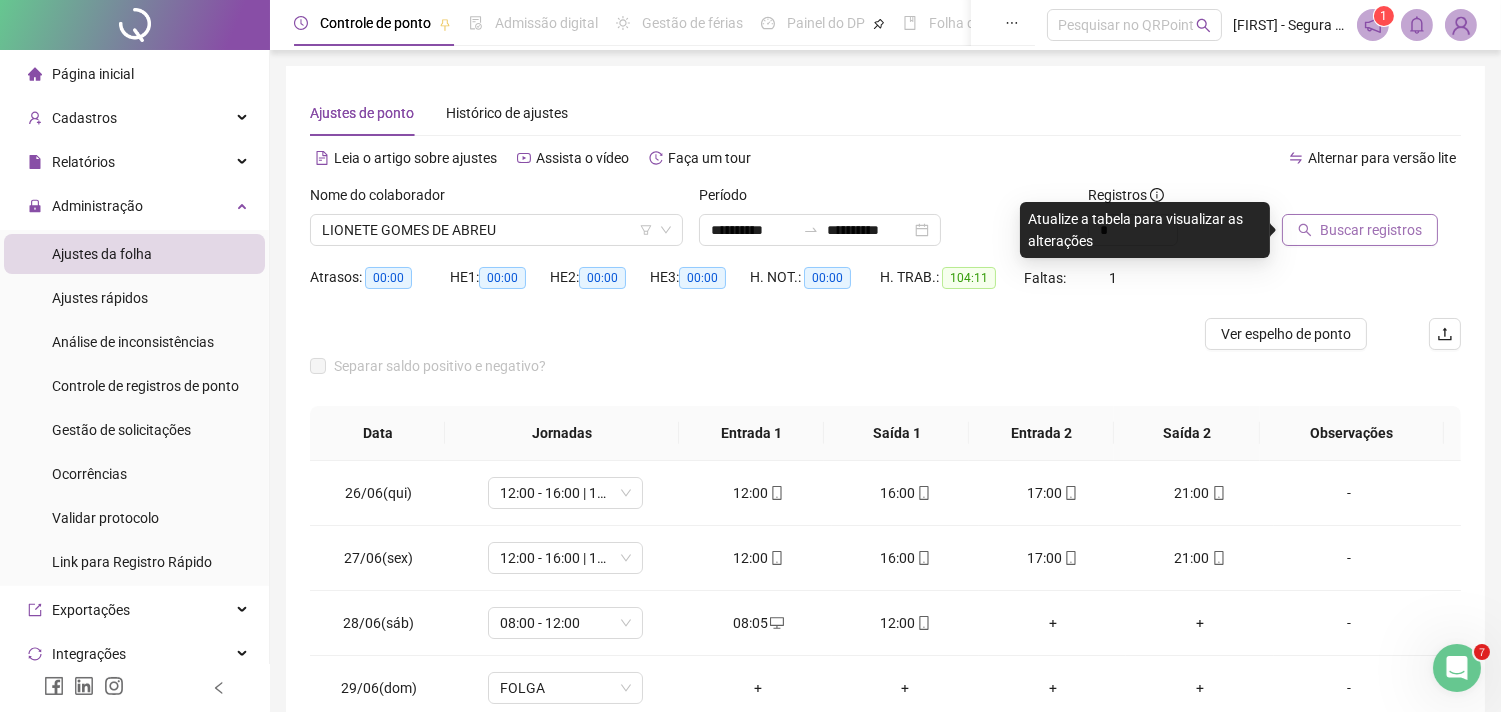 click on "Buscar registros" at bounding box center [1371, 230] 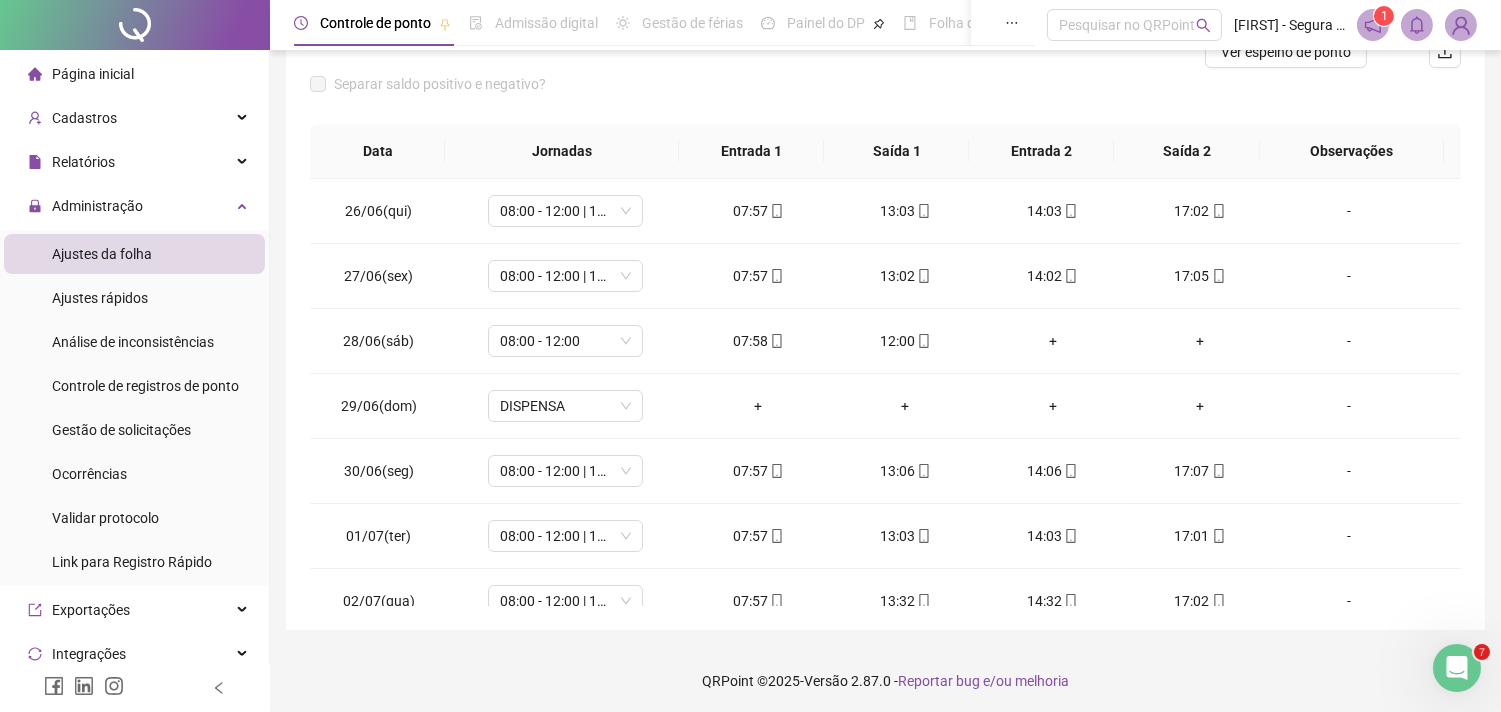 scroll, scrollTop: 285, scrollLeft: 0, axis: vertical 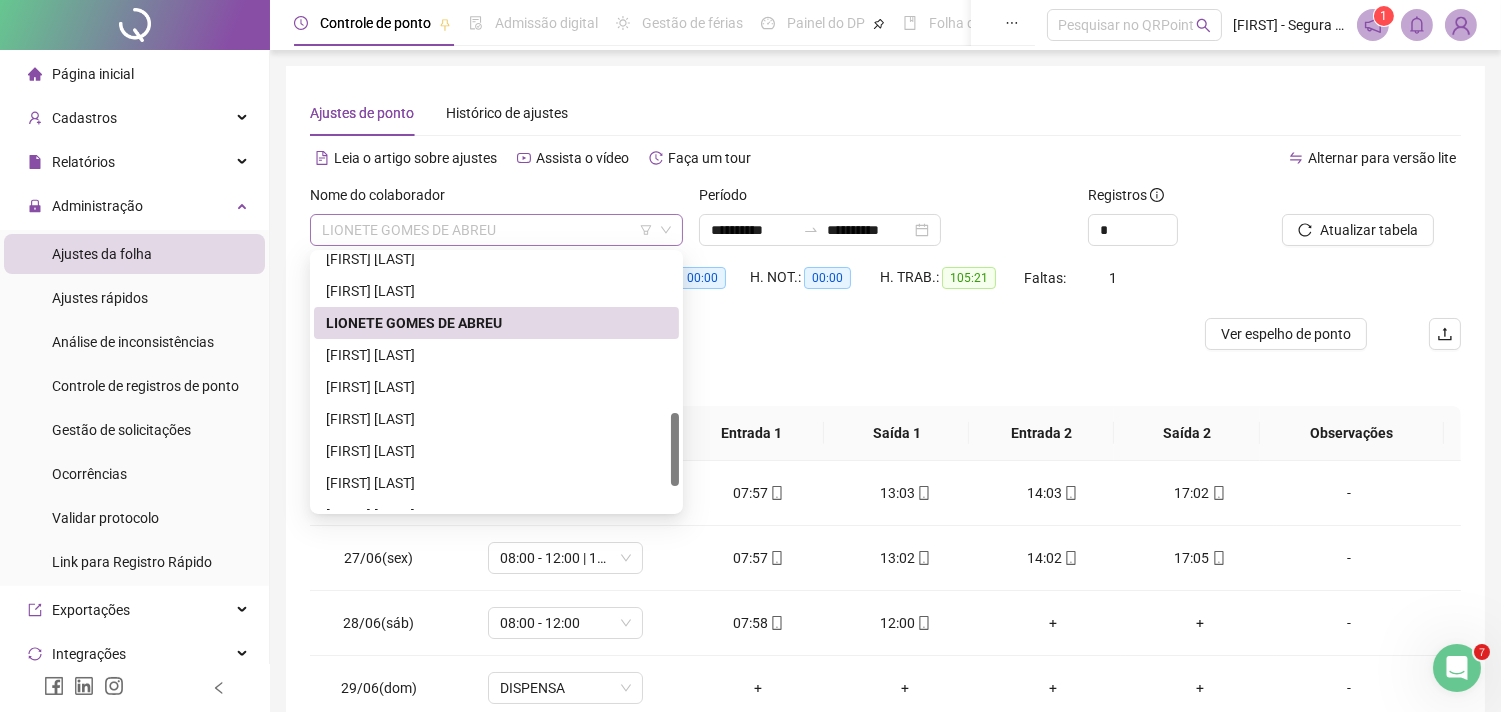 click on "LIONETE GOMES DE ABREU" at bounding box center (496, 230) 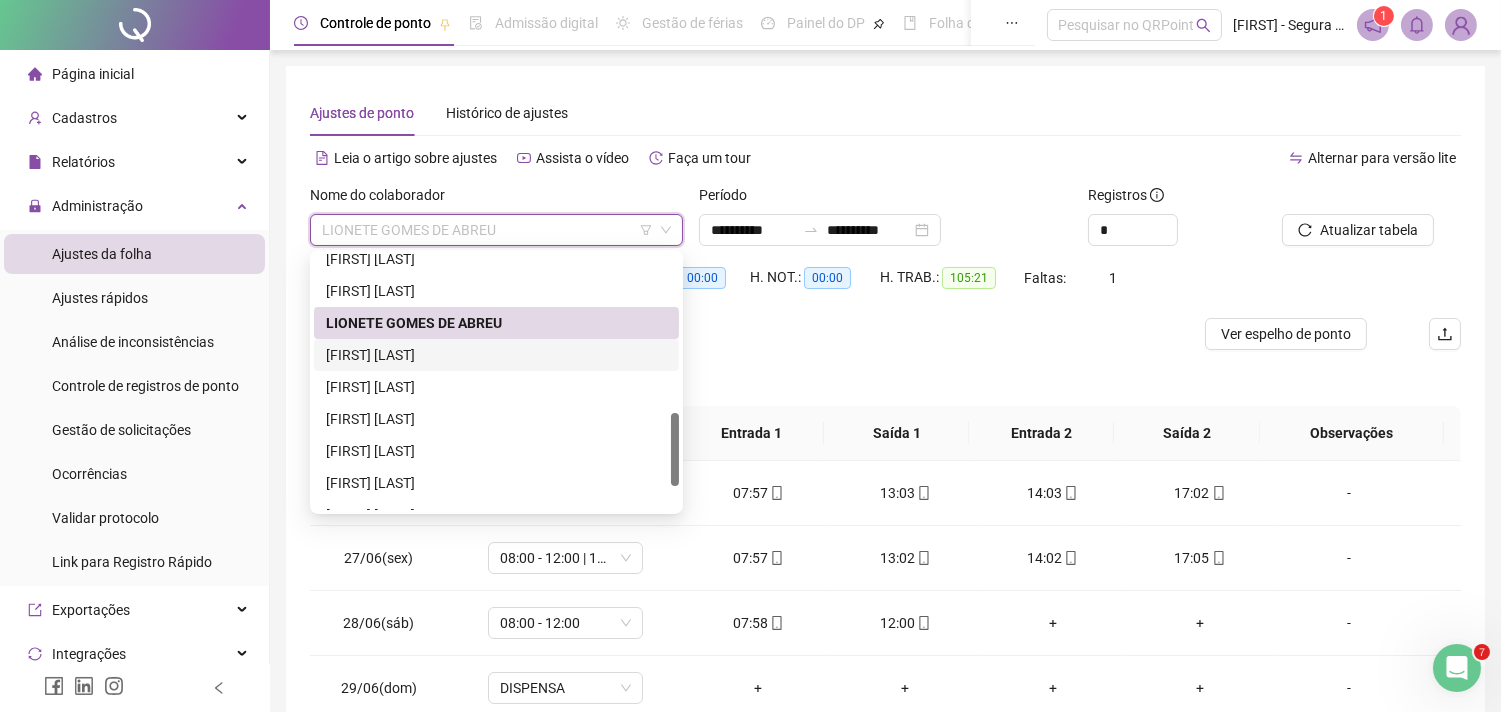 click on "[FIRST] [LAST]" at bounding box center (496, 355) 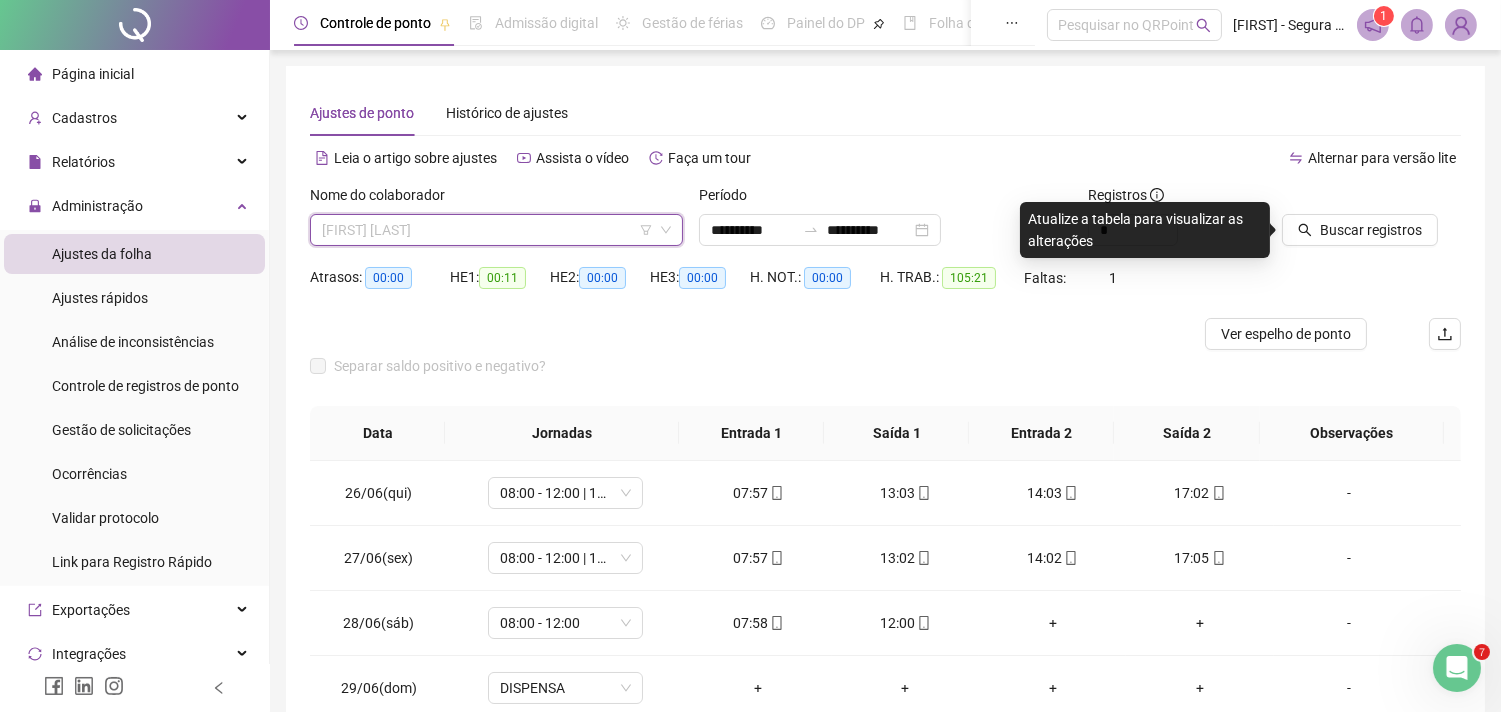 click on "[FIRST] [LAST]" at bounding box center (496, 230) 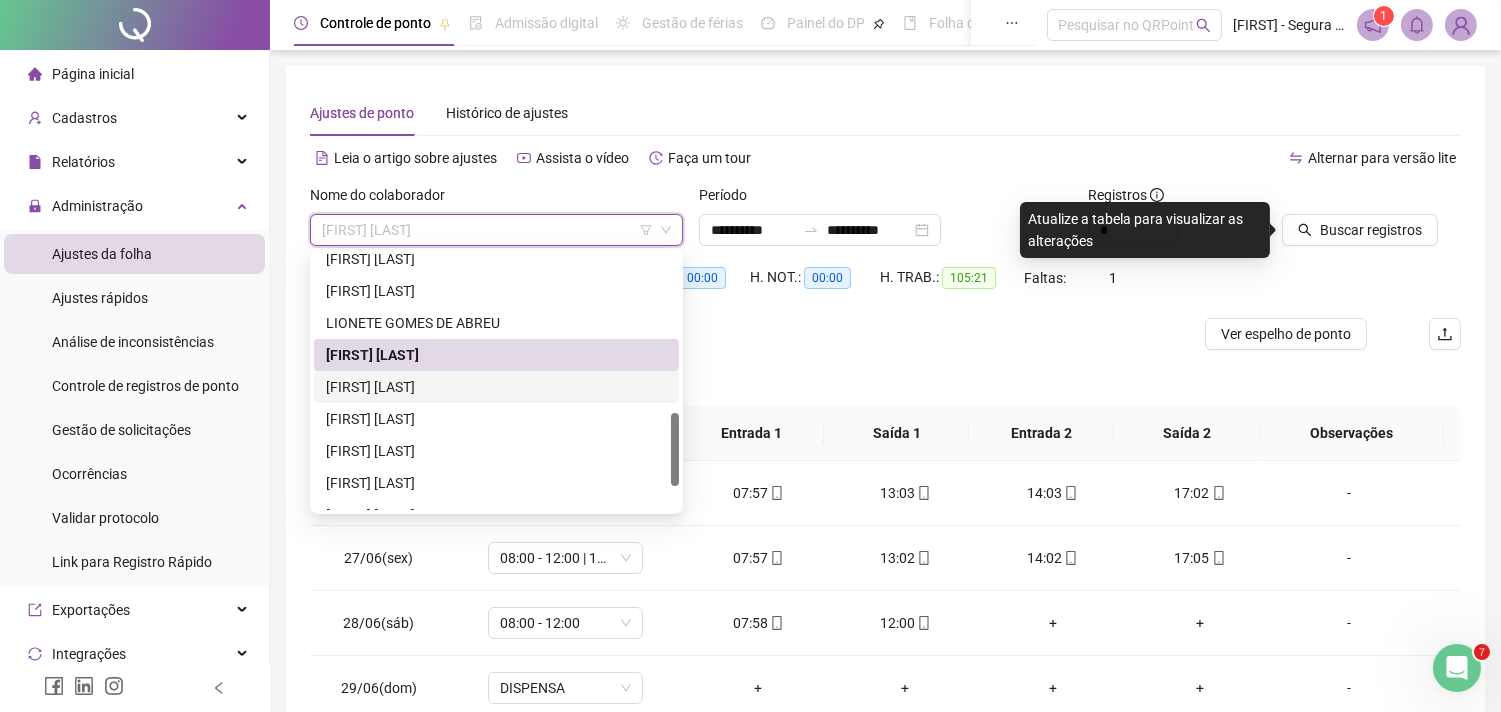click on "[FIRST] [LAST]" at bounding box center [496, 387] 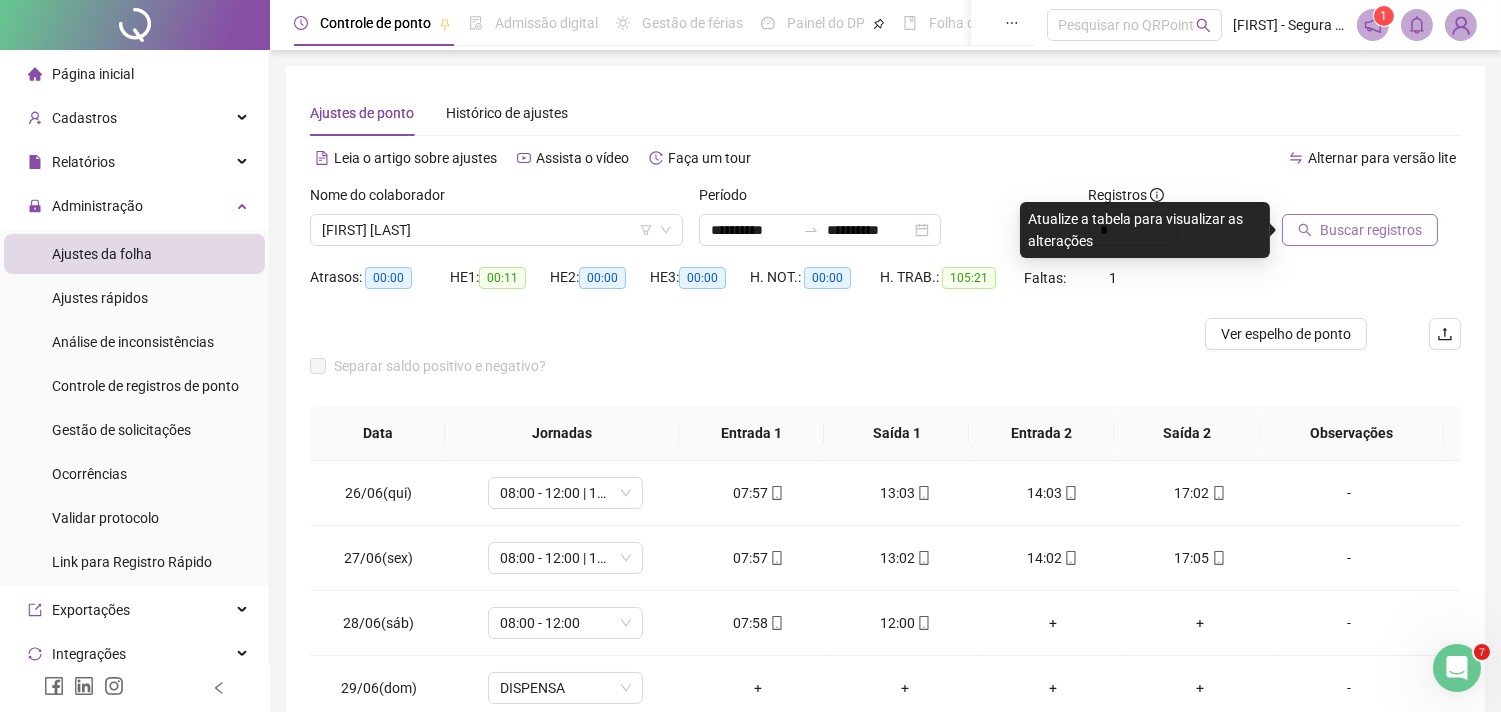 click 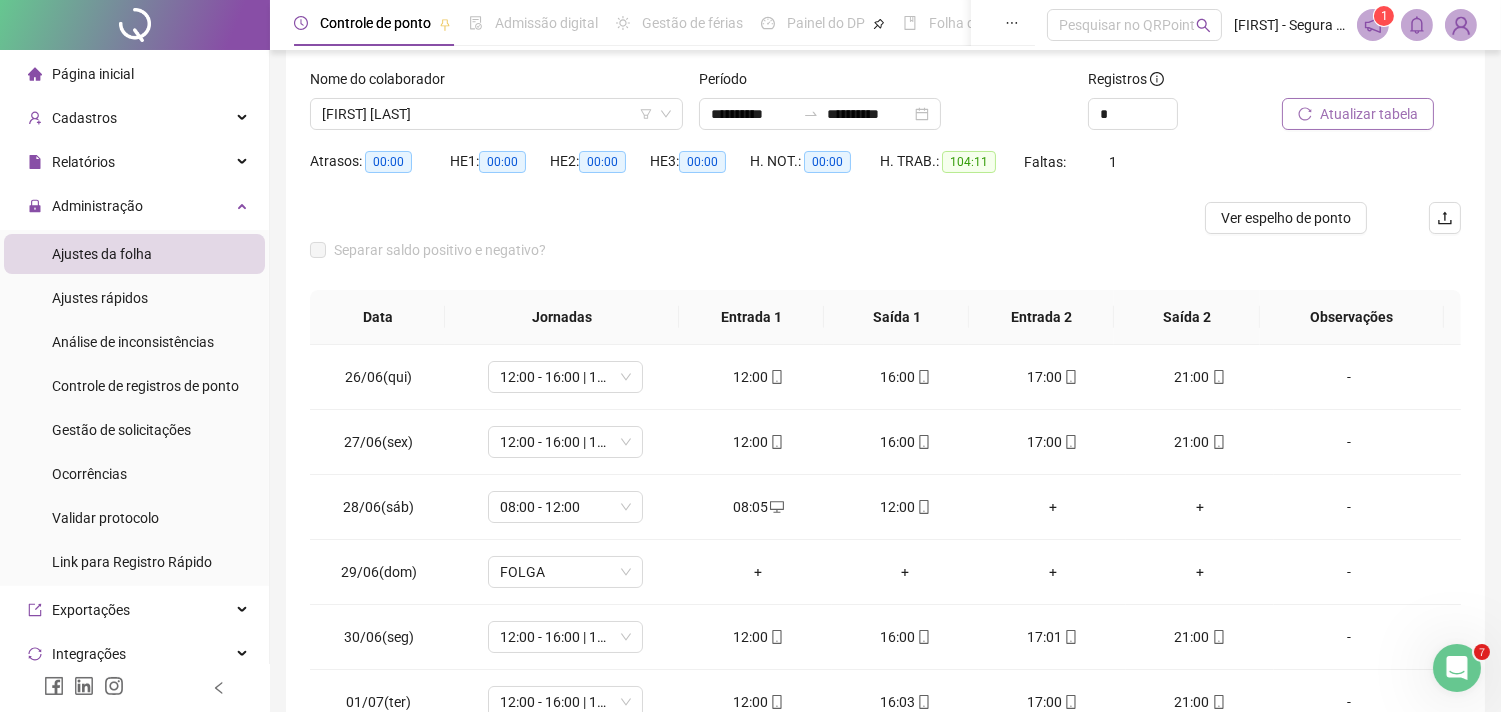 scroll, scrollTop: 285, scrollLeft: 0, axis: vertical 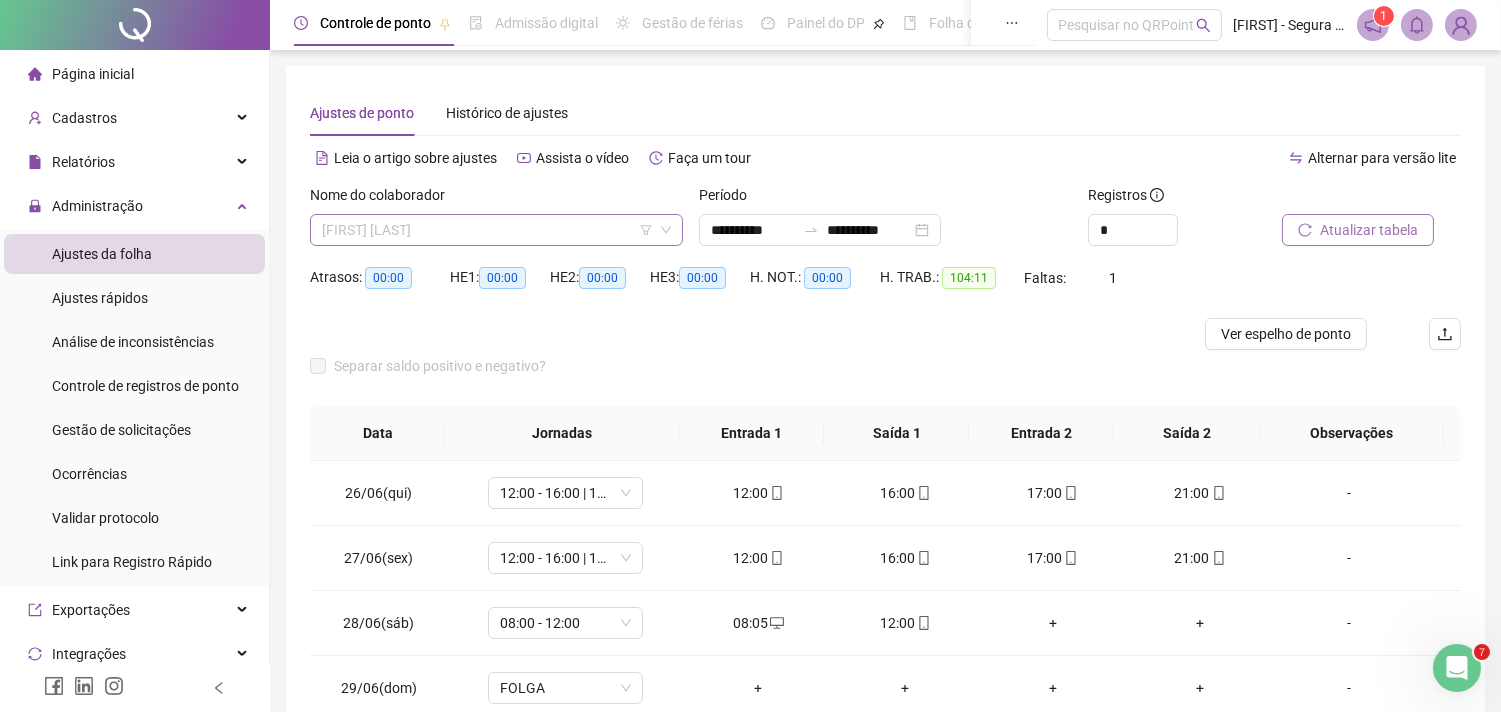 click on "[FIRST] [LAST]" at bounding box center (496, 230) 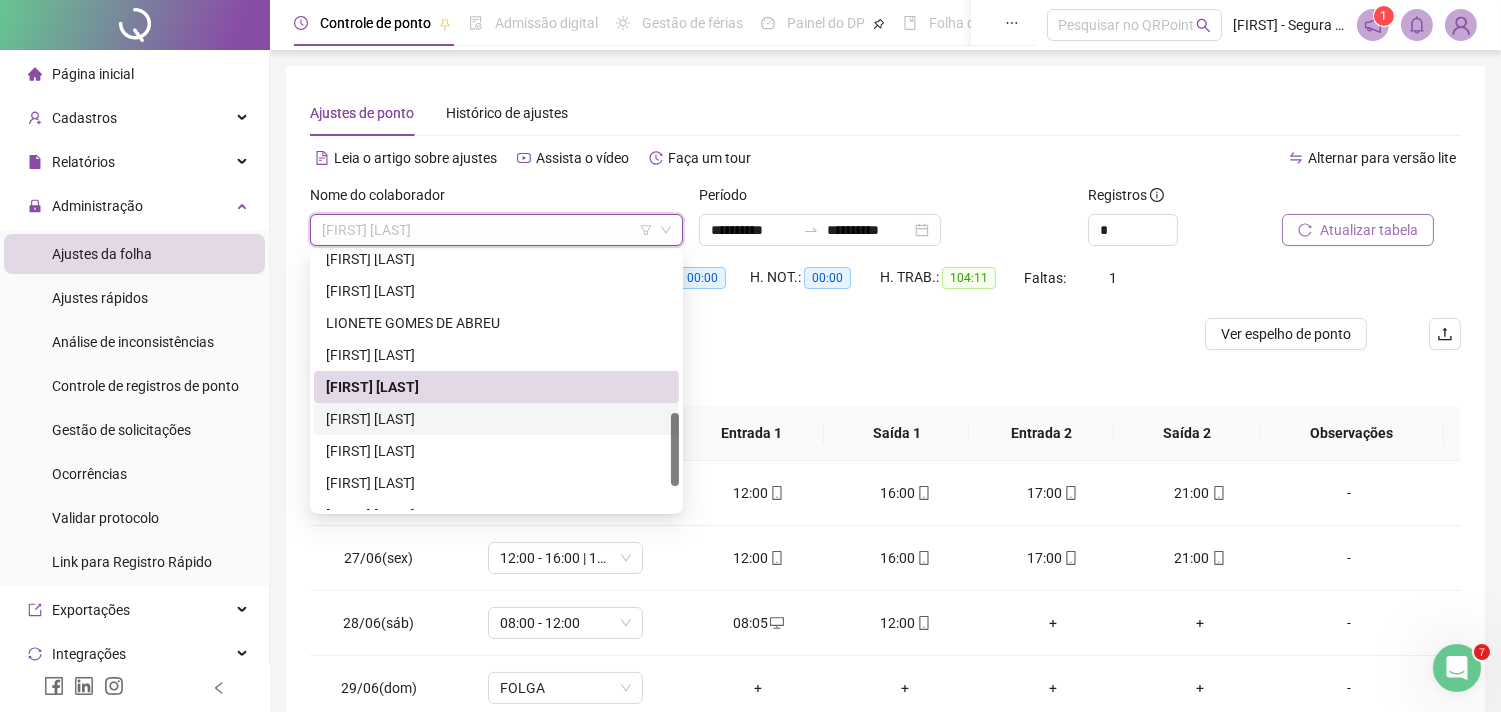 click on "[FIRST] [LAST]" at bounding box center [496, 419] 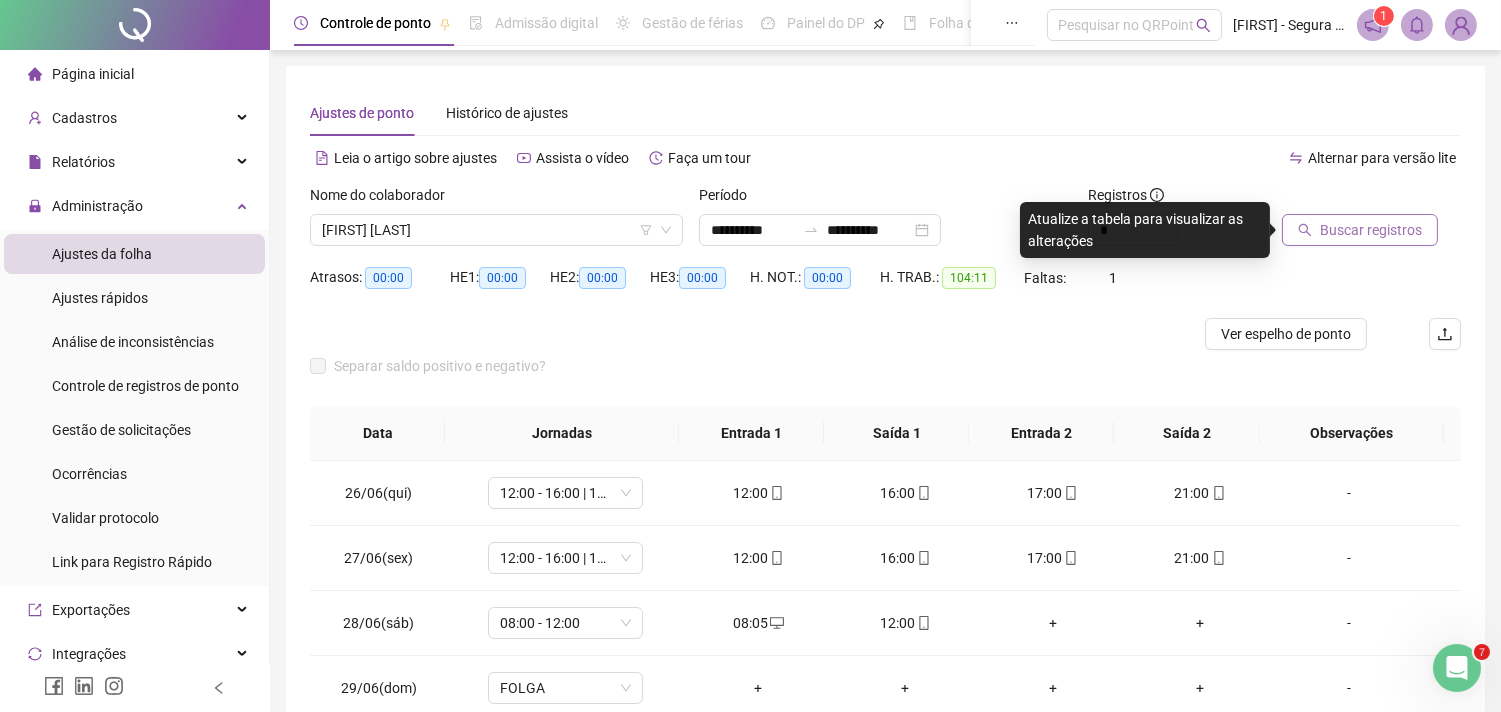 click on "Buscar registros" at bounding box center [1371, 230] 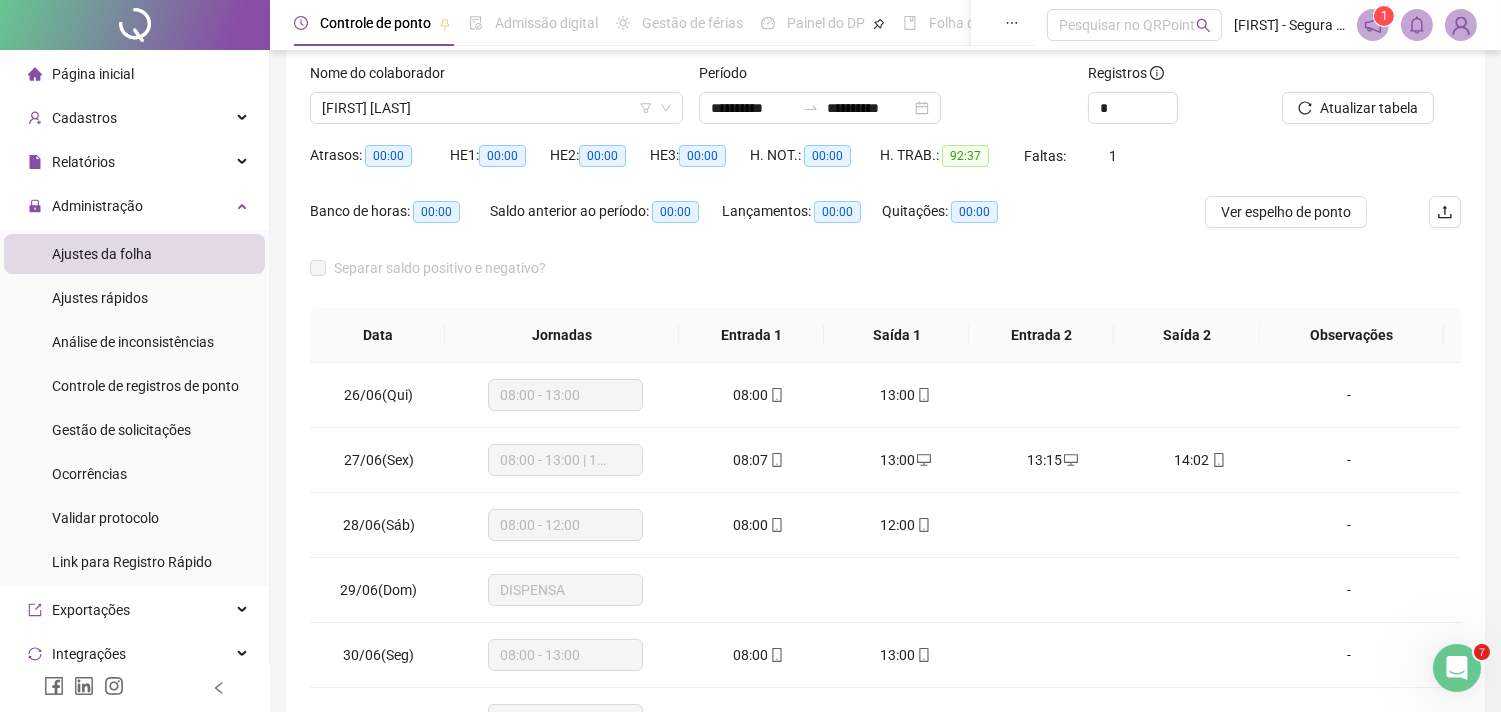 scroll, scrollTop: 310, scrollLeft: 0, axis: vertical 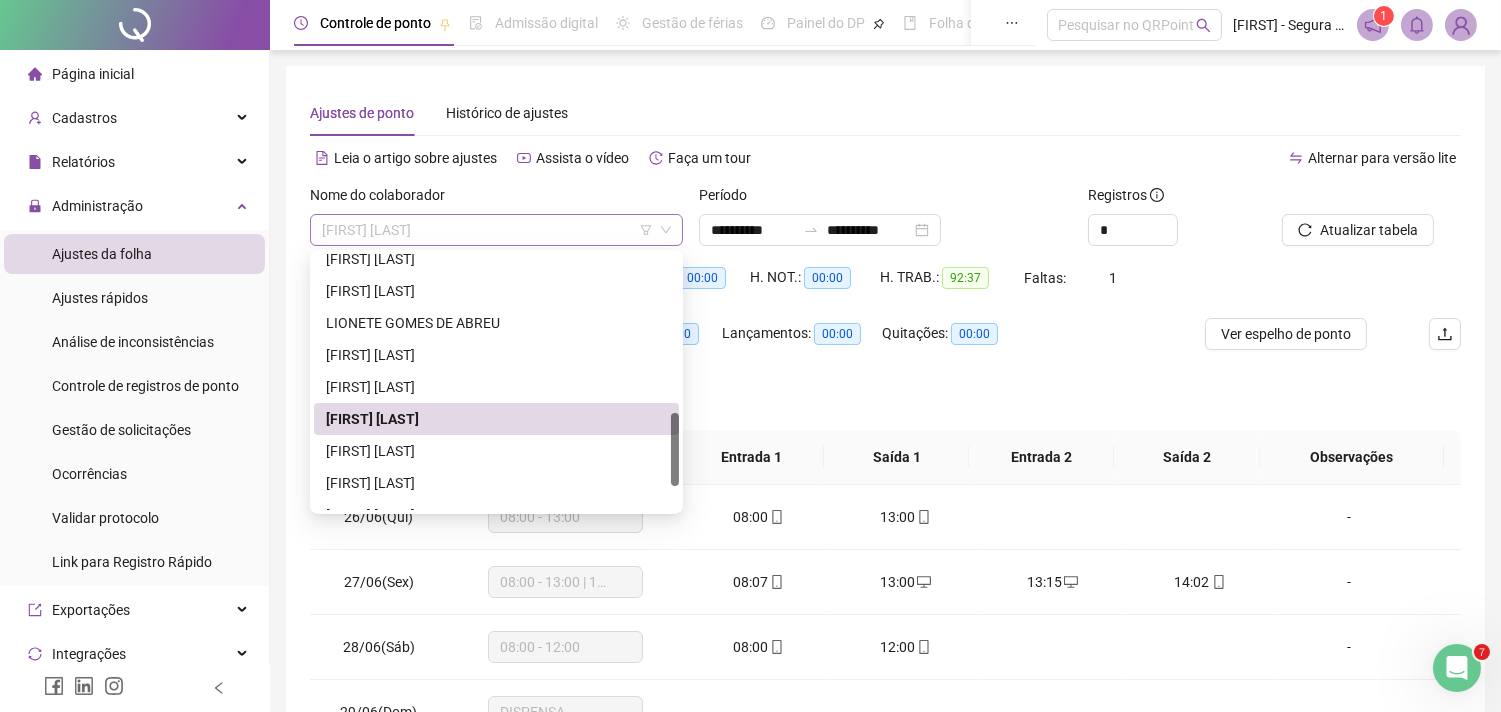 click on "[FIRST] [LAST]" at bounding box center [496, 230] 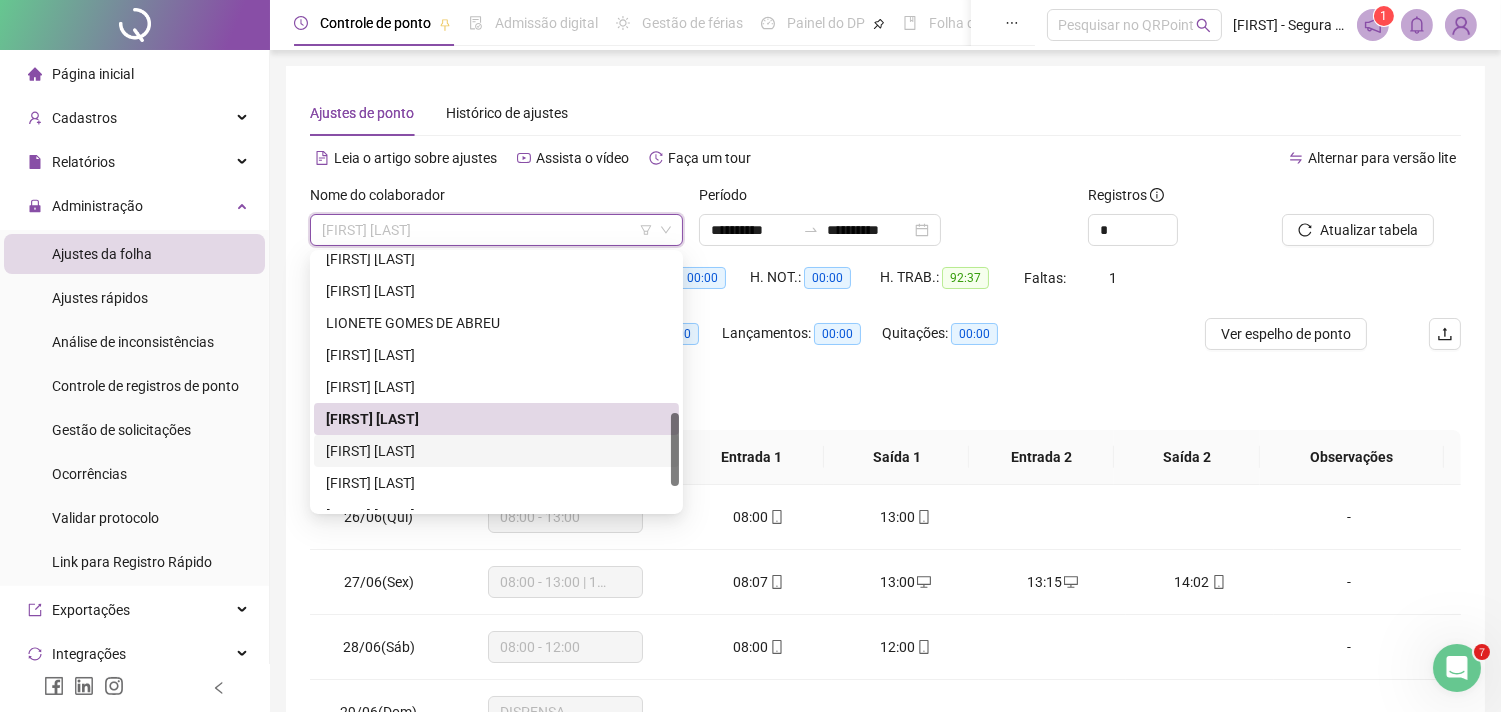 click on "[FIRST] [LAST]" at bounding box center (496, 451) 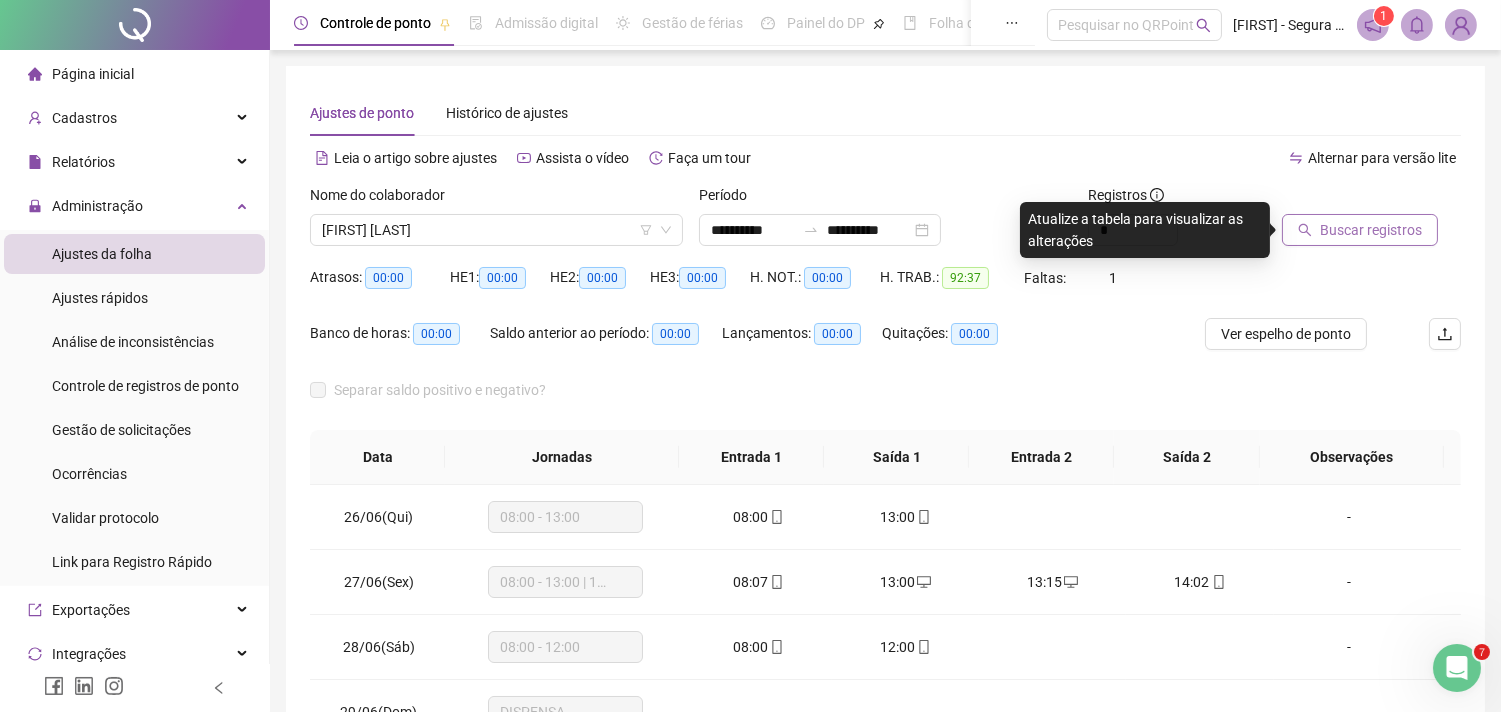 click on "Buscar registros" at bounding box center [1371, 230] 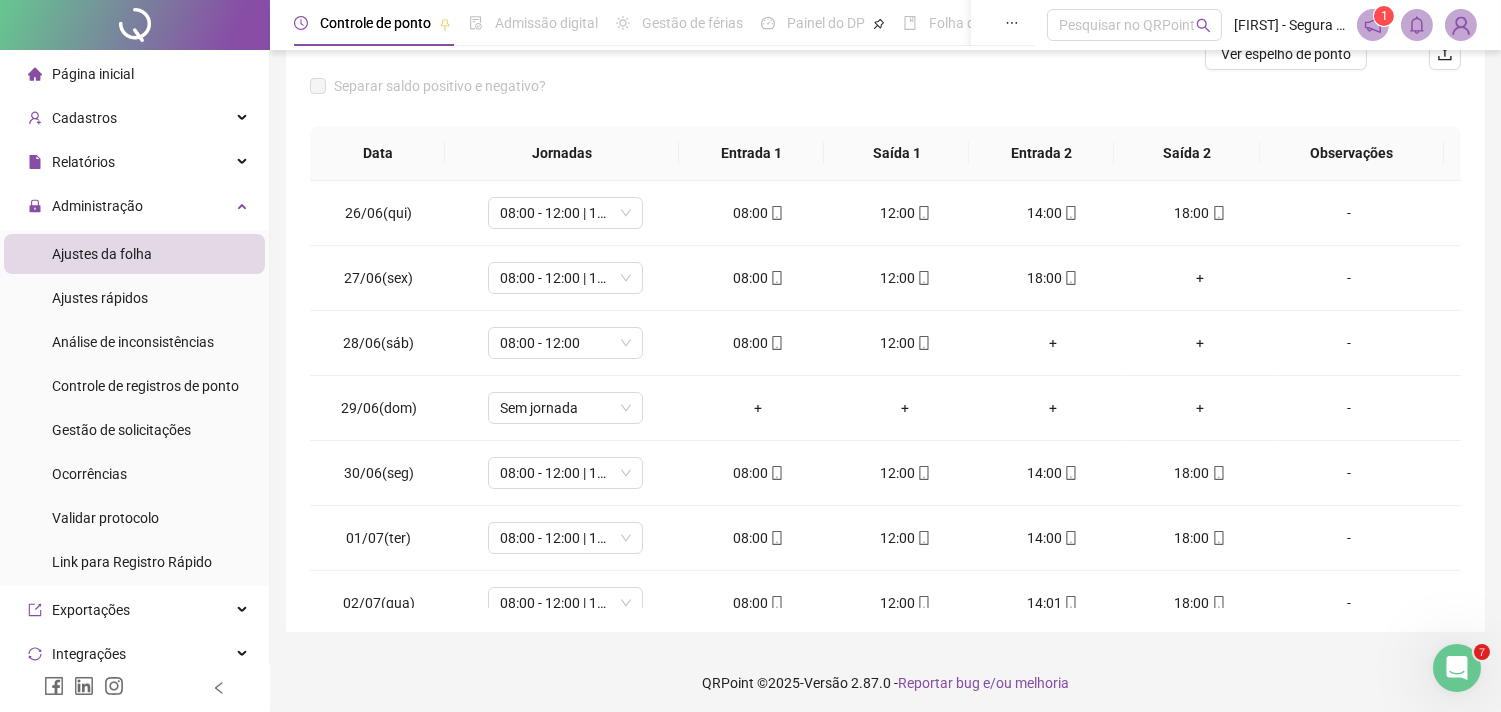 scroll, scrollTop: 285, scrollLeft: 0, axis: vertical 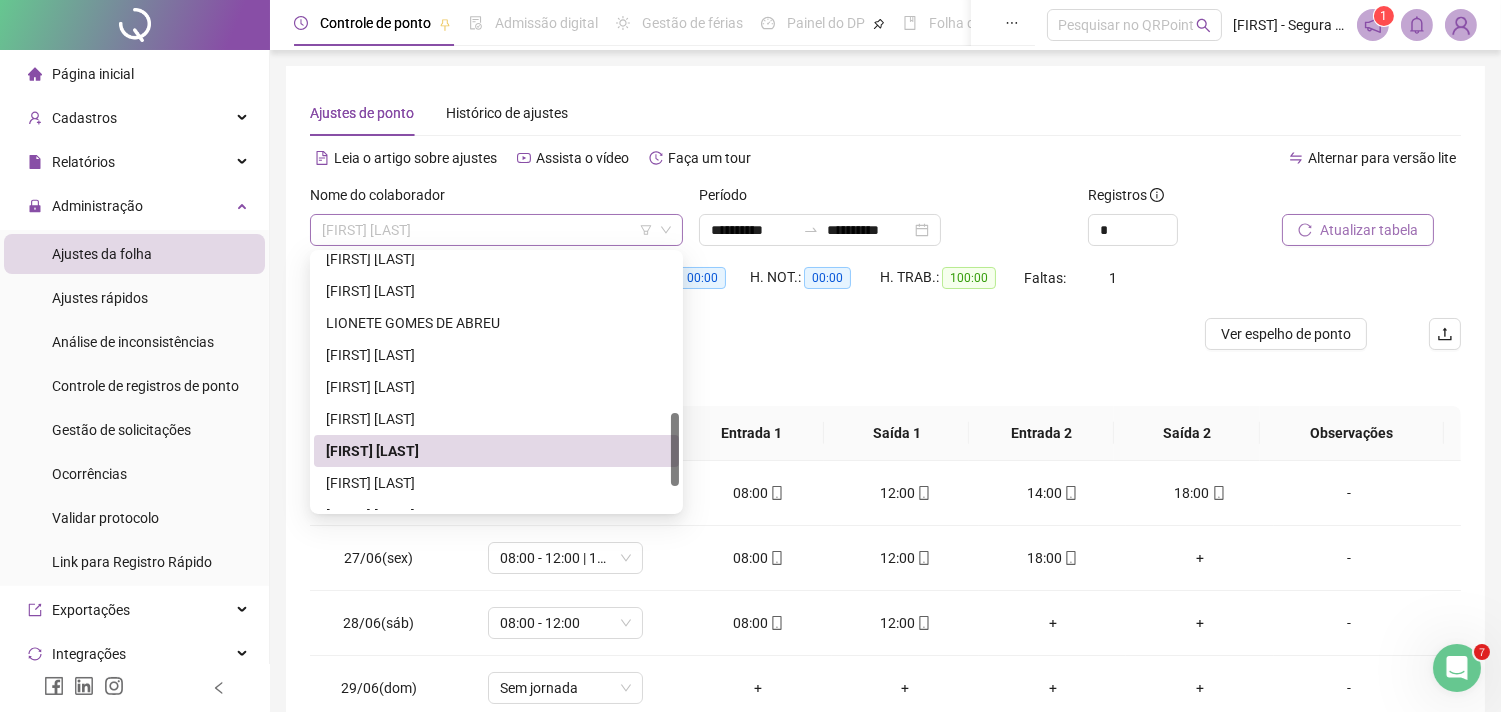 click on "[FIRST] [LAST]" at bounding box center (496, 230) 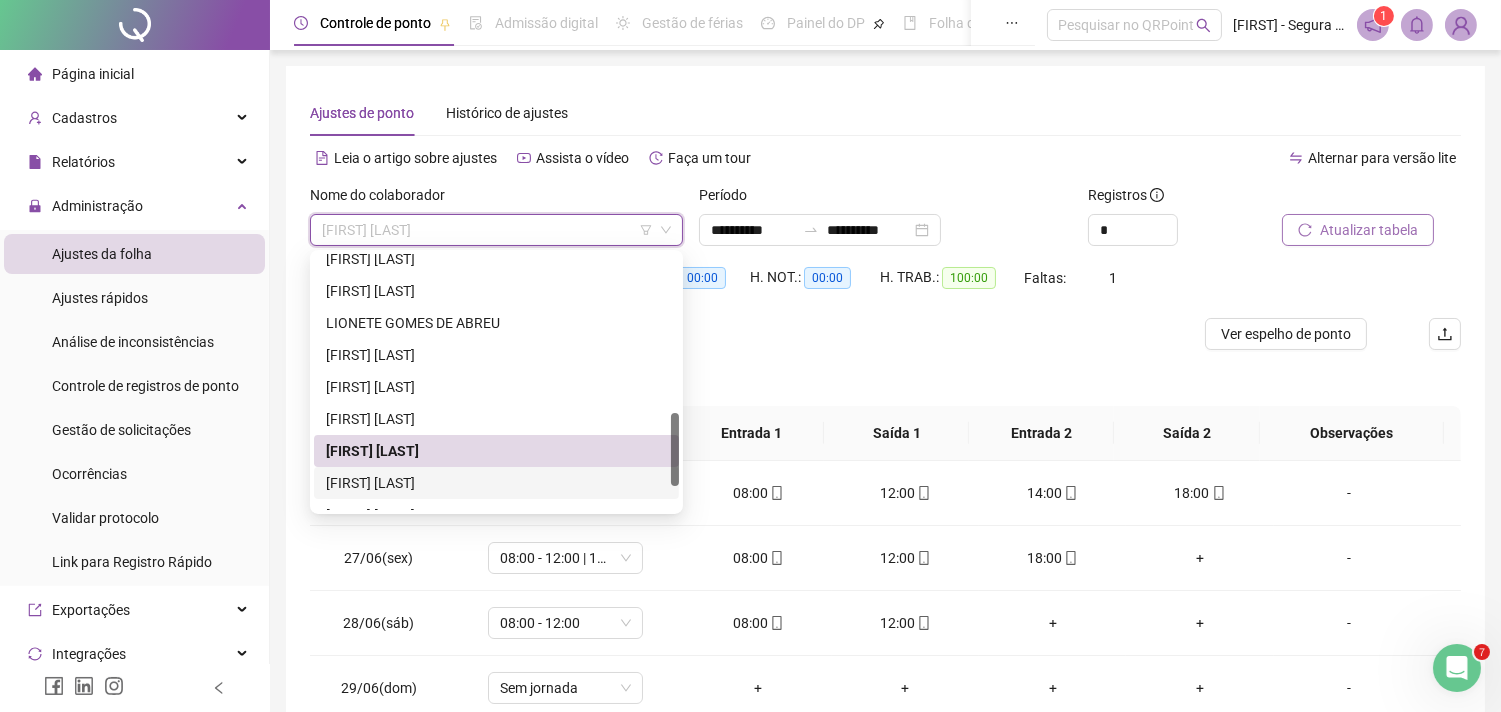 click on "[FIRST] [LAST]" at bounding box center (496, 483) 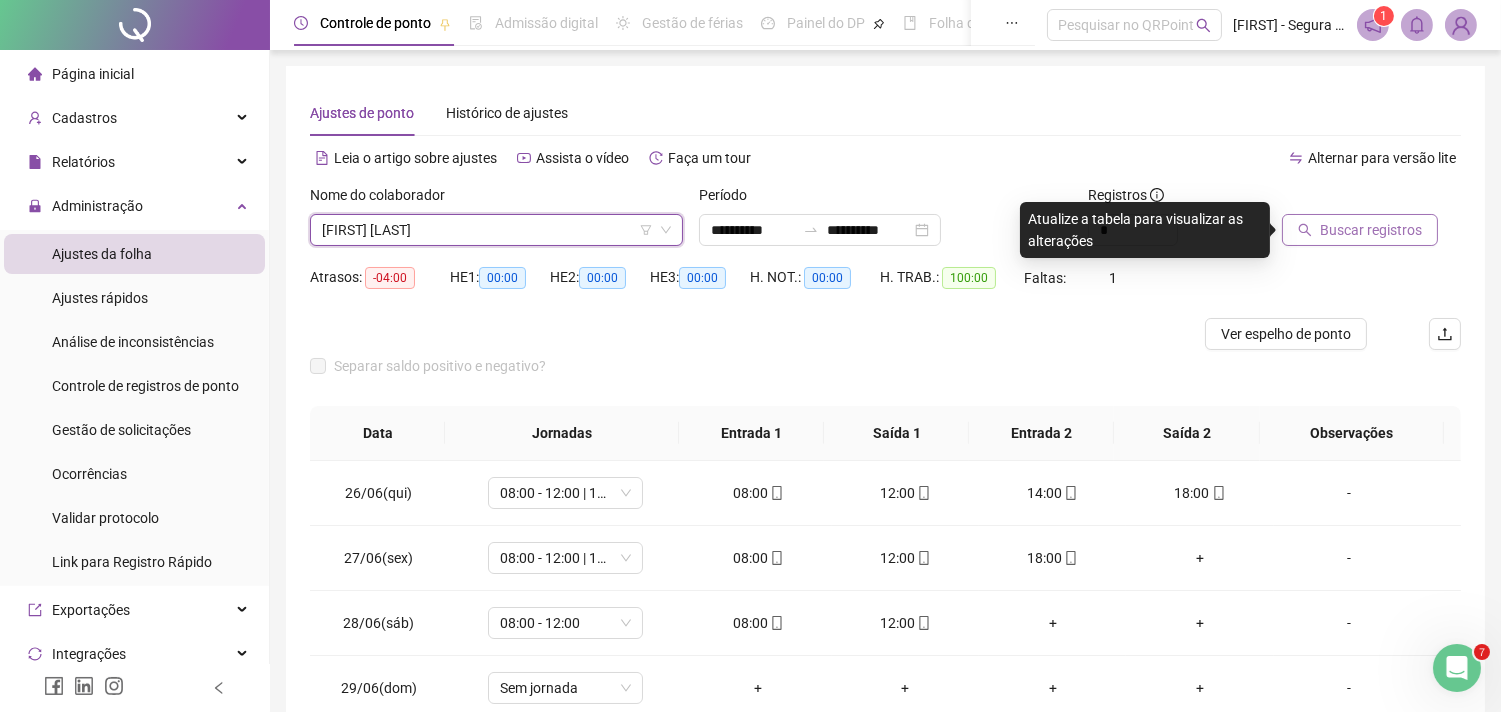 click on "Buscar registros" at bounding box center (1371, 230) 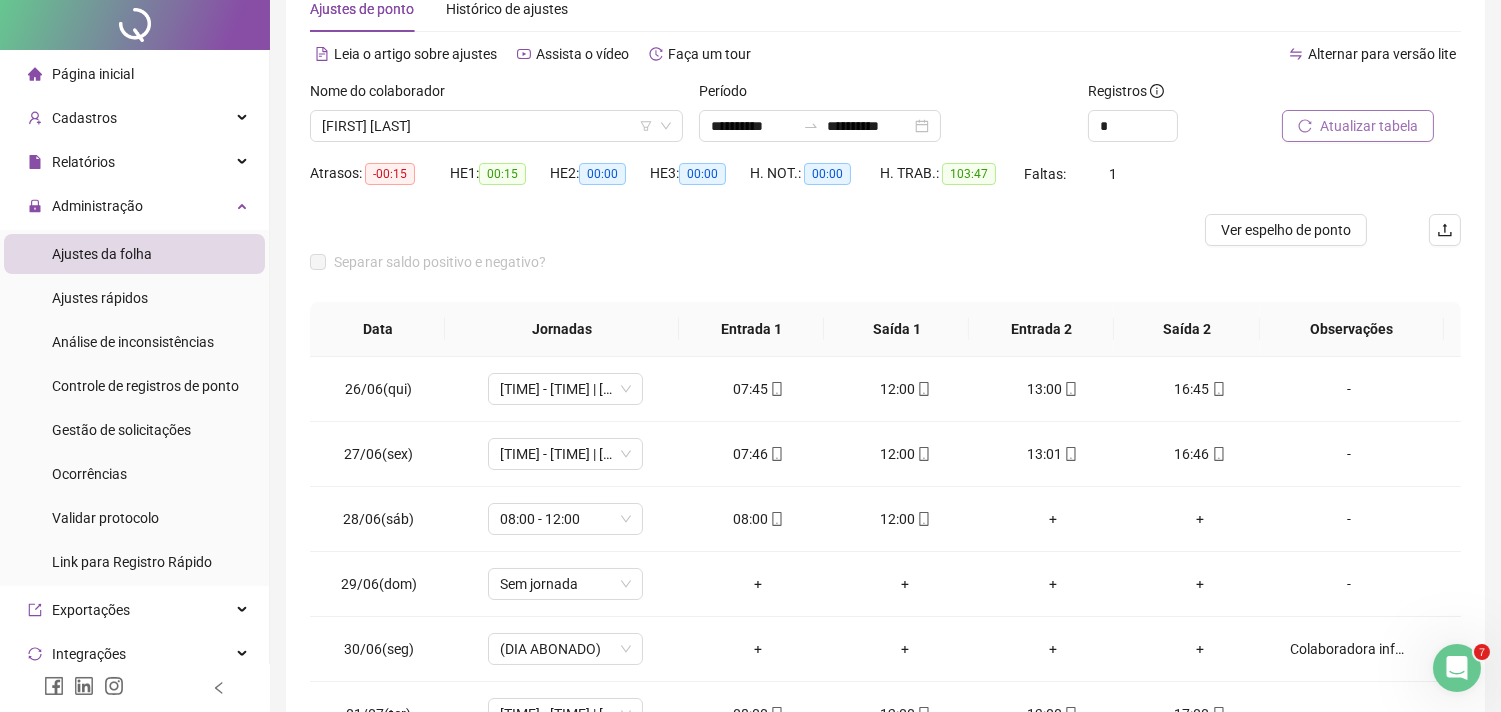 scroll, scrollTop: 285, scrollLeft: 0, axis: vertical 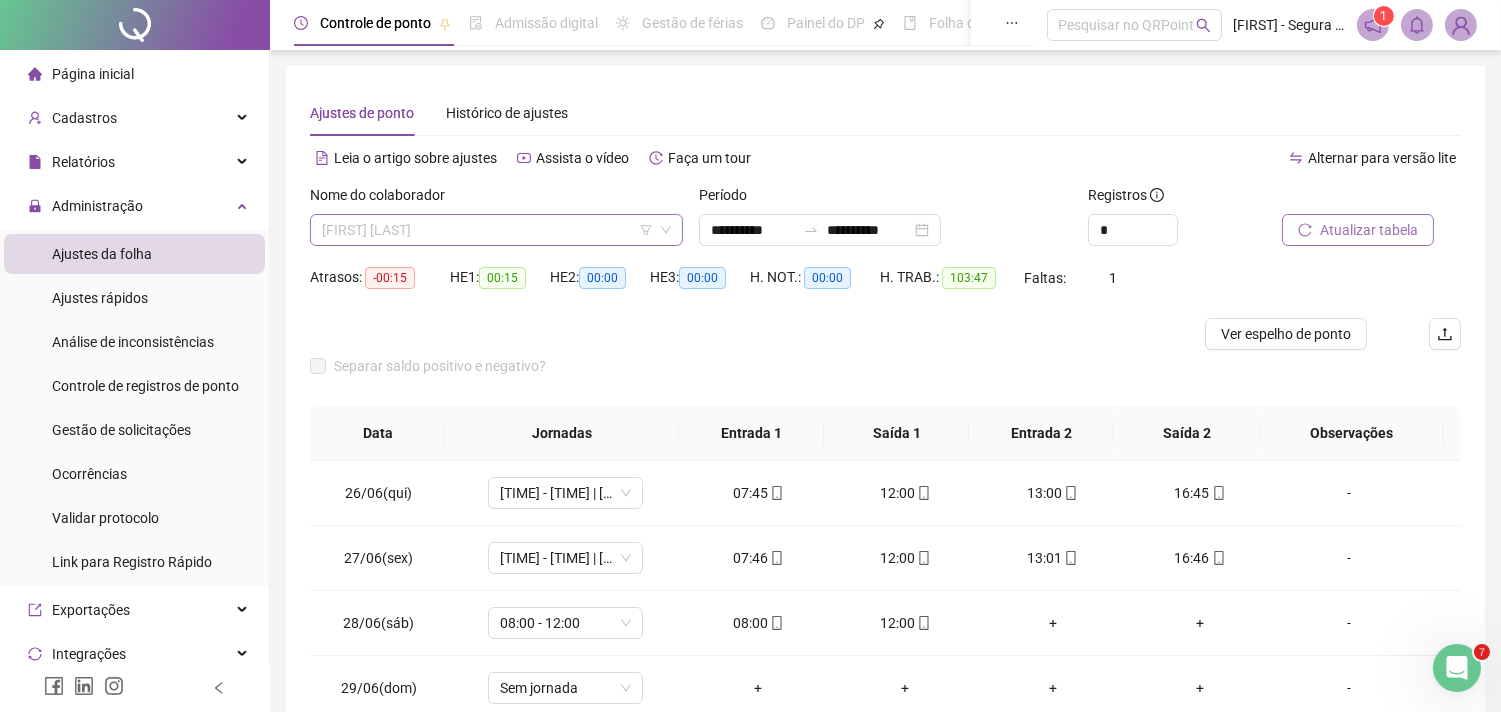 click on "[FIRST] [LAST]" at bounding box center (496, 230) 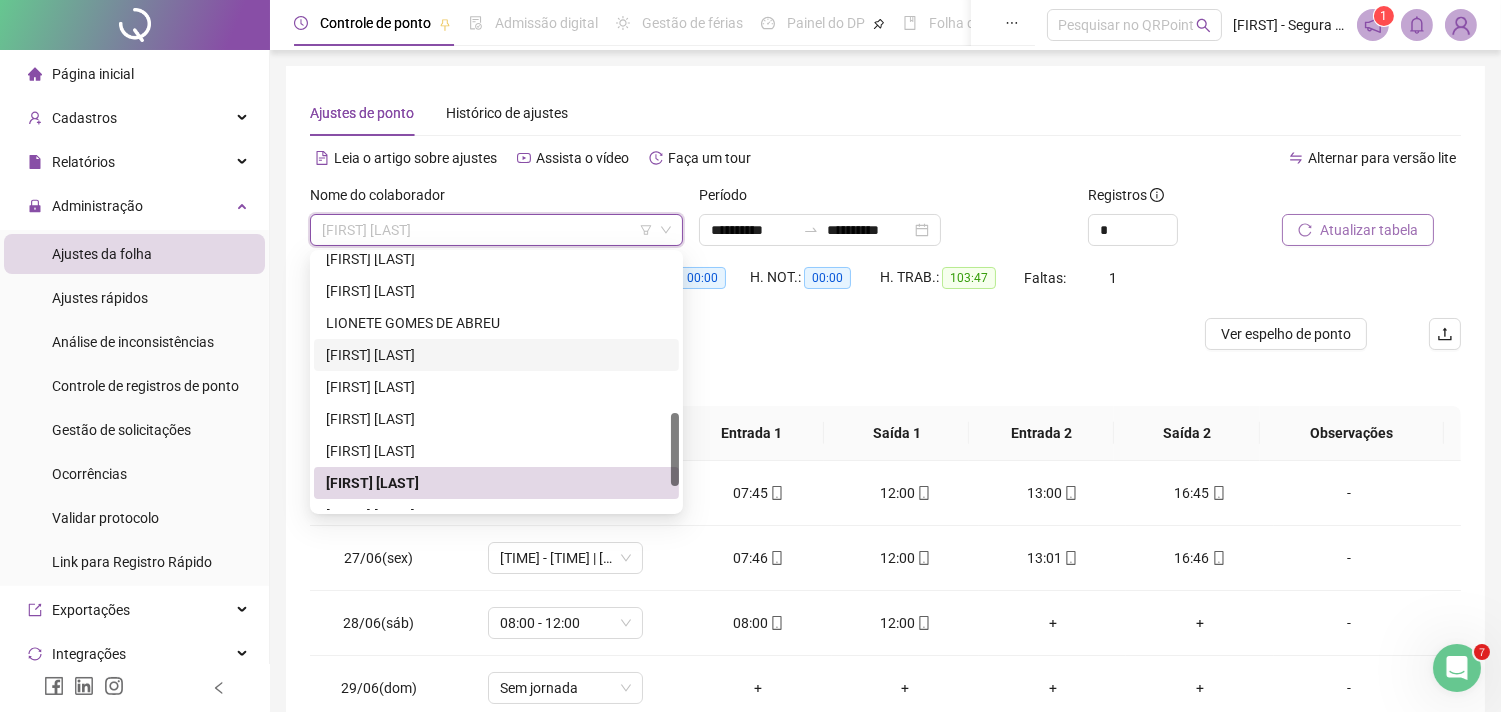 scroll, scrollTop: 640, scrollLeft: 0, axis: vertical 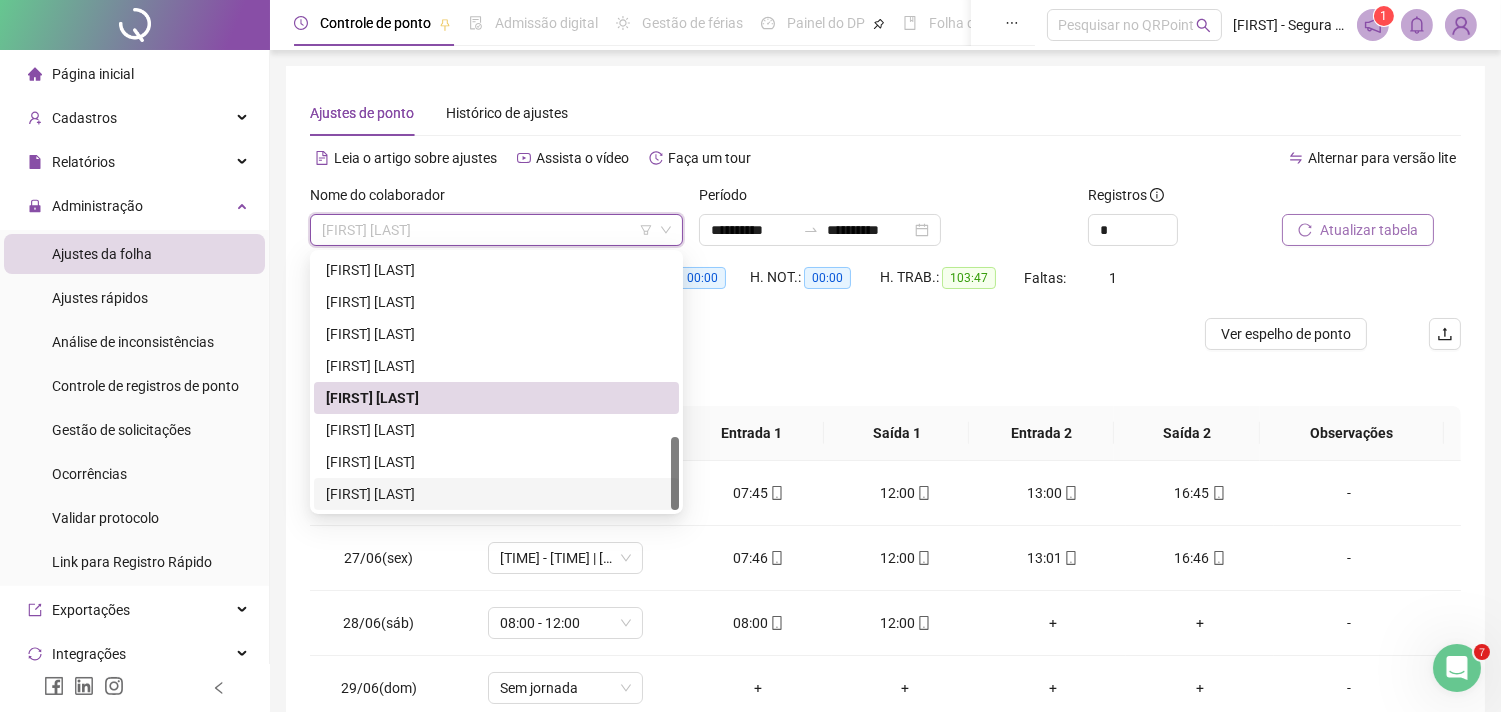 drag, startPoint x: 593, startPoint y: 496, endPoint x: 1257, endPoint y: 410, distance: 669.54614 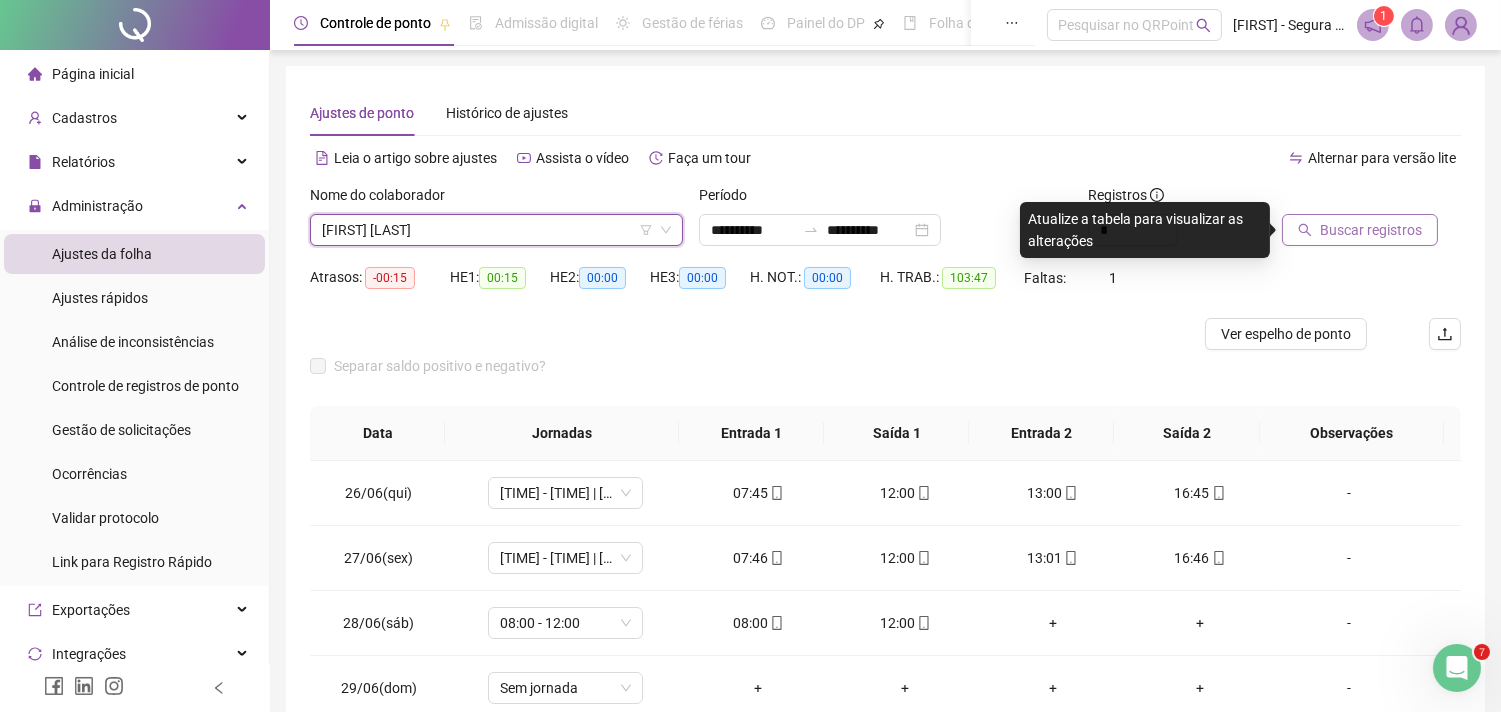 click on "Buscar registros" at bounding box center [1371, 230] 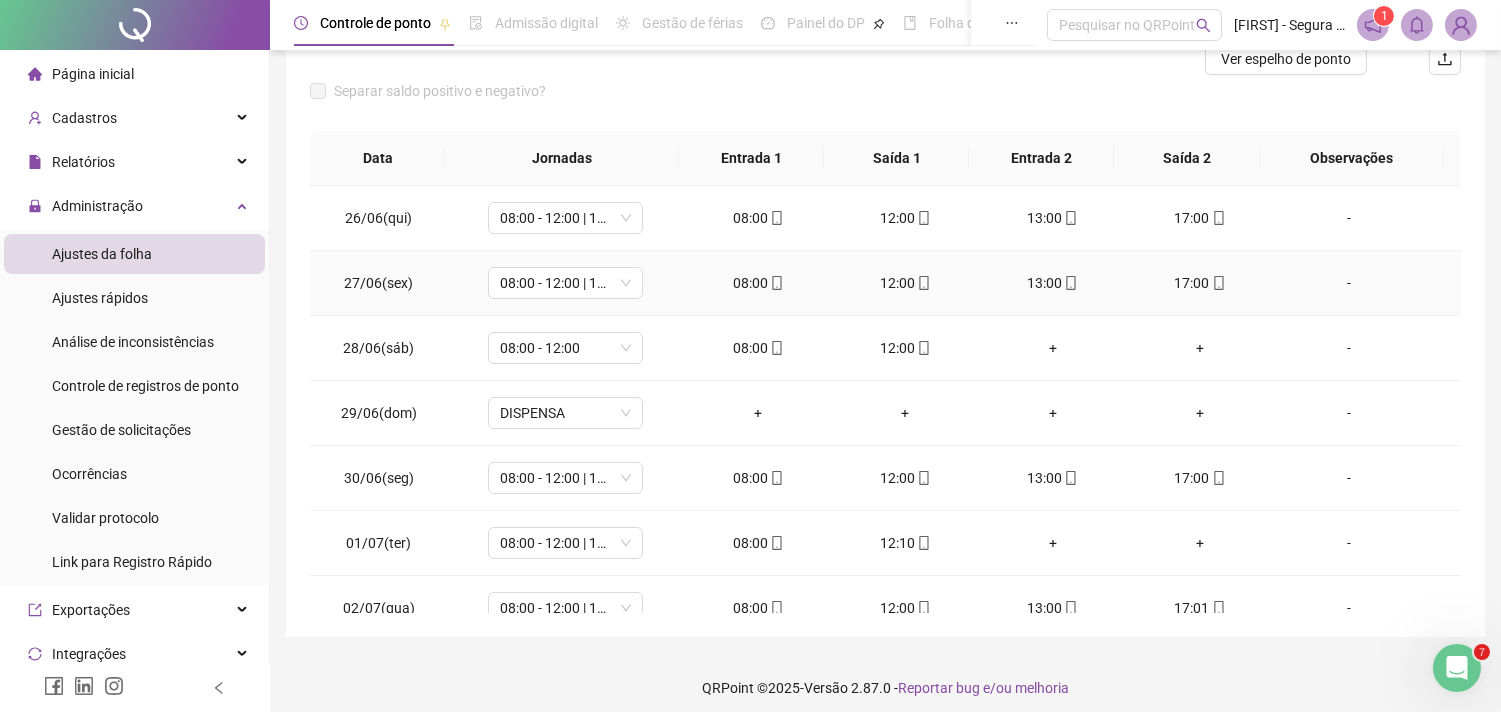 scroll, scrollTop: 285, scrollLeft: 0, axis: vertical 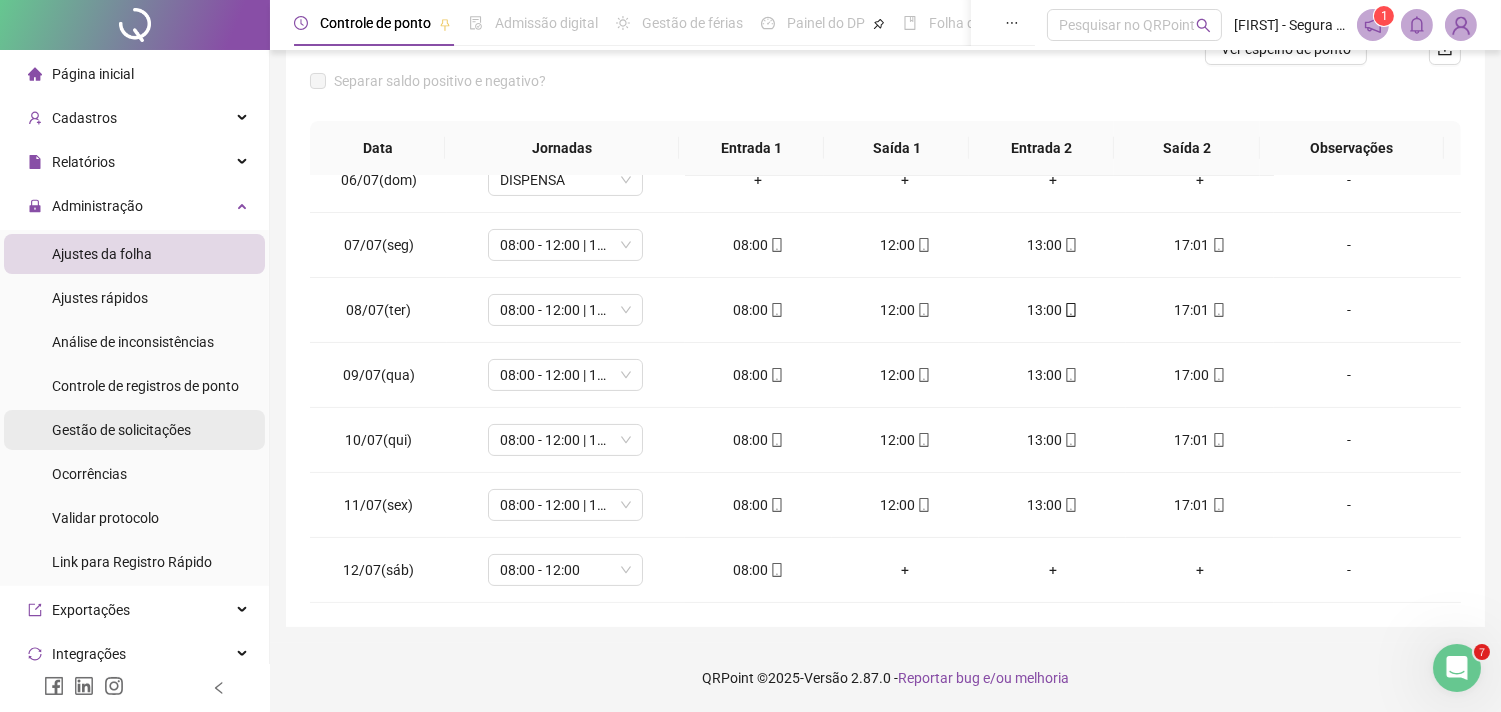 click on "Gestão de solicitações" at bounding box center [121, 430] 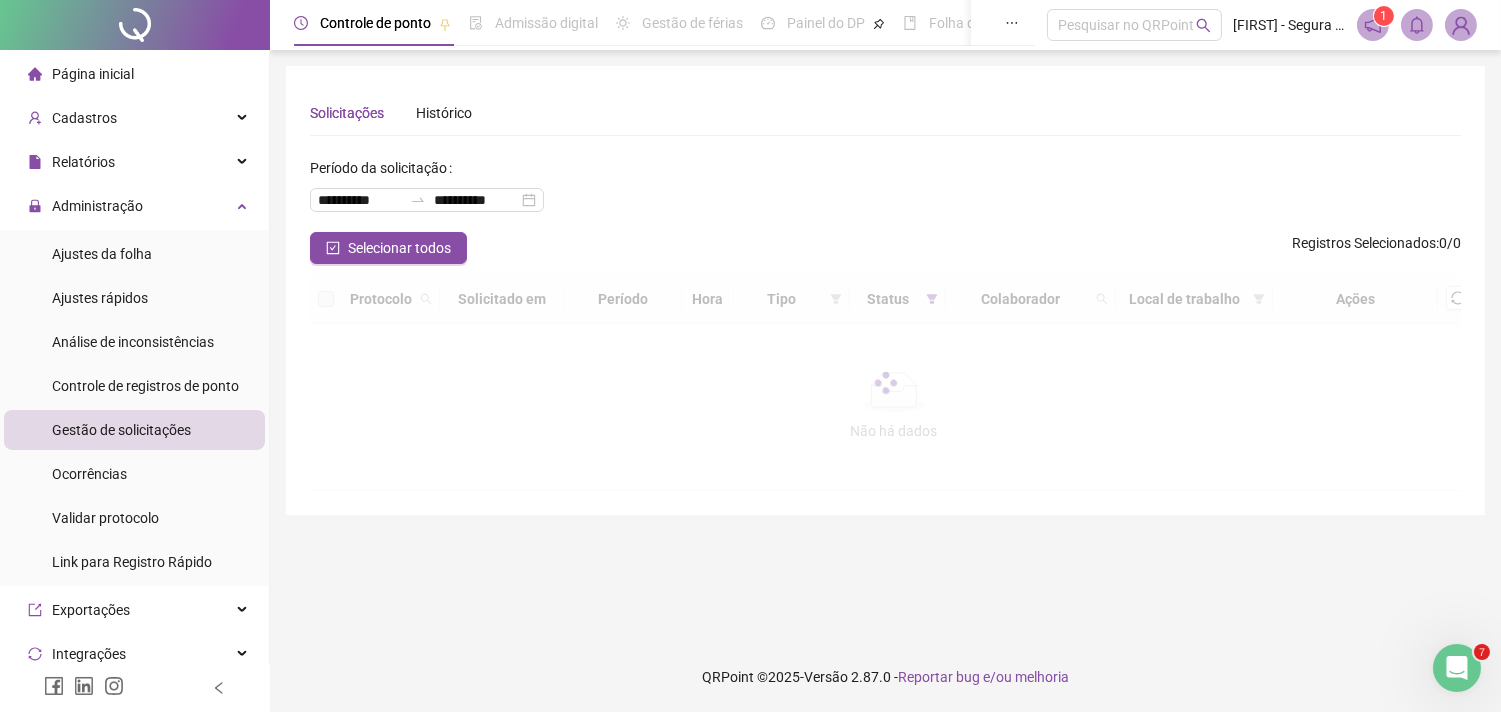 scroll, scrollTop: 0, scrollLeft: 0, axis: both 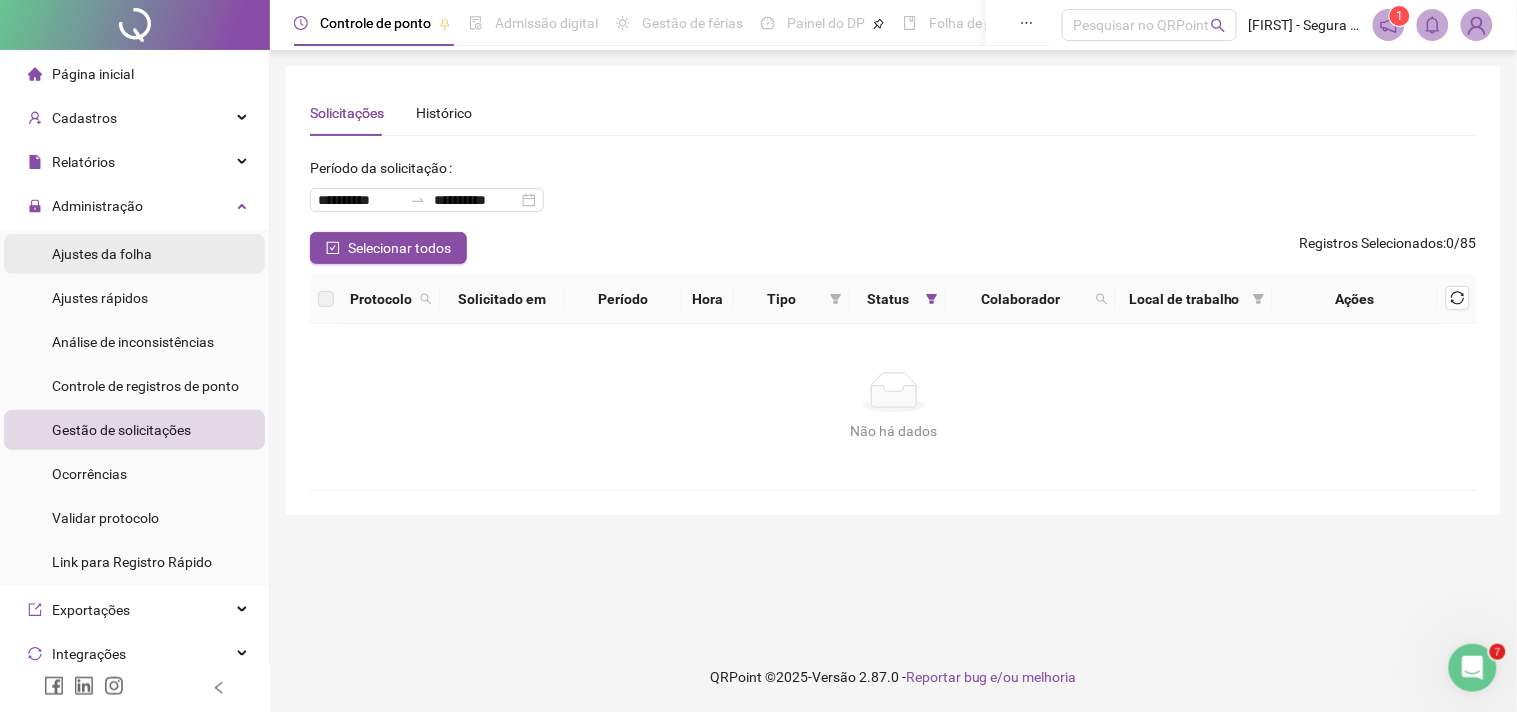 drag, startPoint x: 176, startPoint y: 241, endPoint x: 181, endPoint y: 257, distance: 16.763054 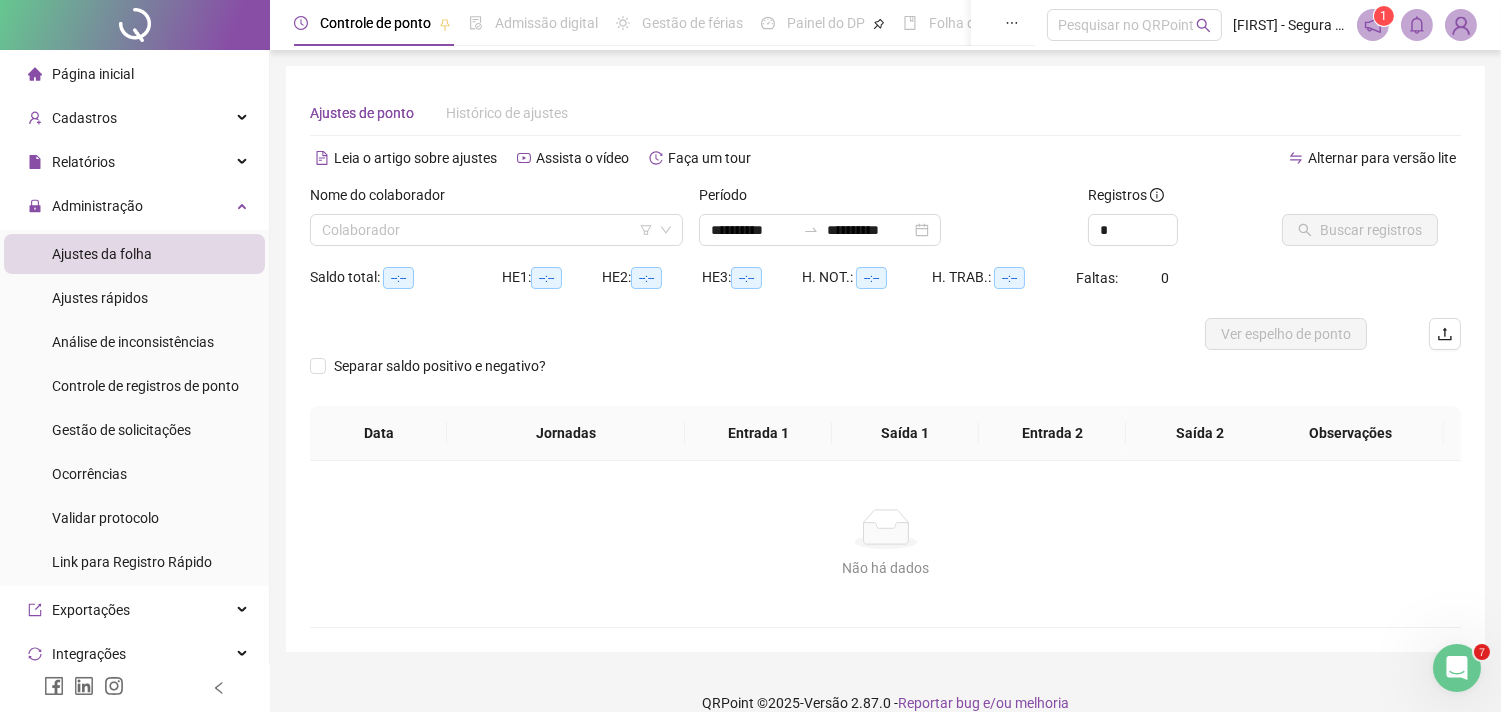 type on "**********" 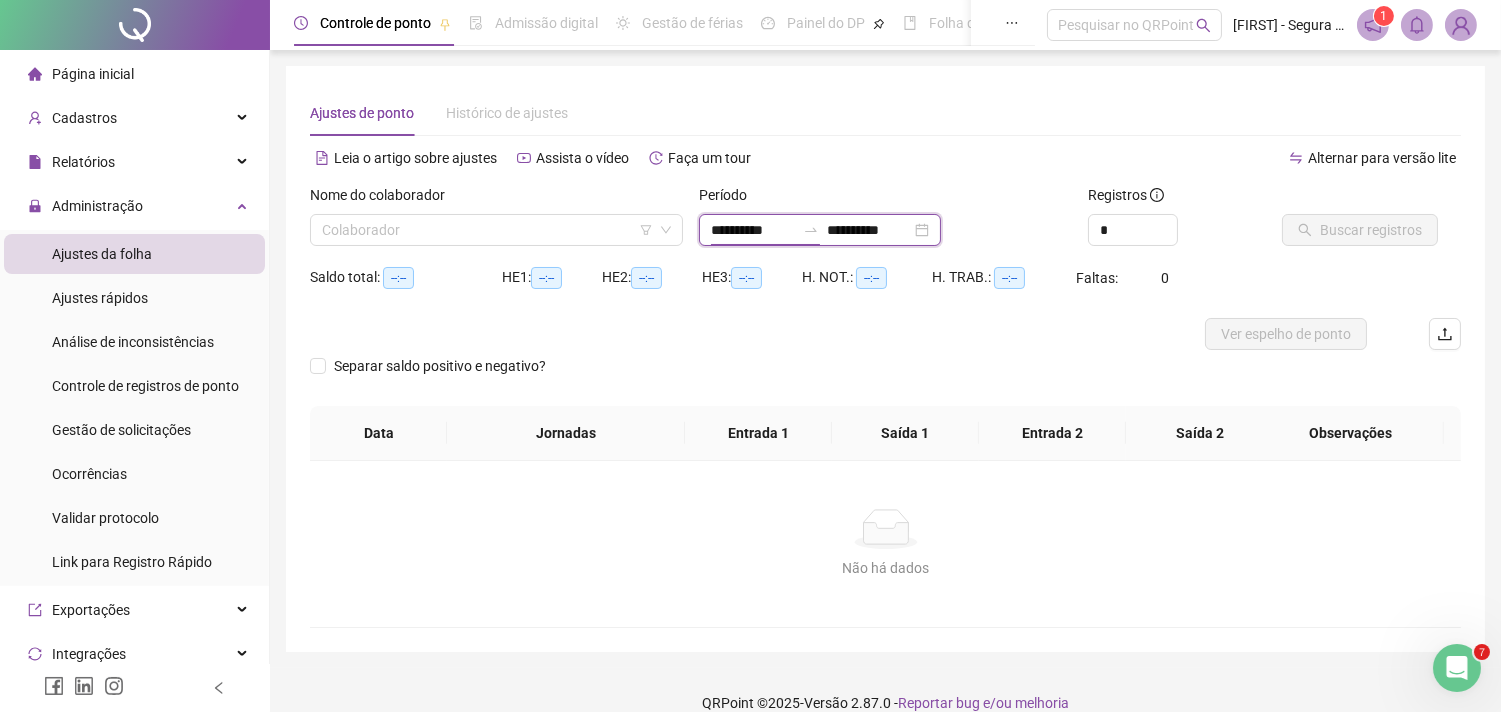click on "**********" at bounding box center (753, 230) 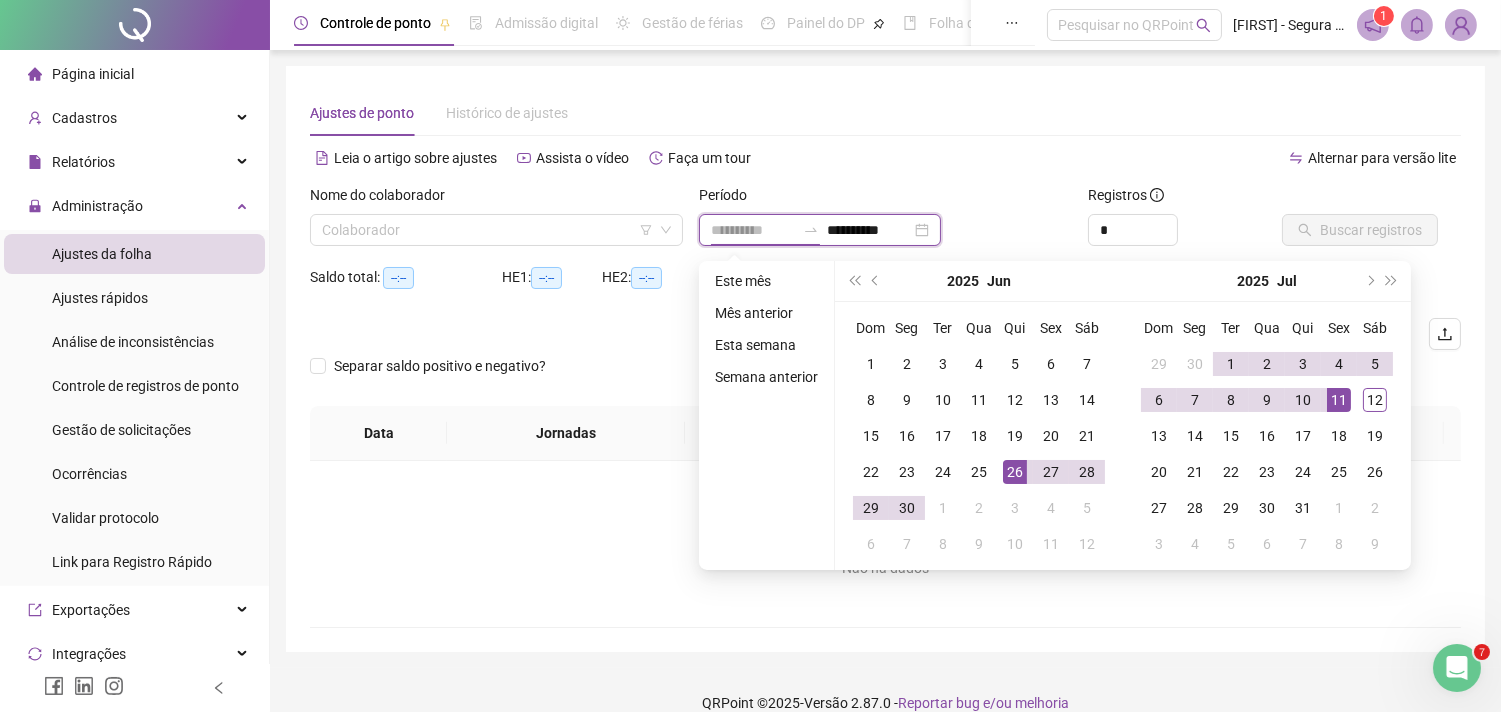 type on "**********" 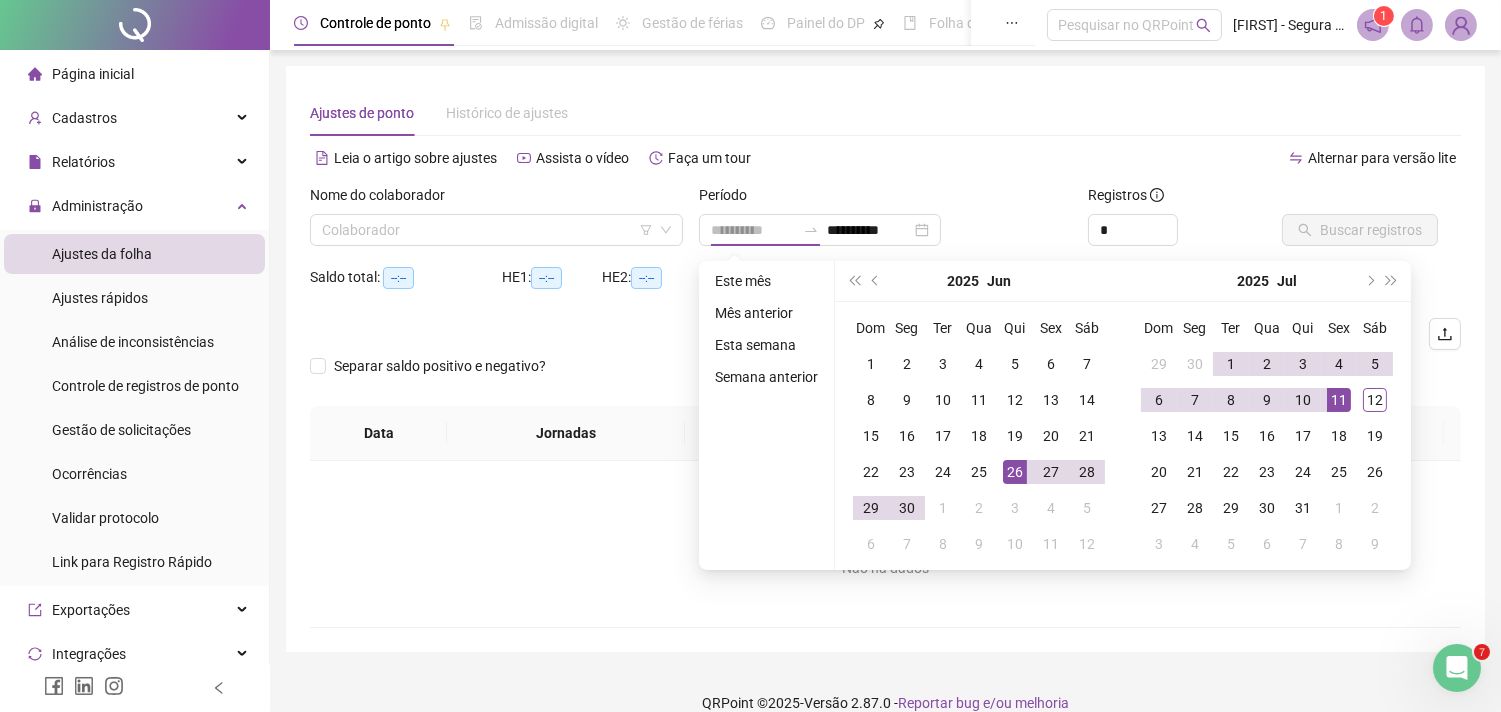 click on "26" at bounding box center (1015, 472) 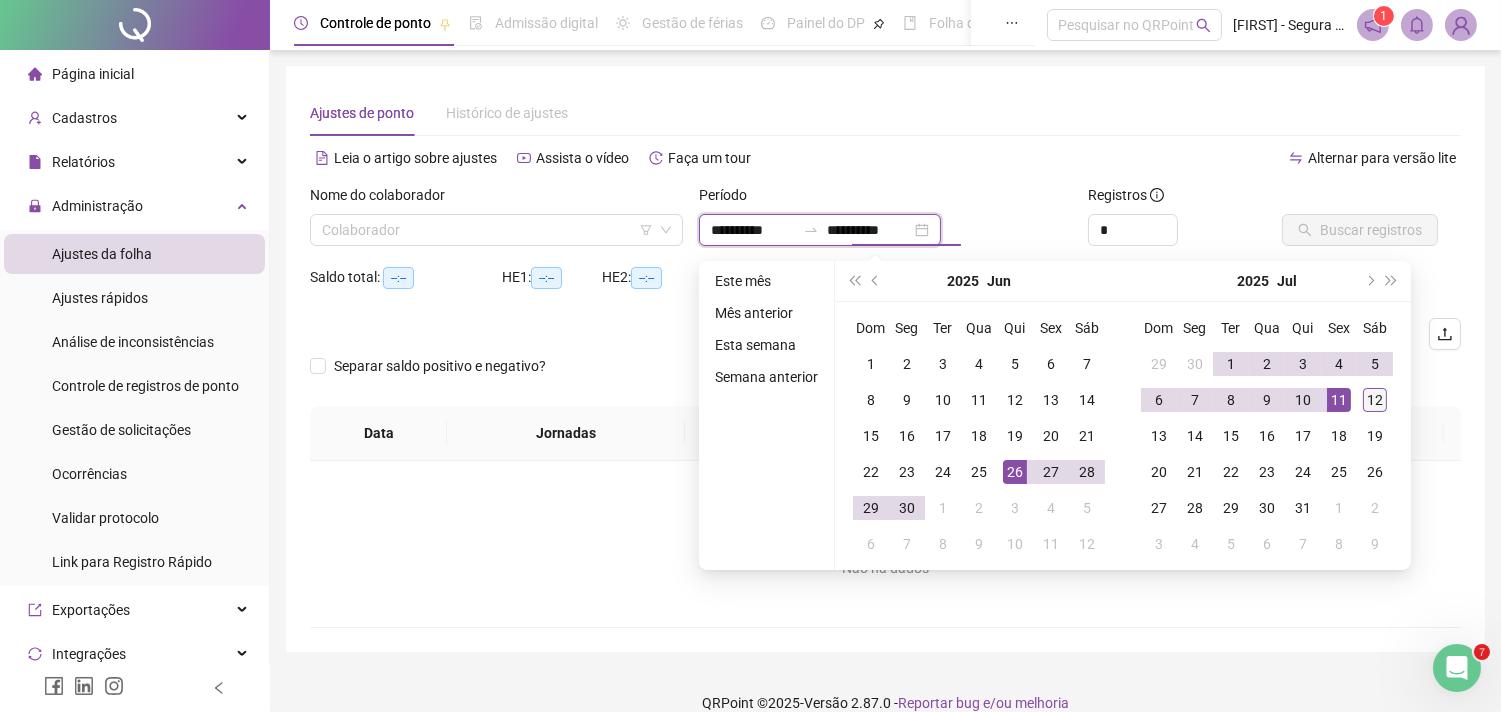 type on "**********" 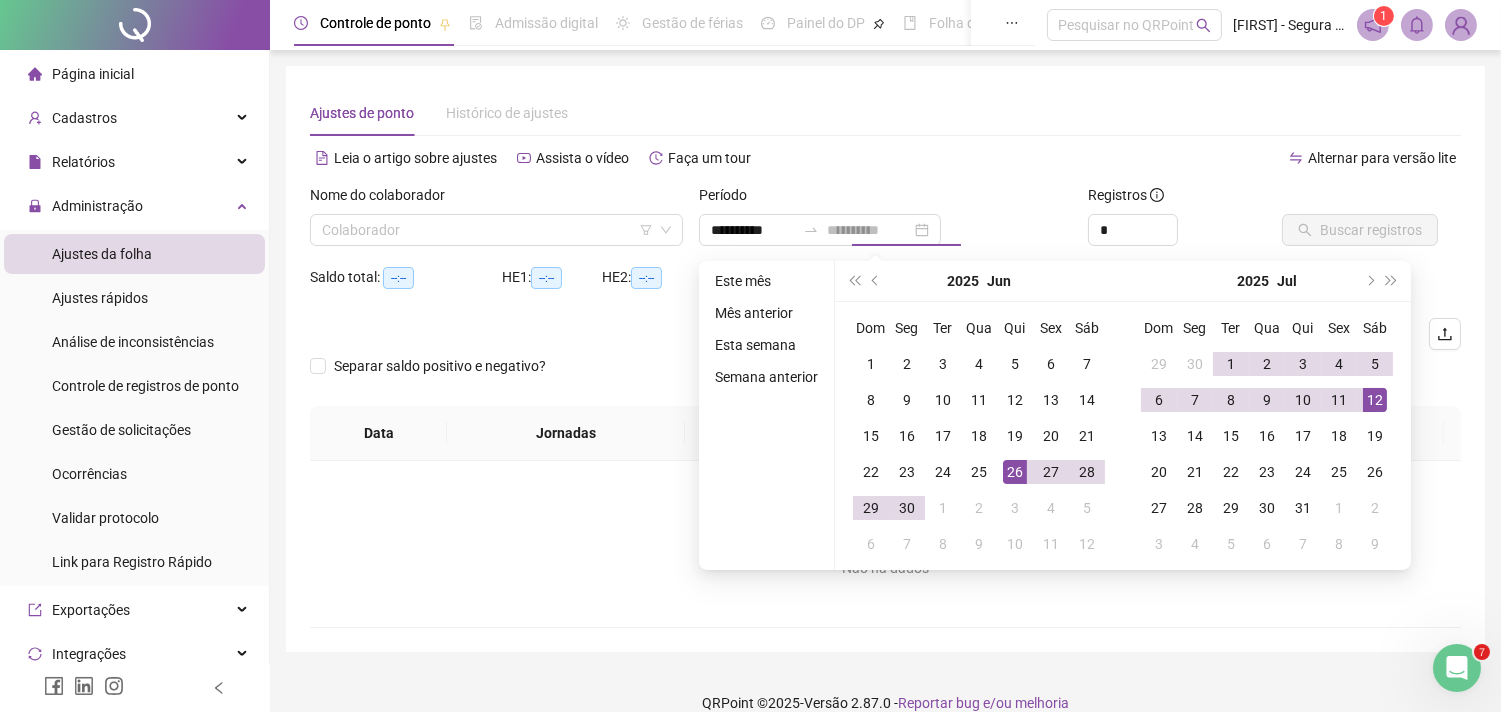 click on "12" at bounding box center [1375, 400] 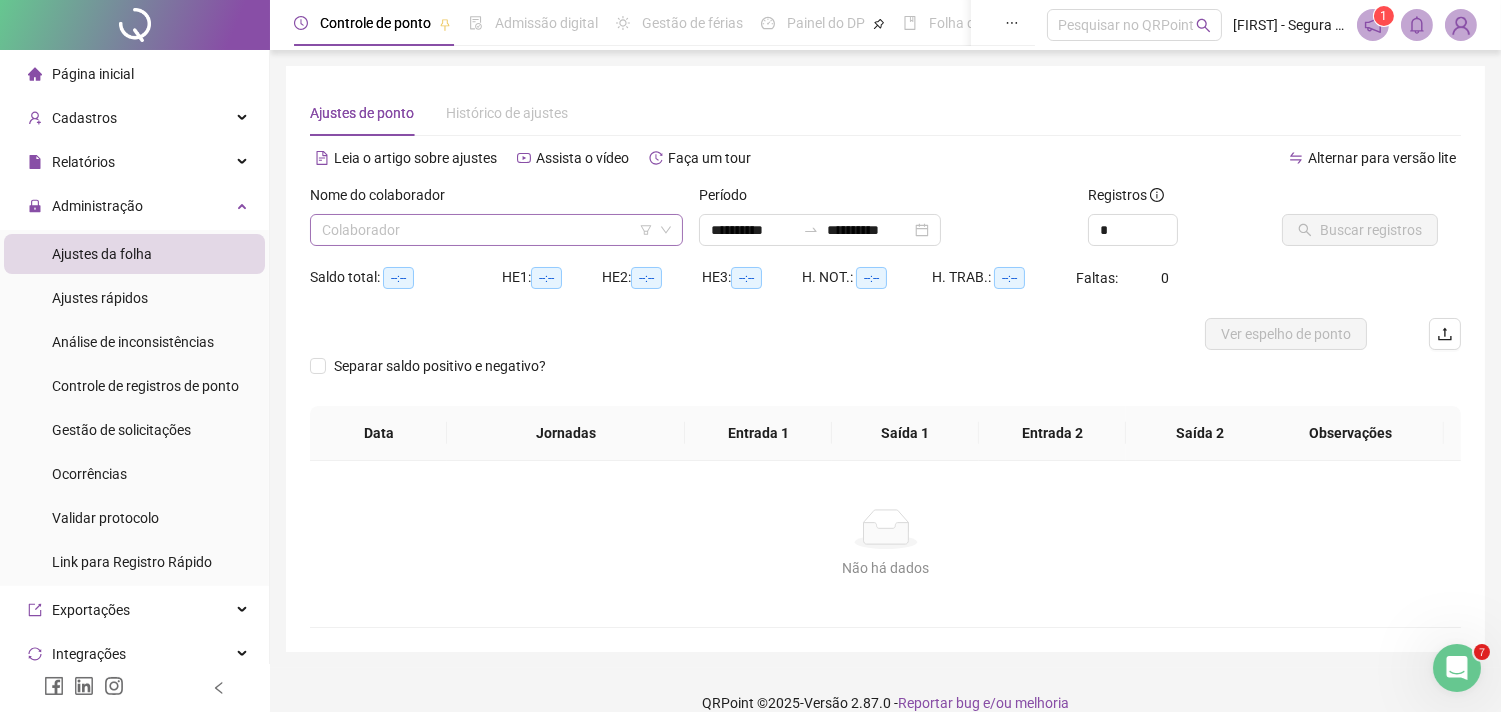 click at bounding box center (490, 230) 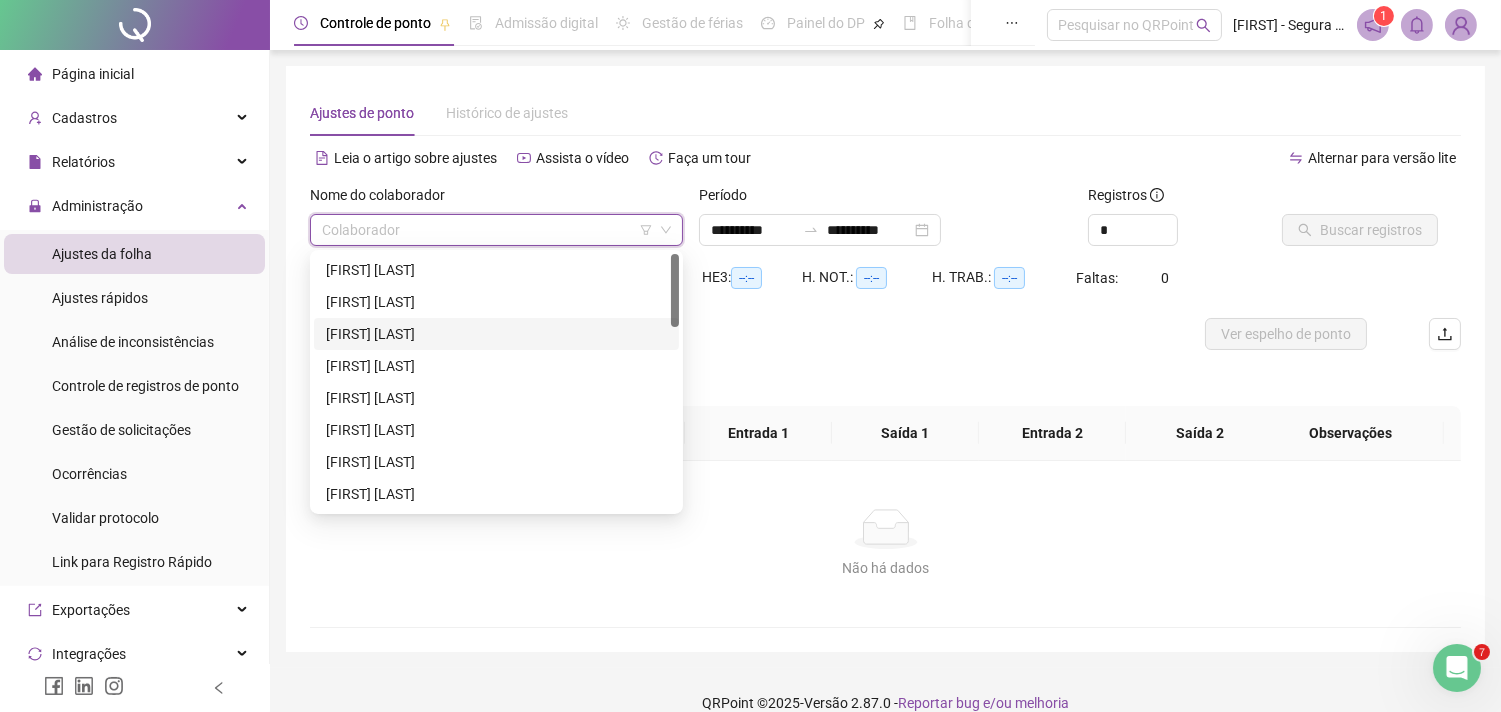 scroll, scrollTop: 222, scrollLeft: 0, axis: vertical 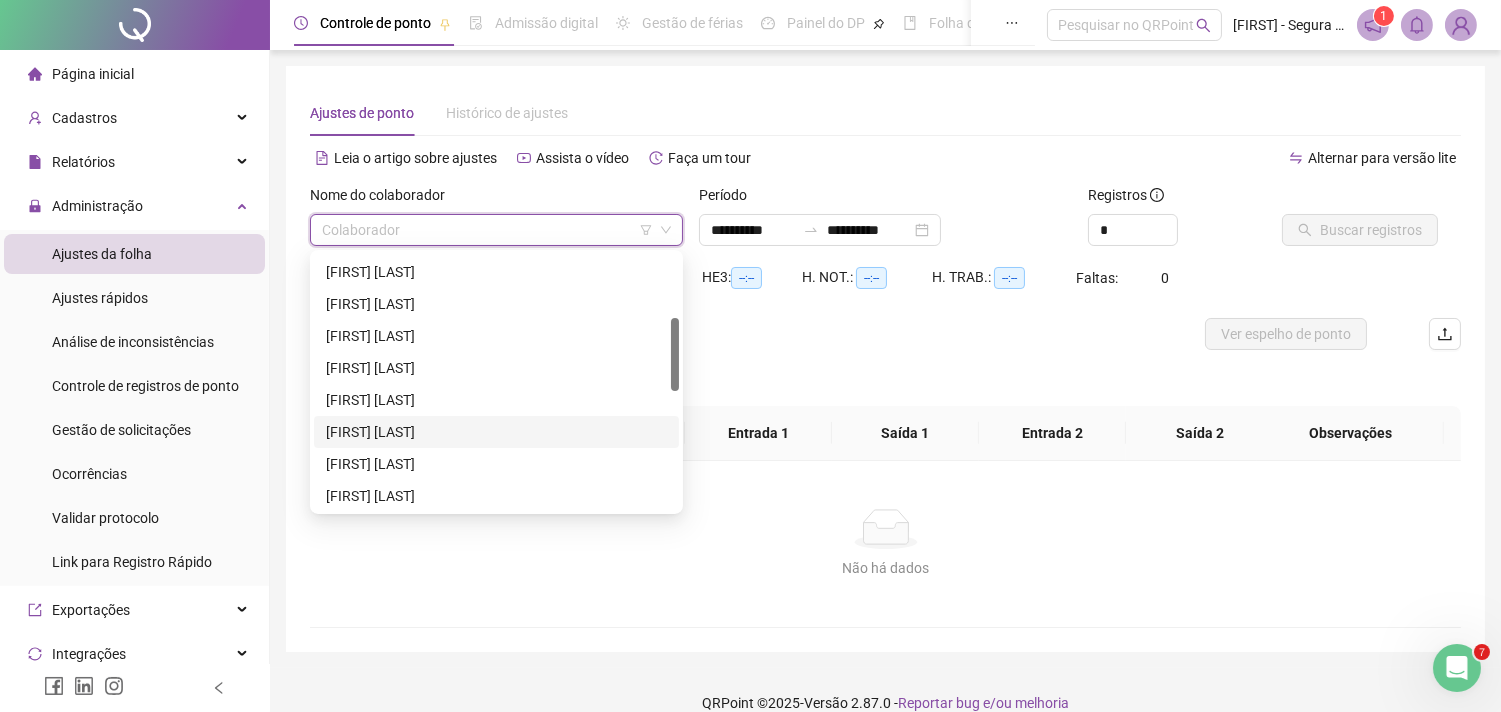 click on "[FIRST] [LAST]" at bounding box center [496, 432] 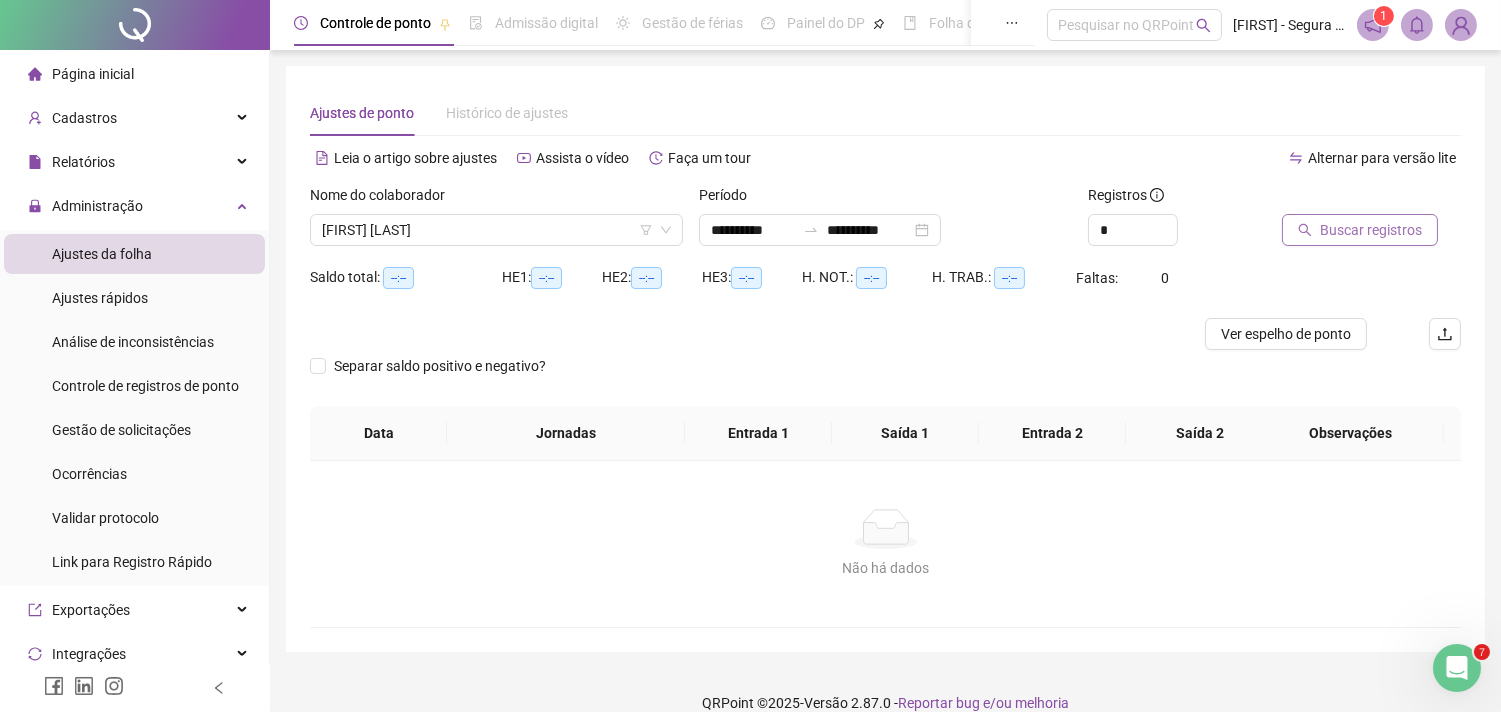 click on "Buscar registros" at bounding box center [1371, 230] 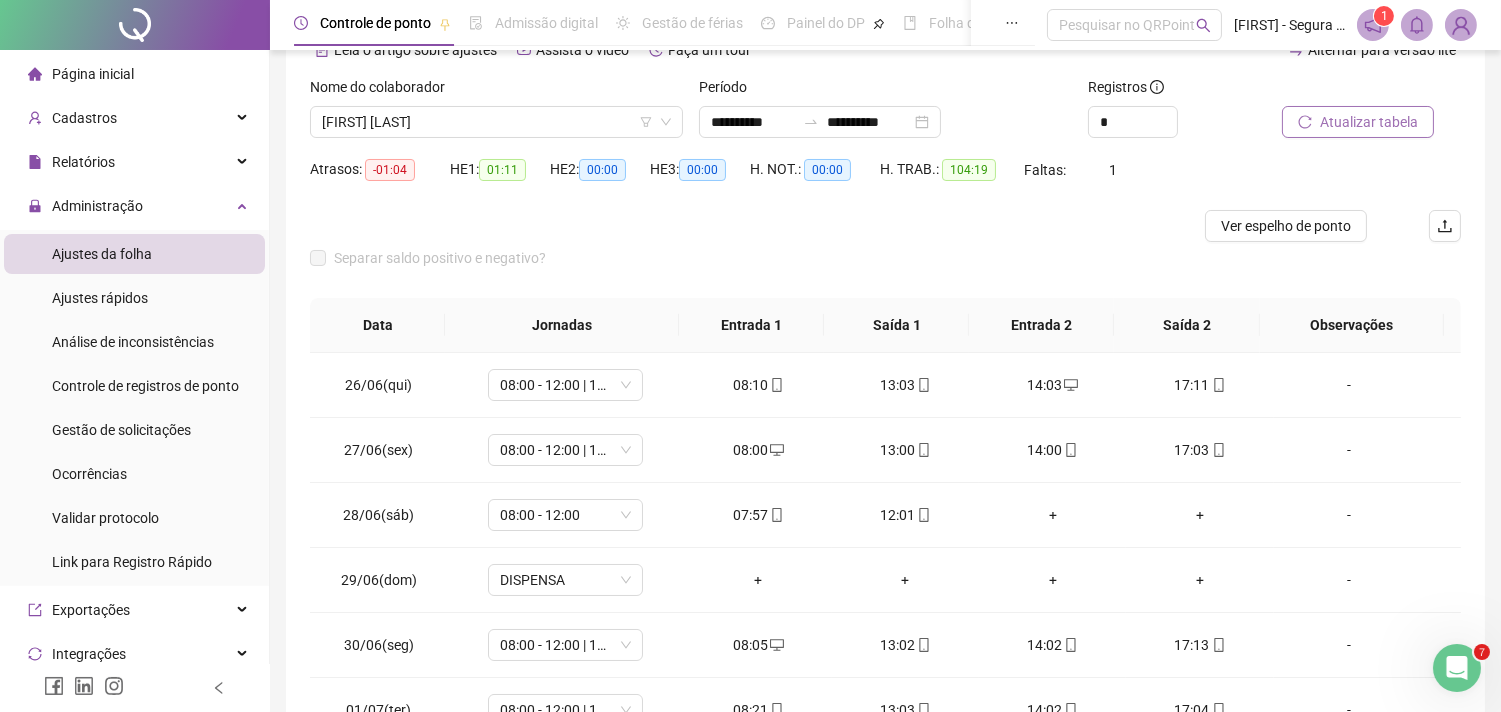 scroll, scrollTop: 285, scrollLeft: 0, axis: vertical 